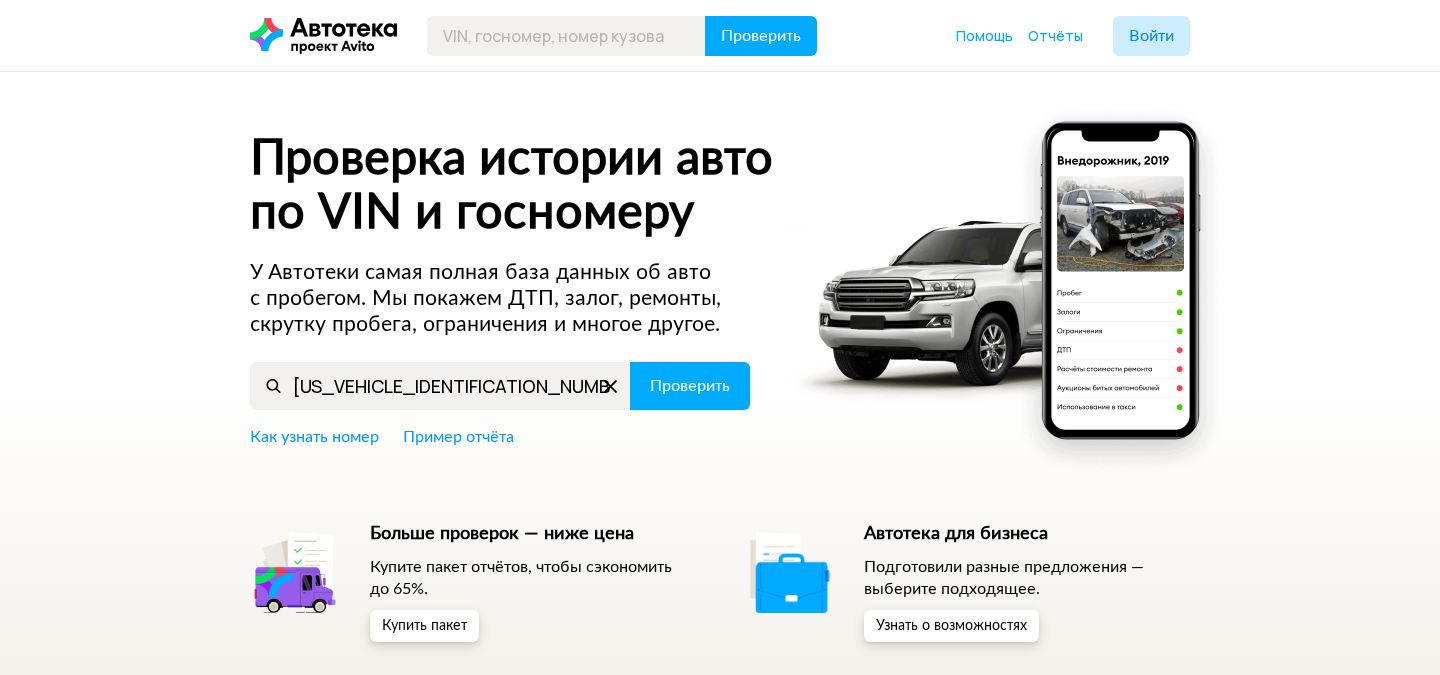 scroll, scrollTop: 0, scrollLeft: 0, axis: both 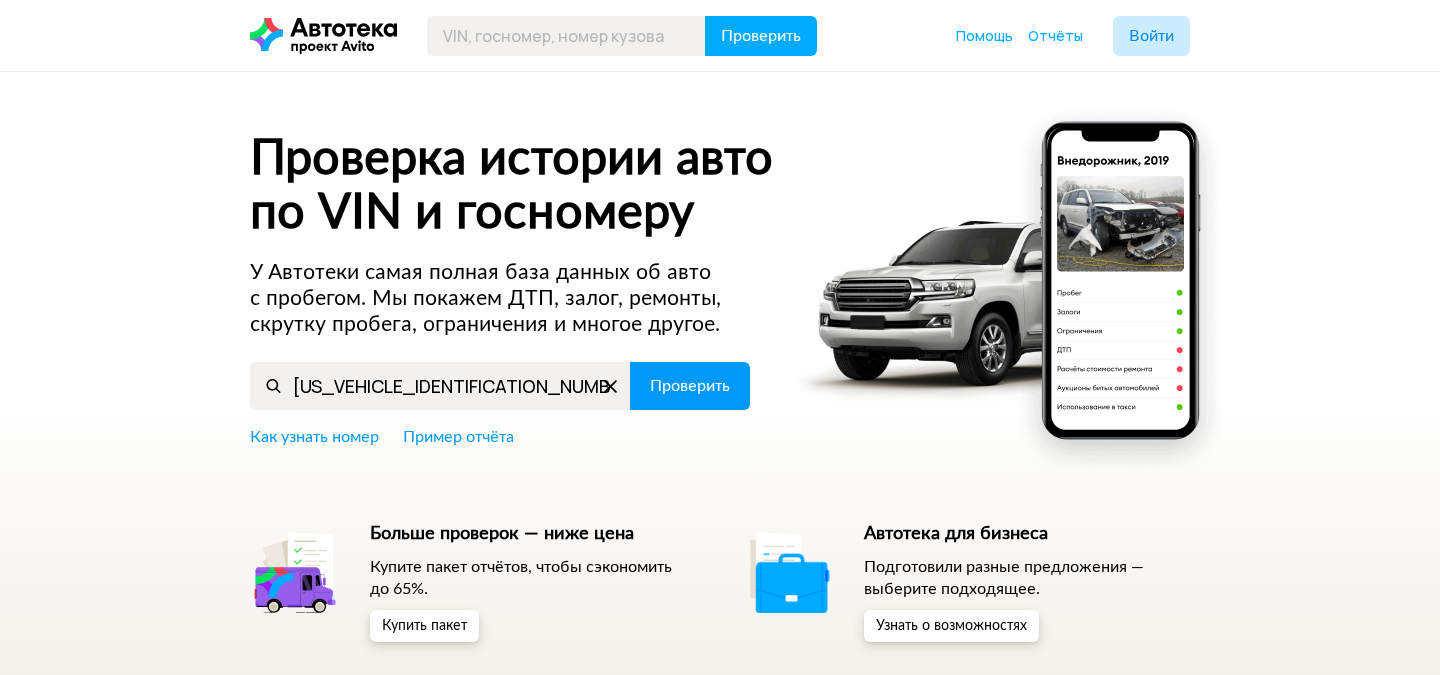 type on "[US_VEHICLE_IDENTIFICATION_NUMBER]" 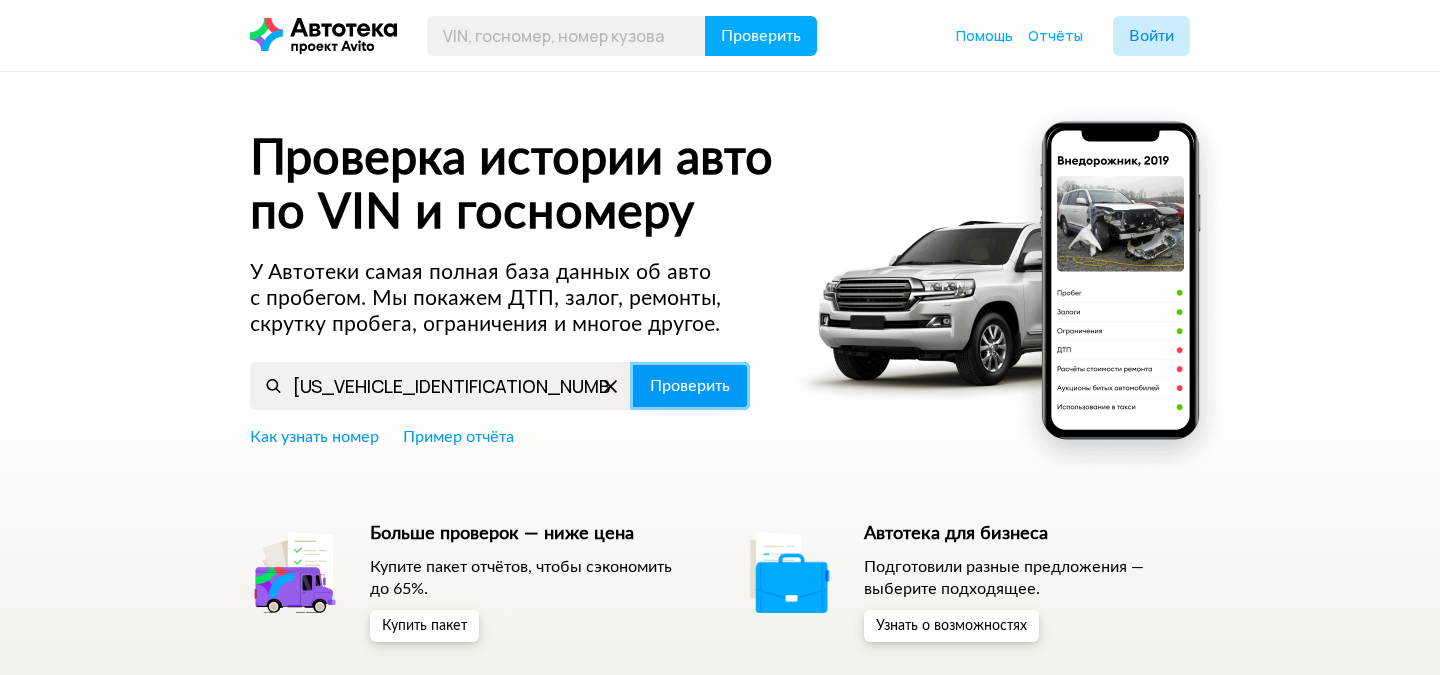 click on "Проверить" at bounding box center (690, 386) 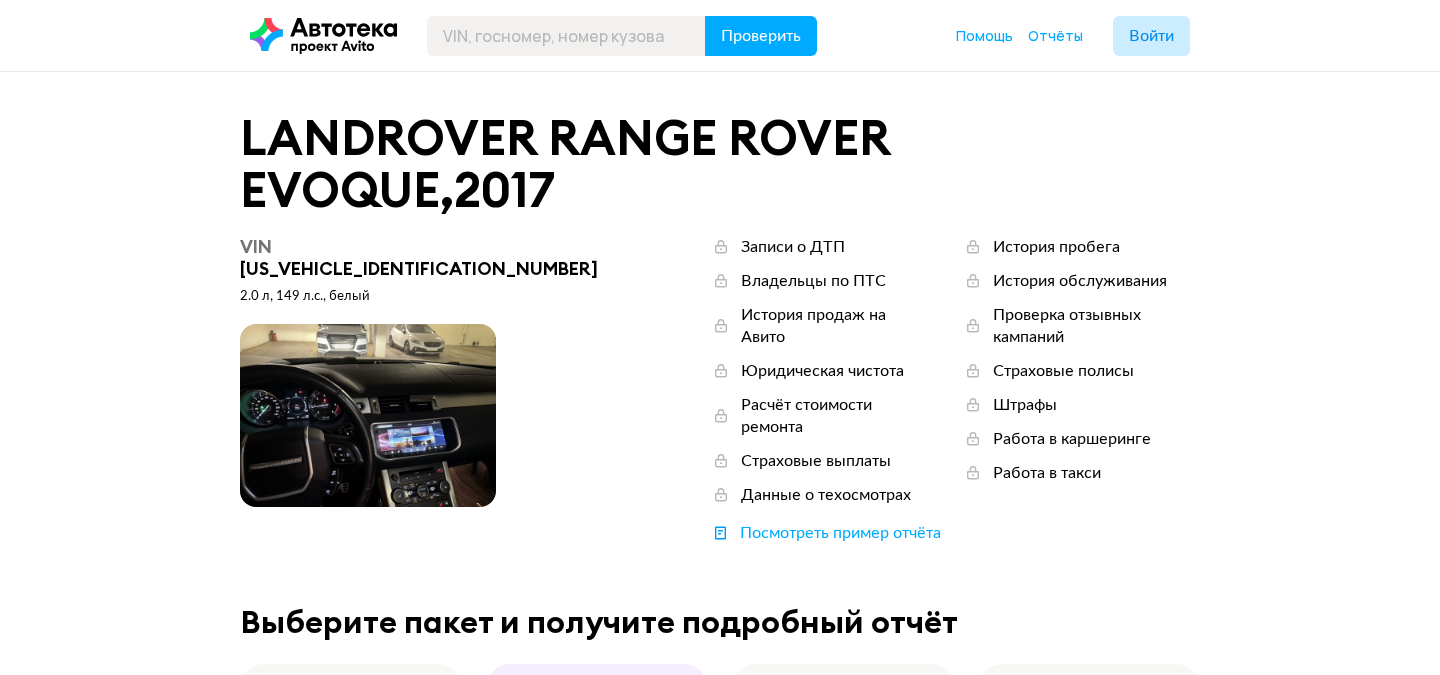 click at bounding box center (368, 415) 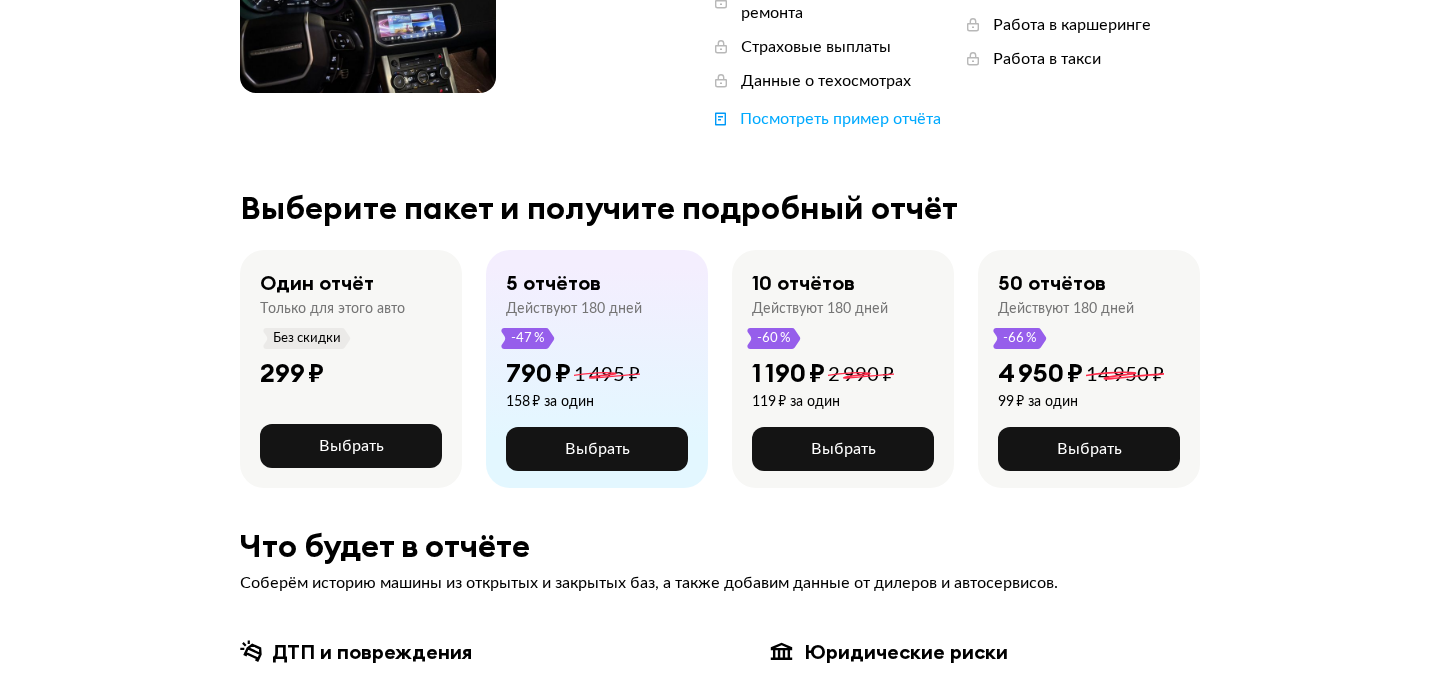 scroll, scrollTop: 426, scrollLeft: 0, axis: vertical 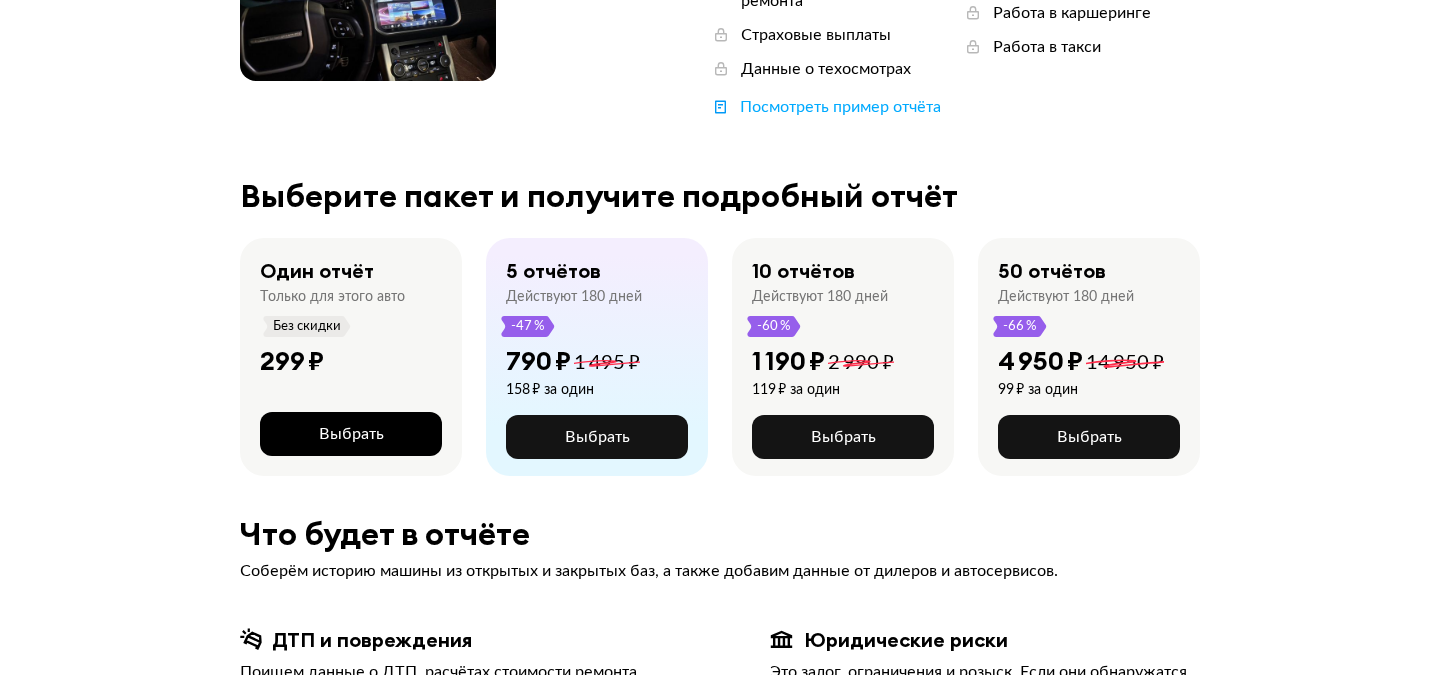 click on "Выбрать" at bounding box center [351, 434] 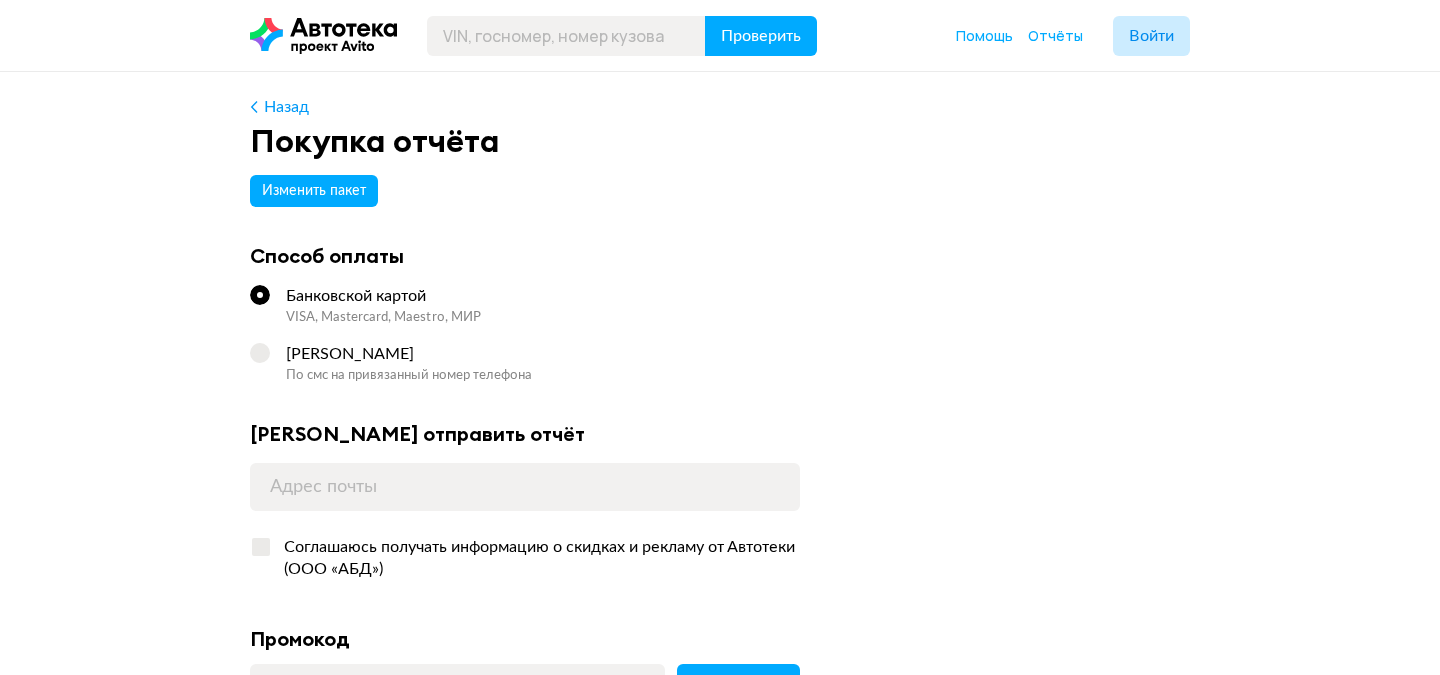 scroll, scrollTop: 111, scrollLeft: 0, axis: vertical 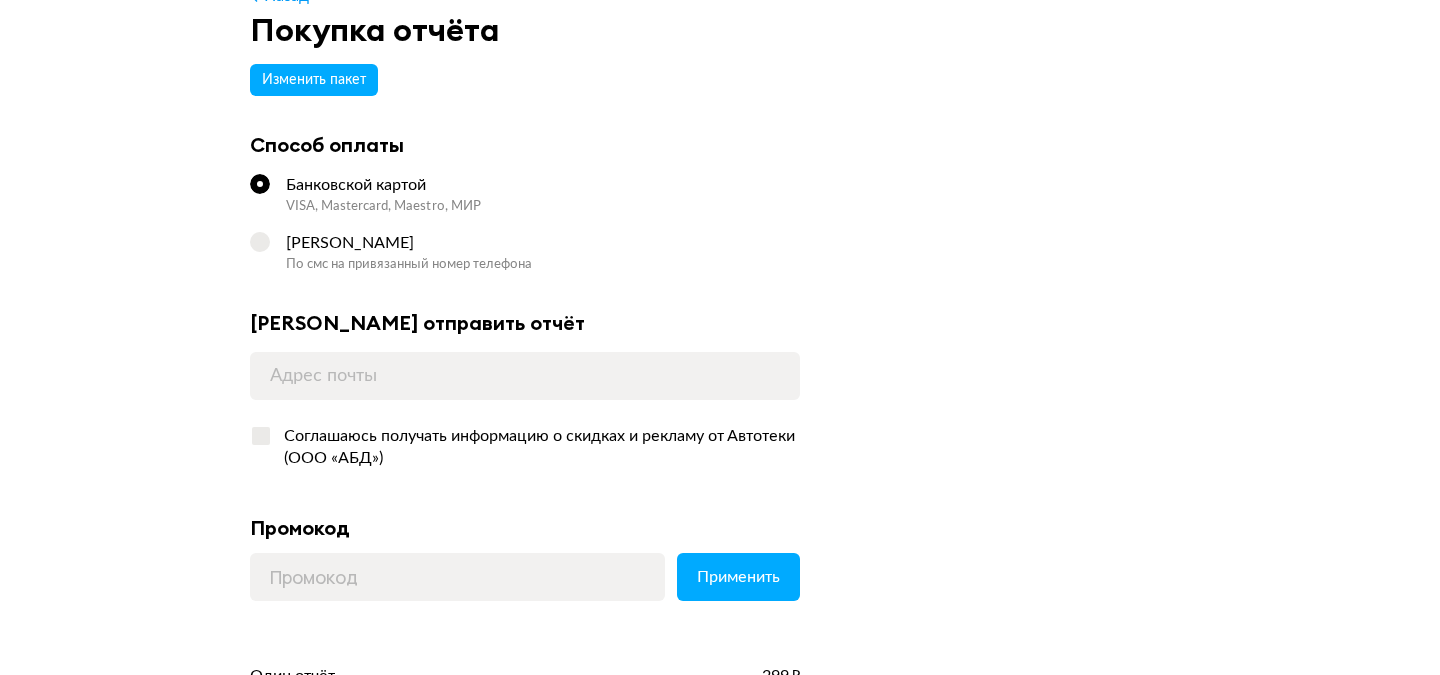 click on "СберБанк Онлайн" at bounding box center (543, 243) 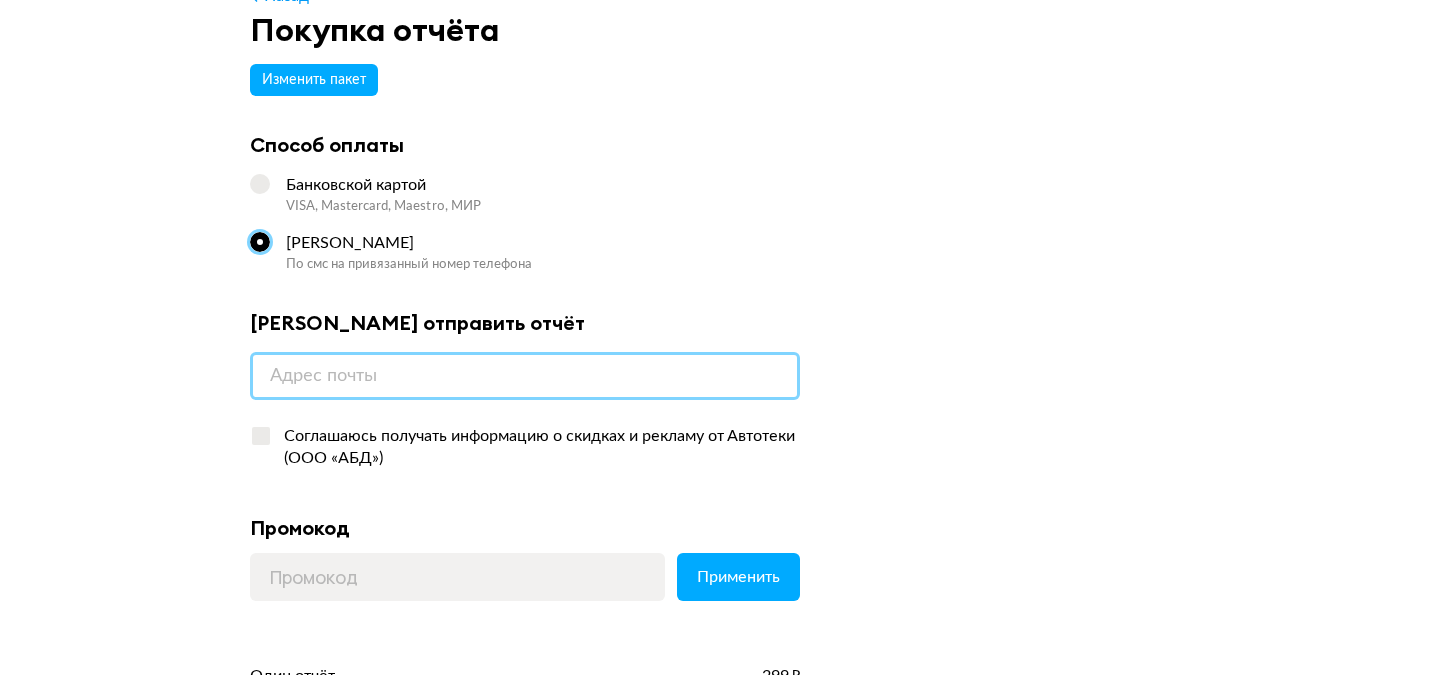 radio on "true" 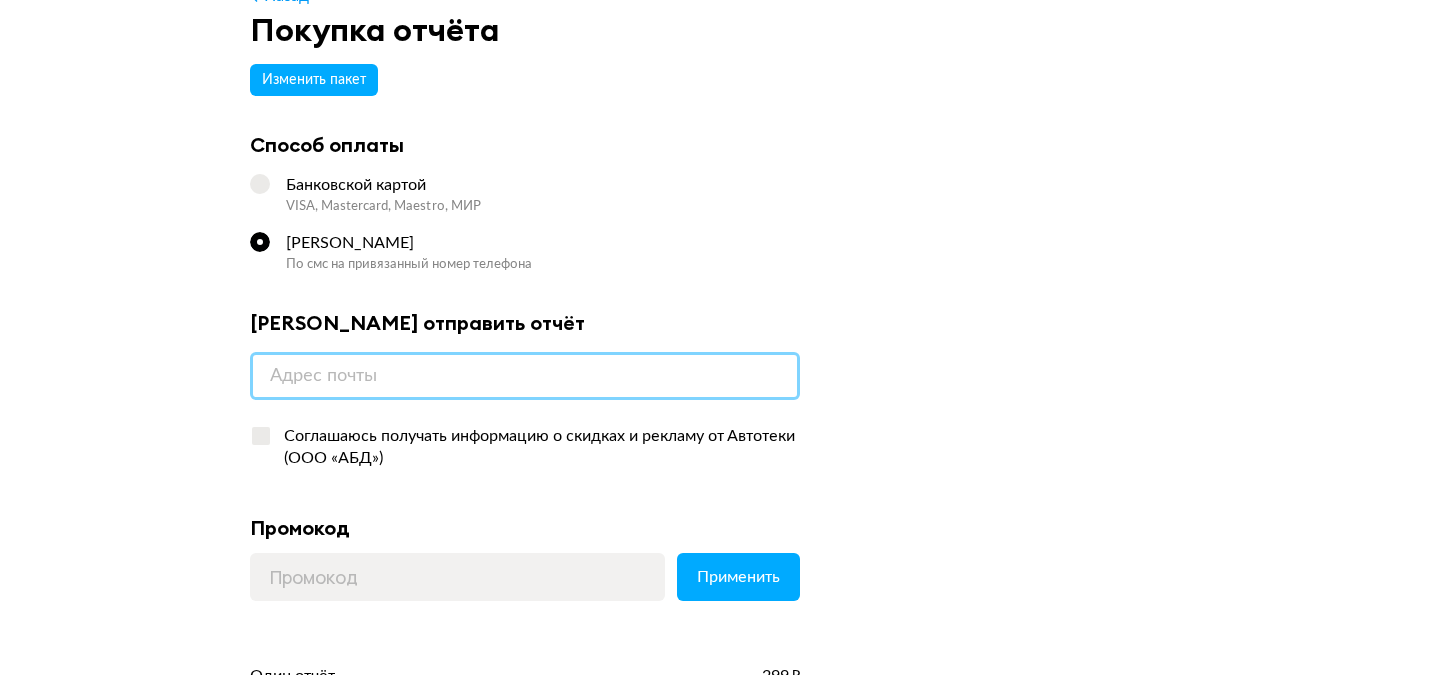 type on "sthappyone@gmail.com" 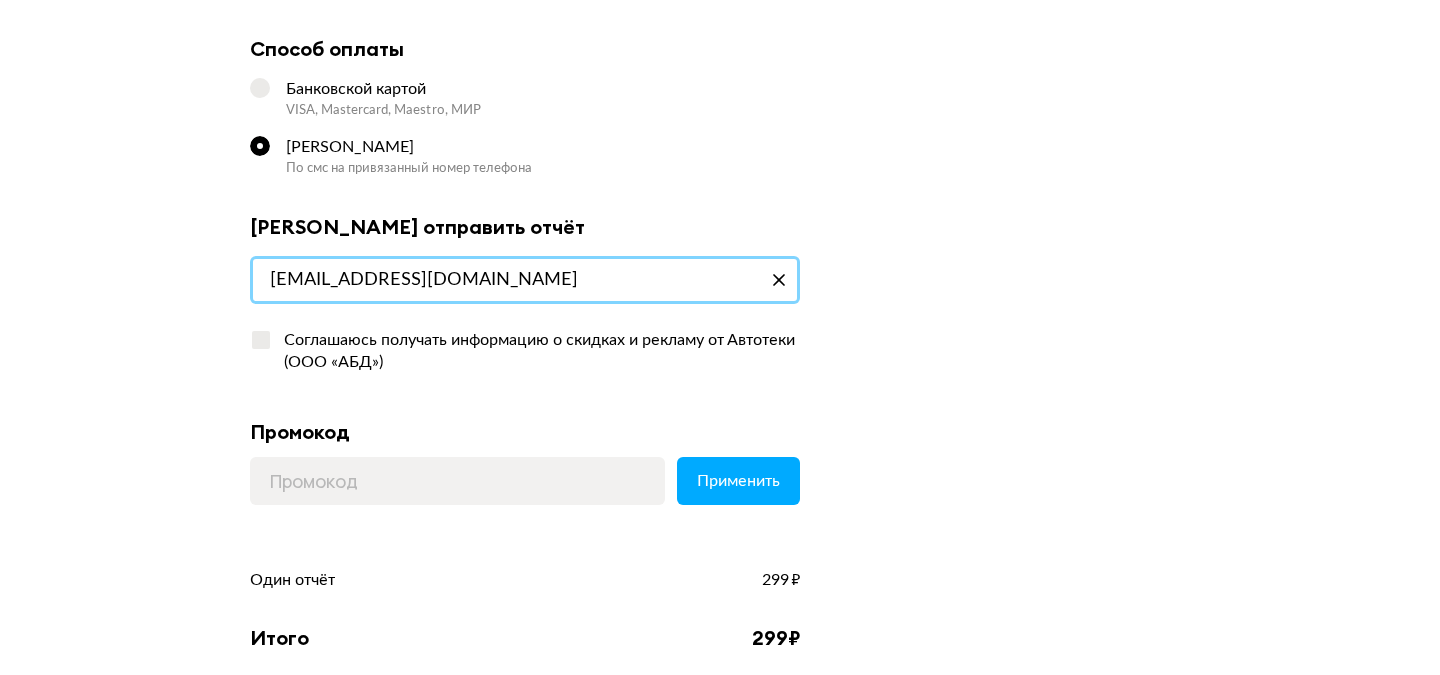 scroll, scrollTop: 208, scrollLeft: 0, axis: vertical 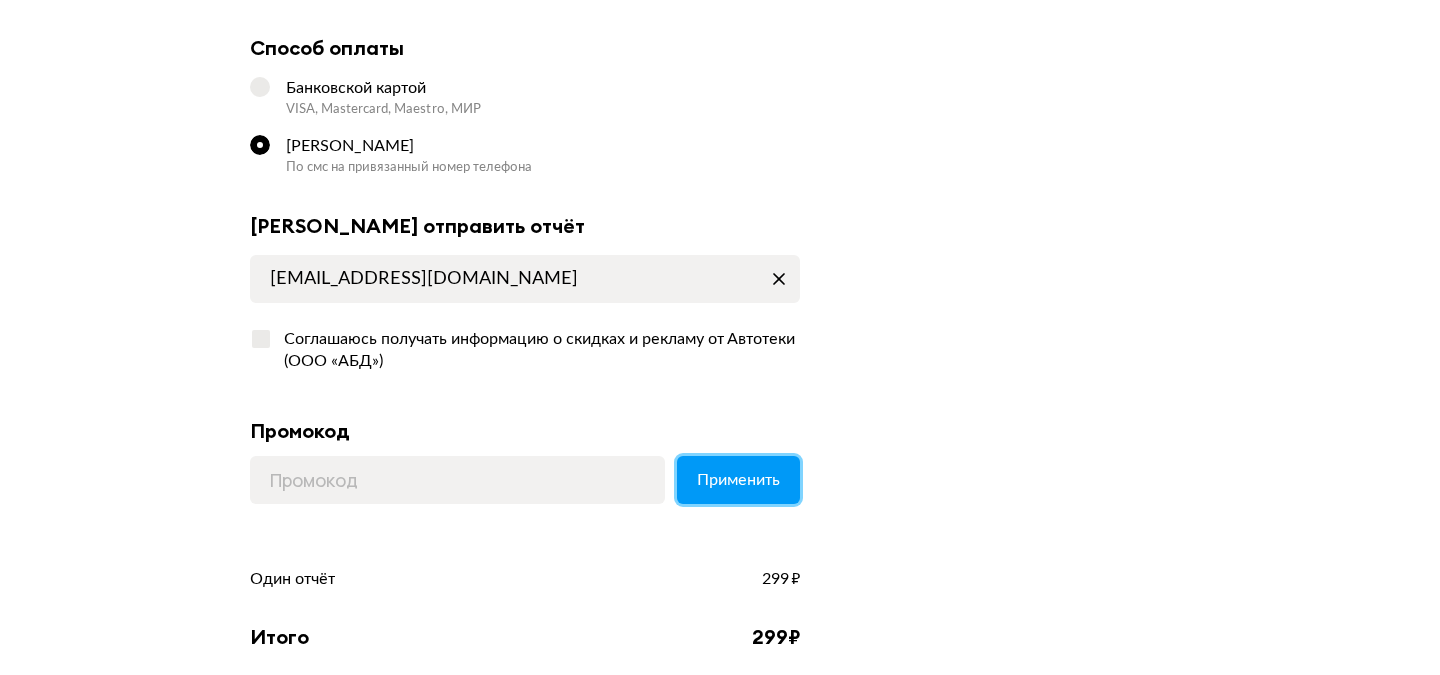 click on "Применить" at bounding box center [738, 480] 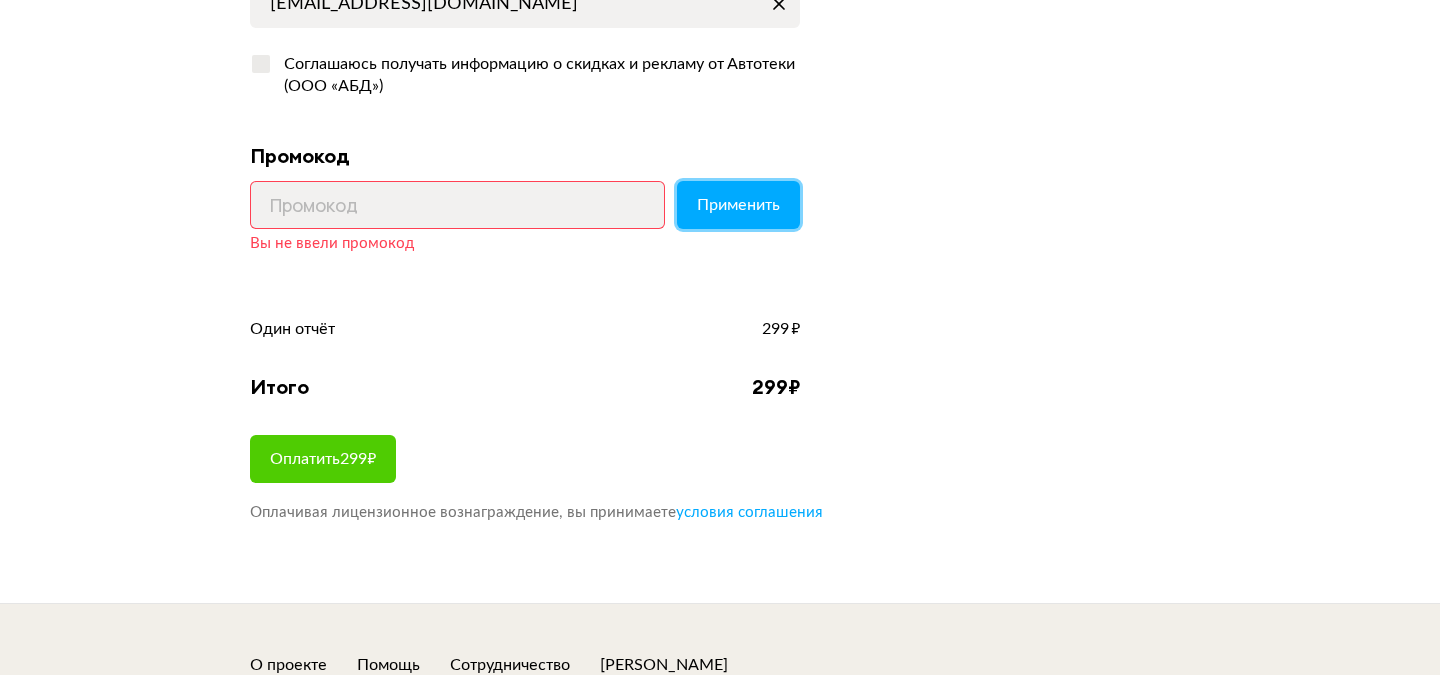 scroll, scrollTop: 541, scrollLeft: 0, axis: vertical 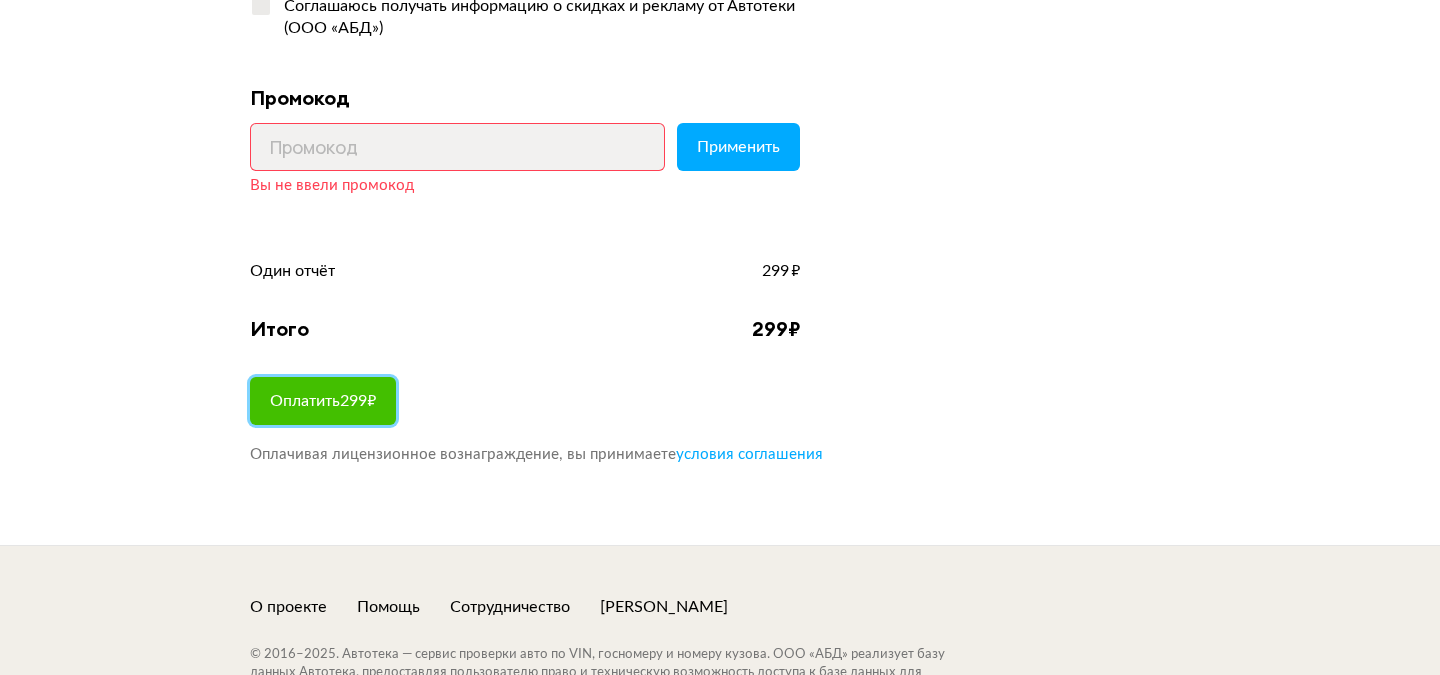 click on "Оплатить  299  ₽" at bounding box center [323, 401] 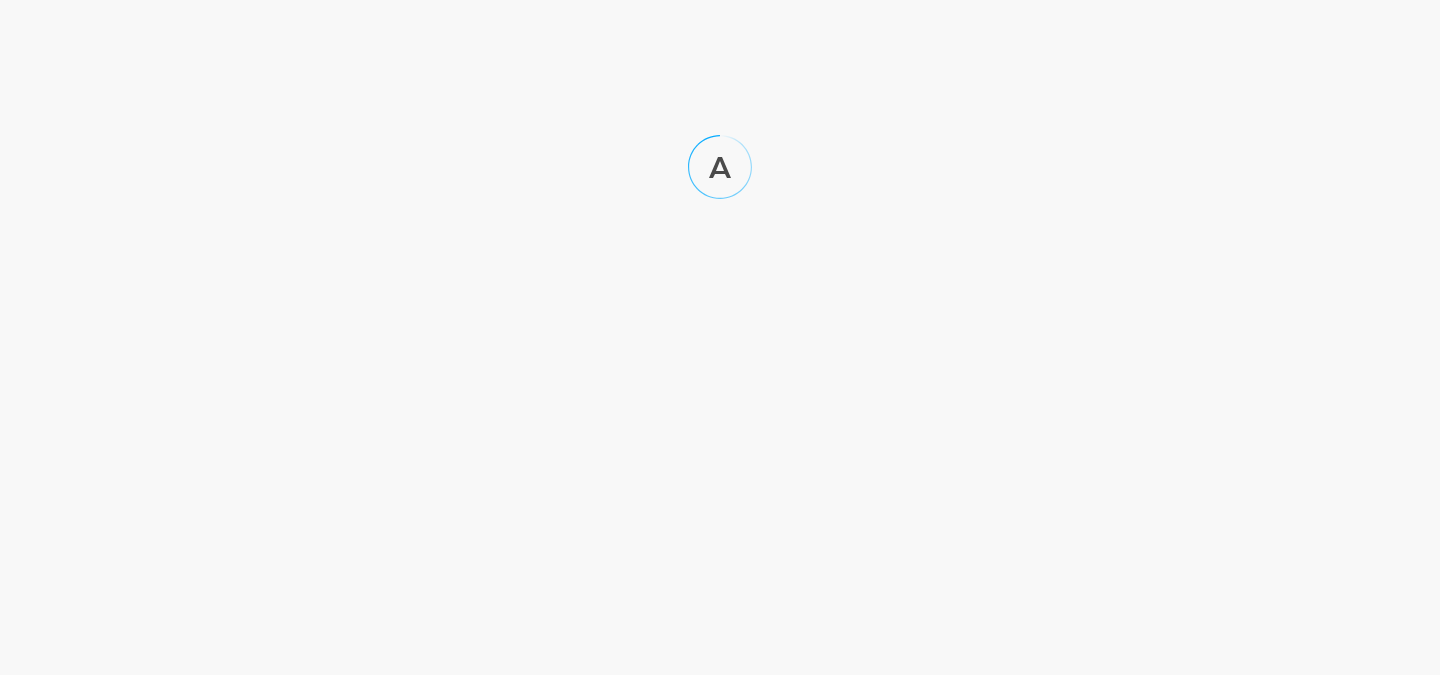 scroll, scrollTop: 0, scrollLeft: 0, axis: both 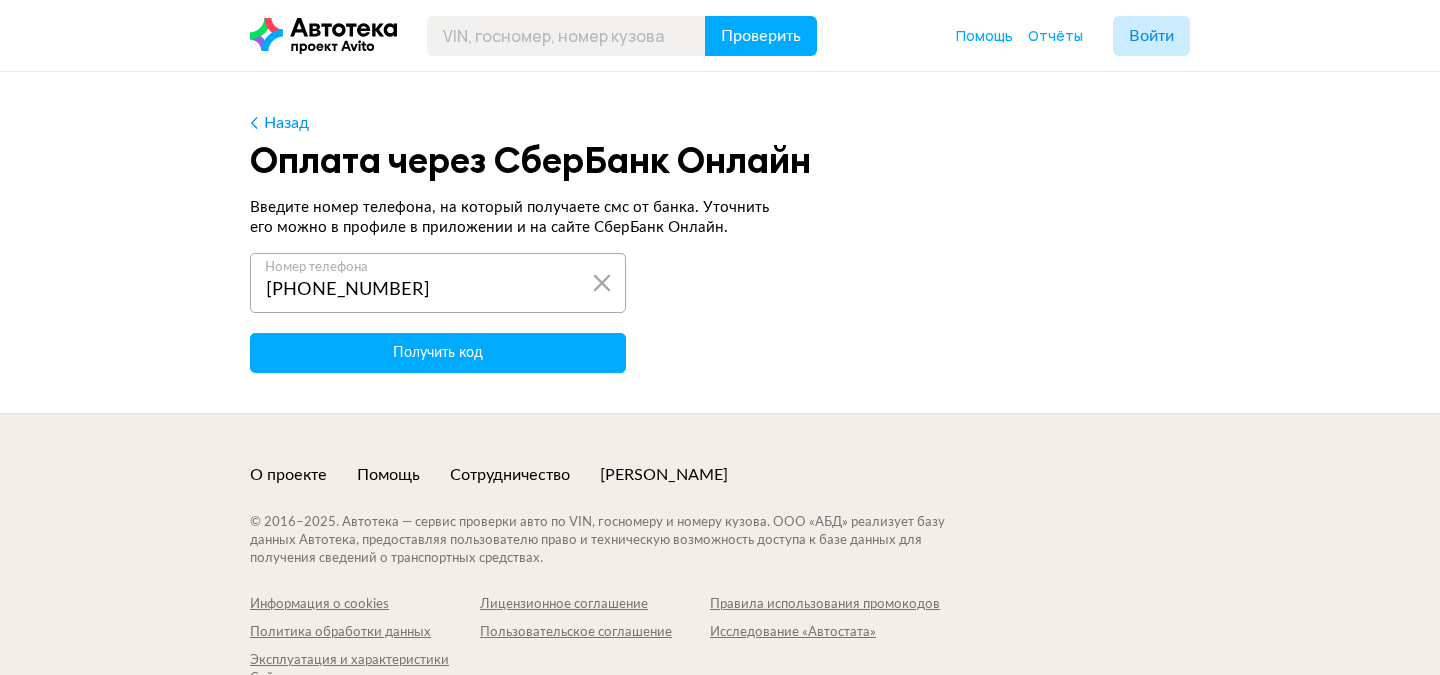 type on "+7 995 787 81 00" 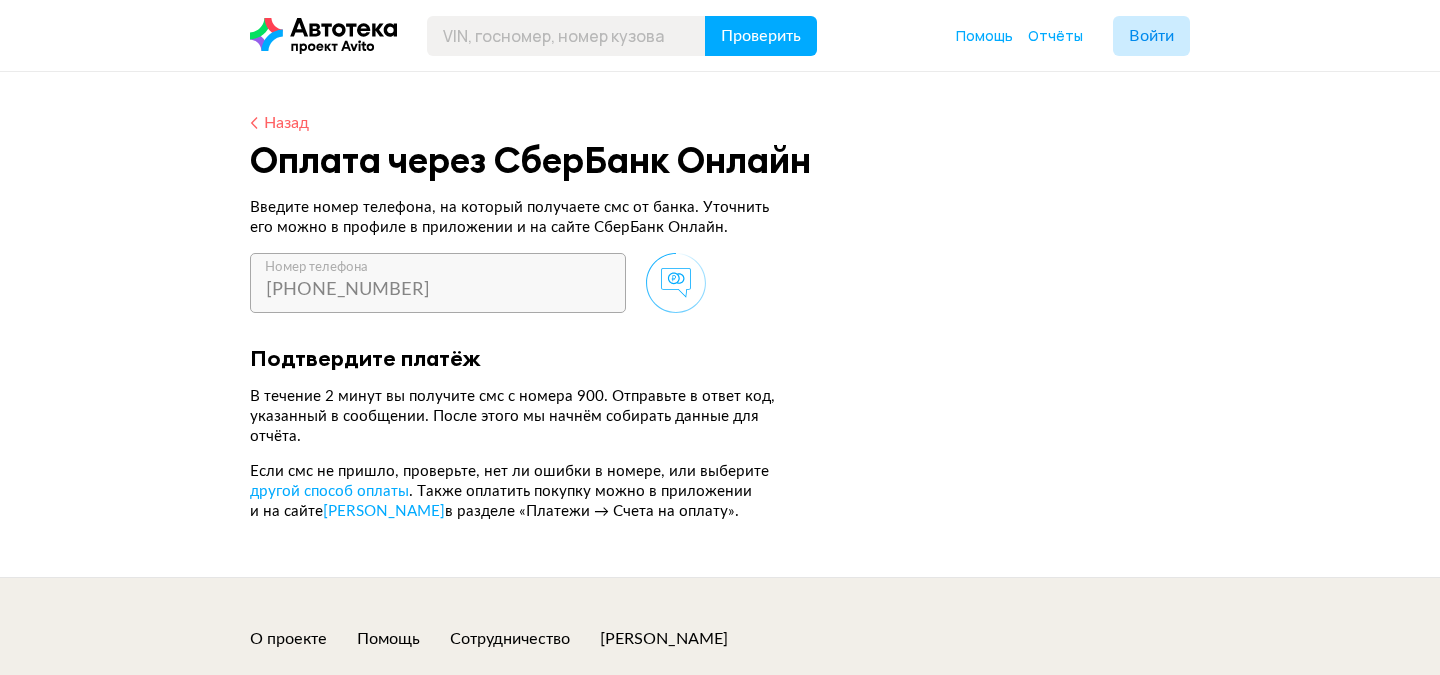 click on "Назад" at bounding box center (286, 123) 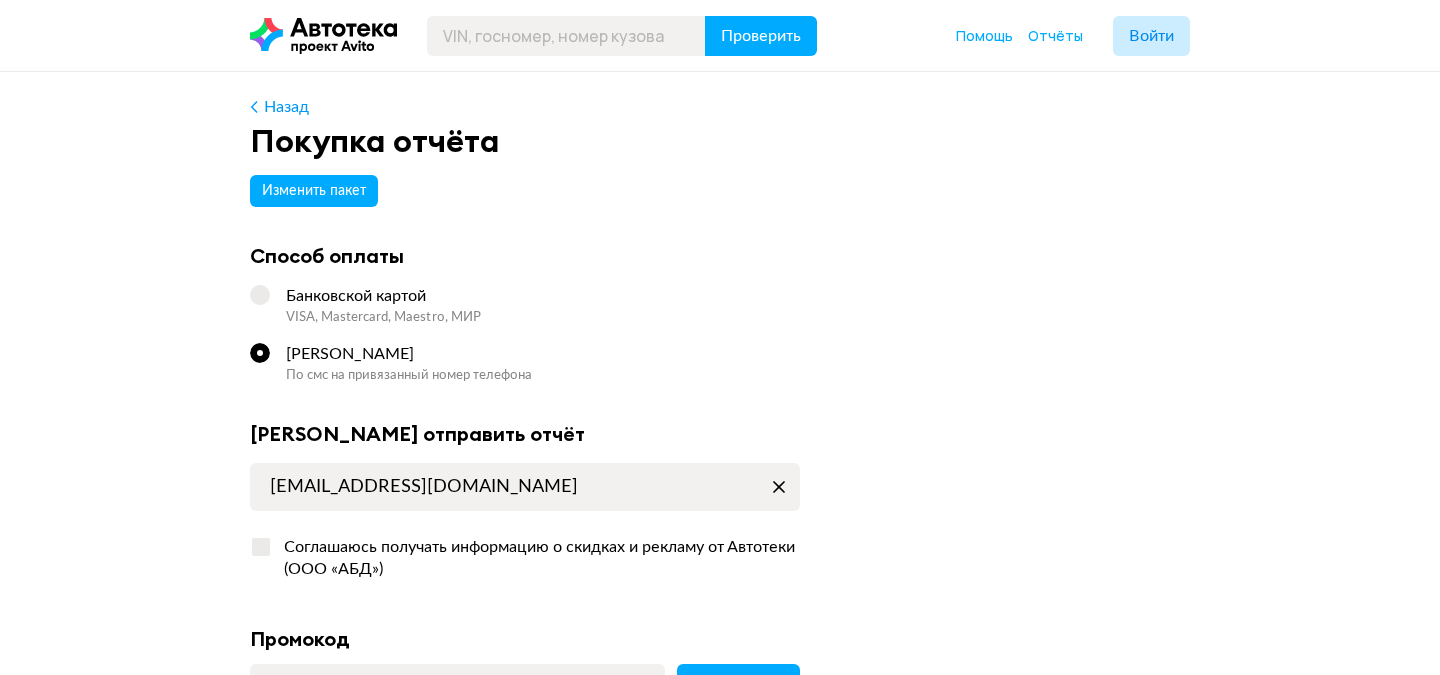 click on "Банковской картой VISA, Mastercard, Maestro, МИР" at bounding box center (543, 306) 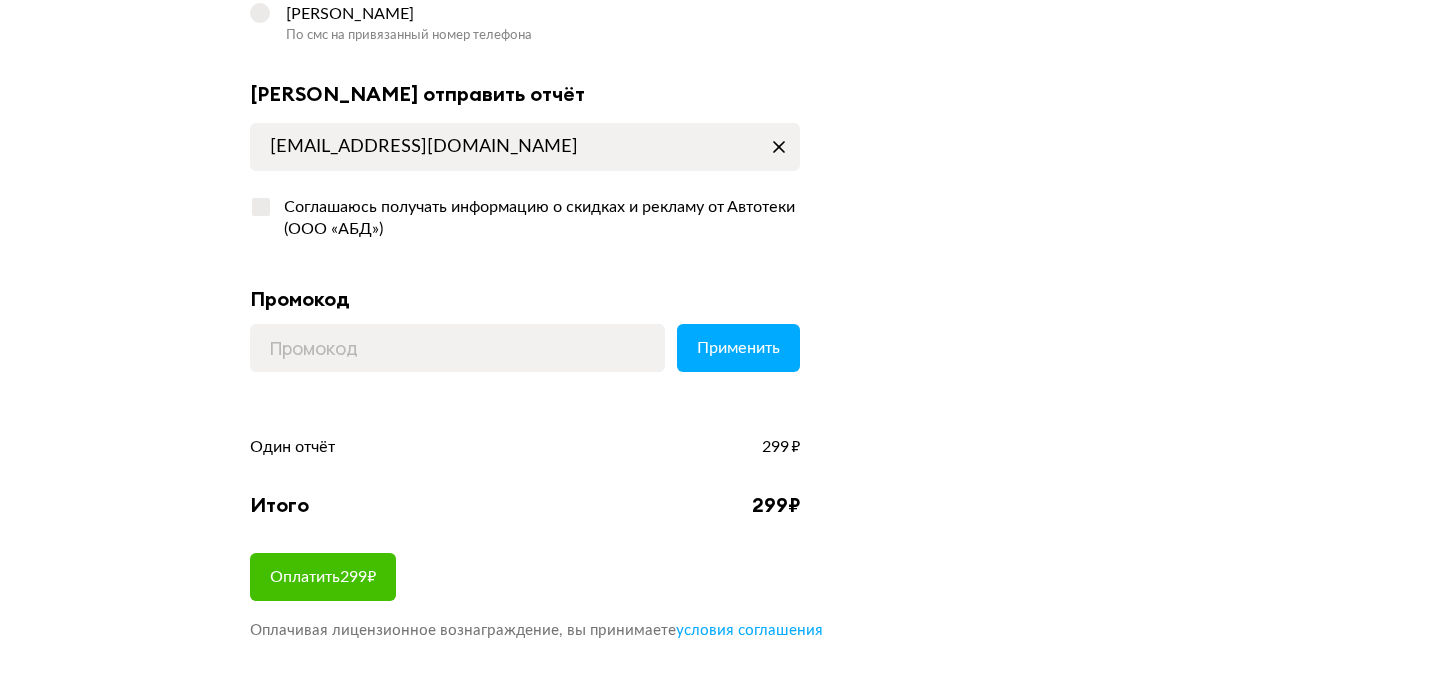 scroll, scrollTop: 410, scrollLeft: 0, axis: vertical 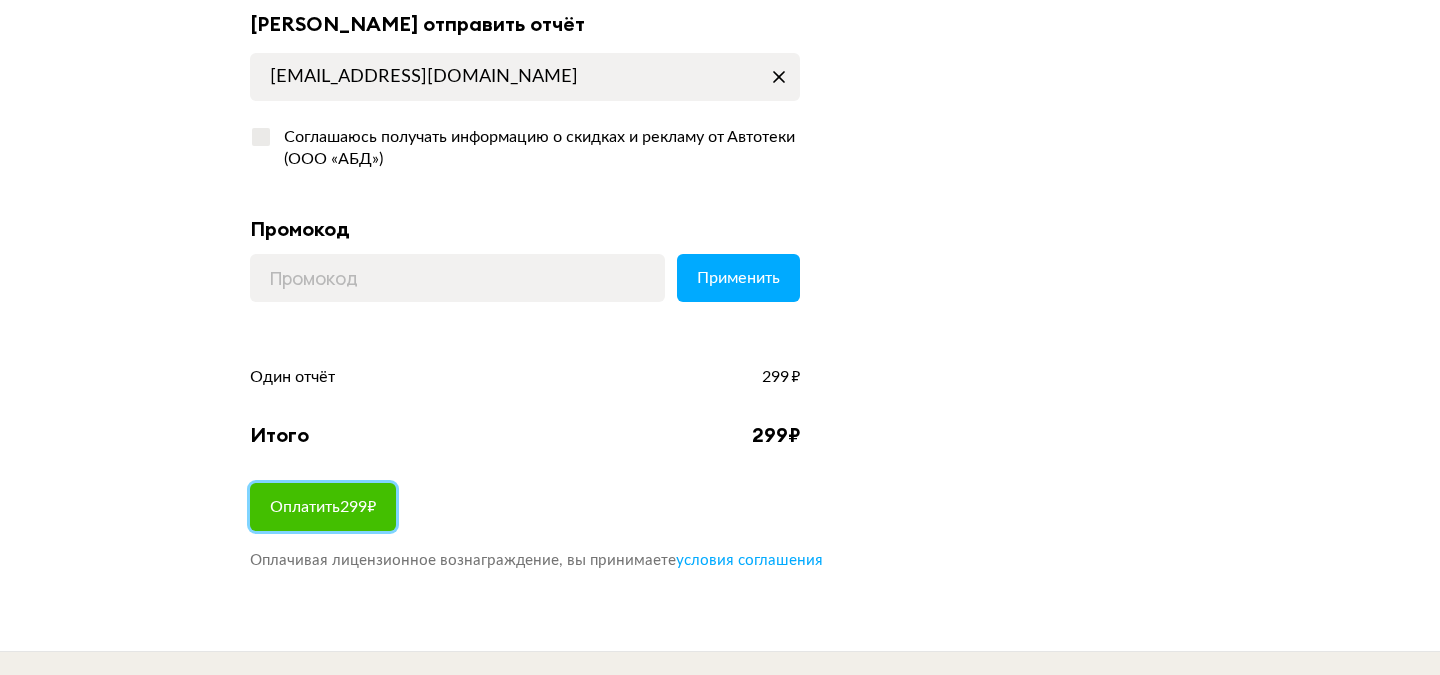 radio on "true" 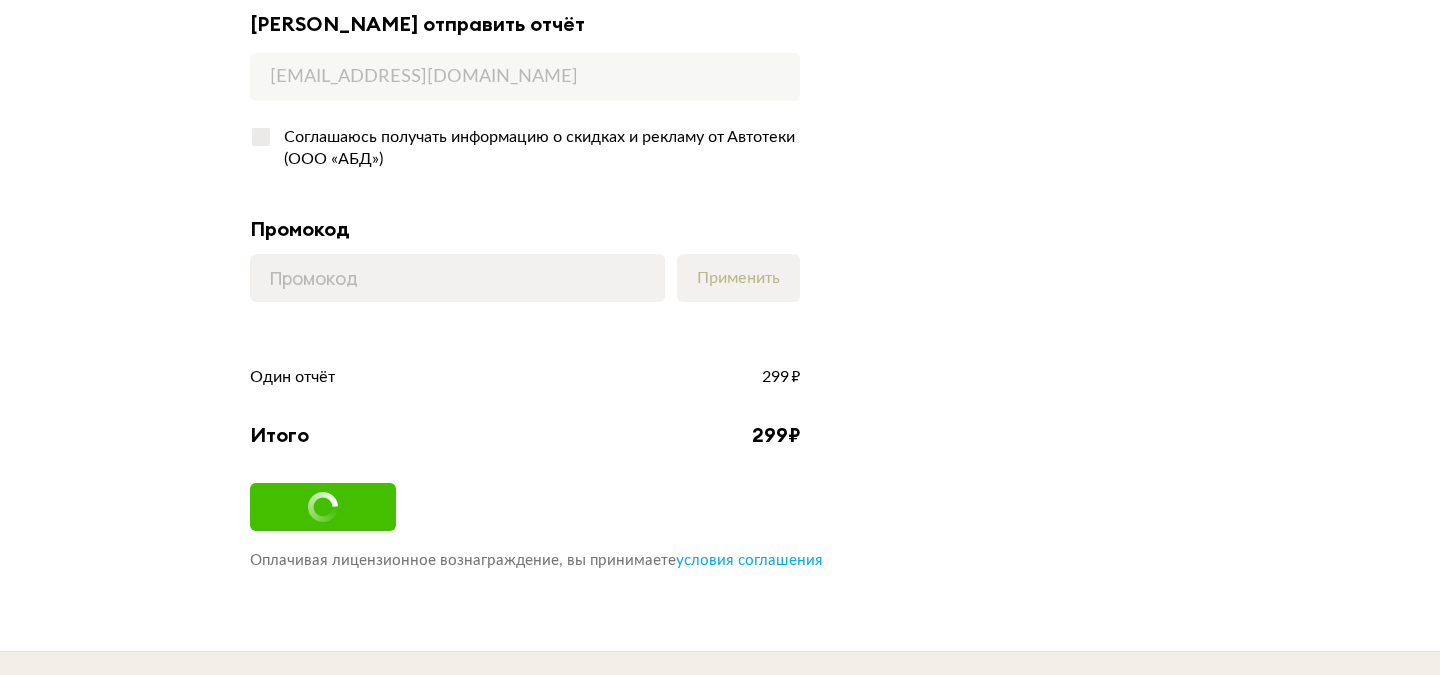 scroll, scrollTop: 0, scrollLeft: 0, axis: both 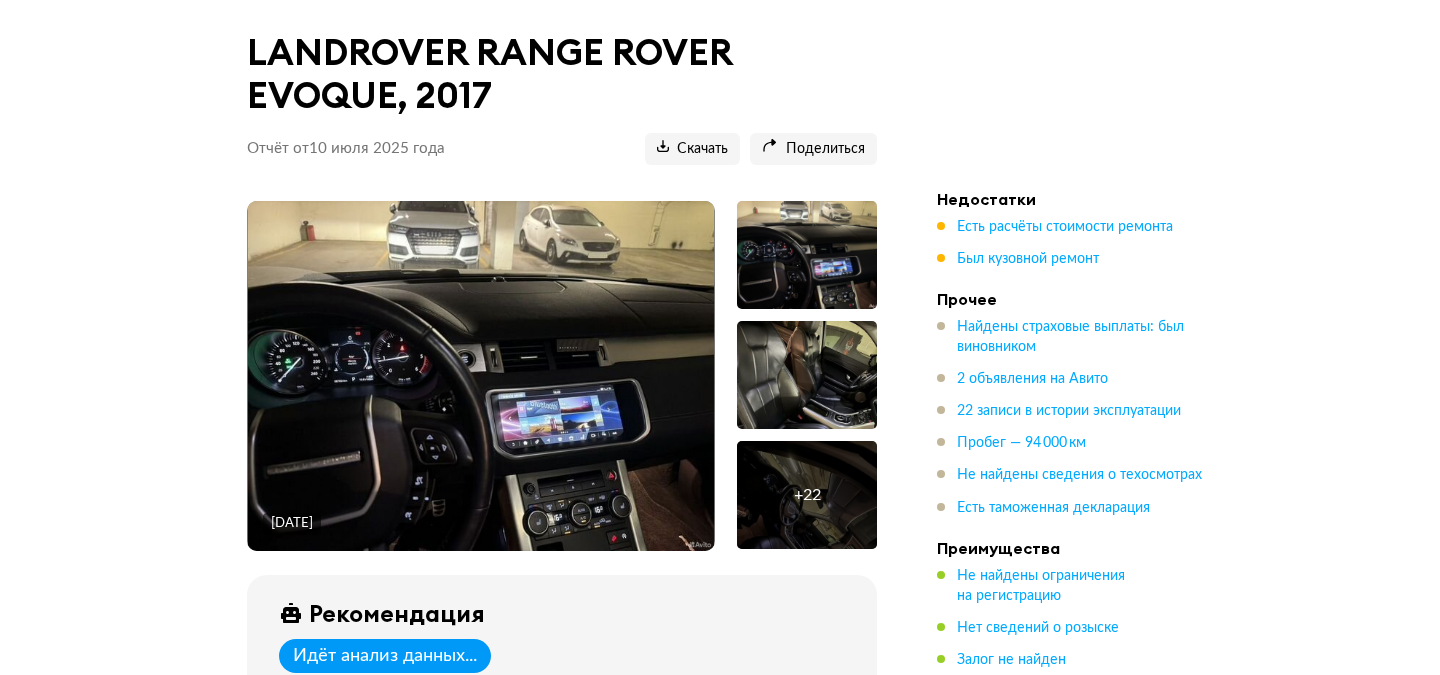 click at bounding box center [481, 376] 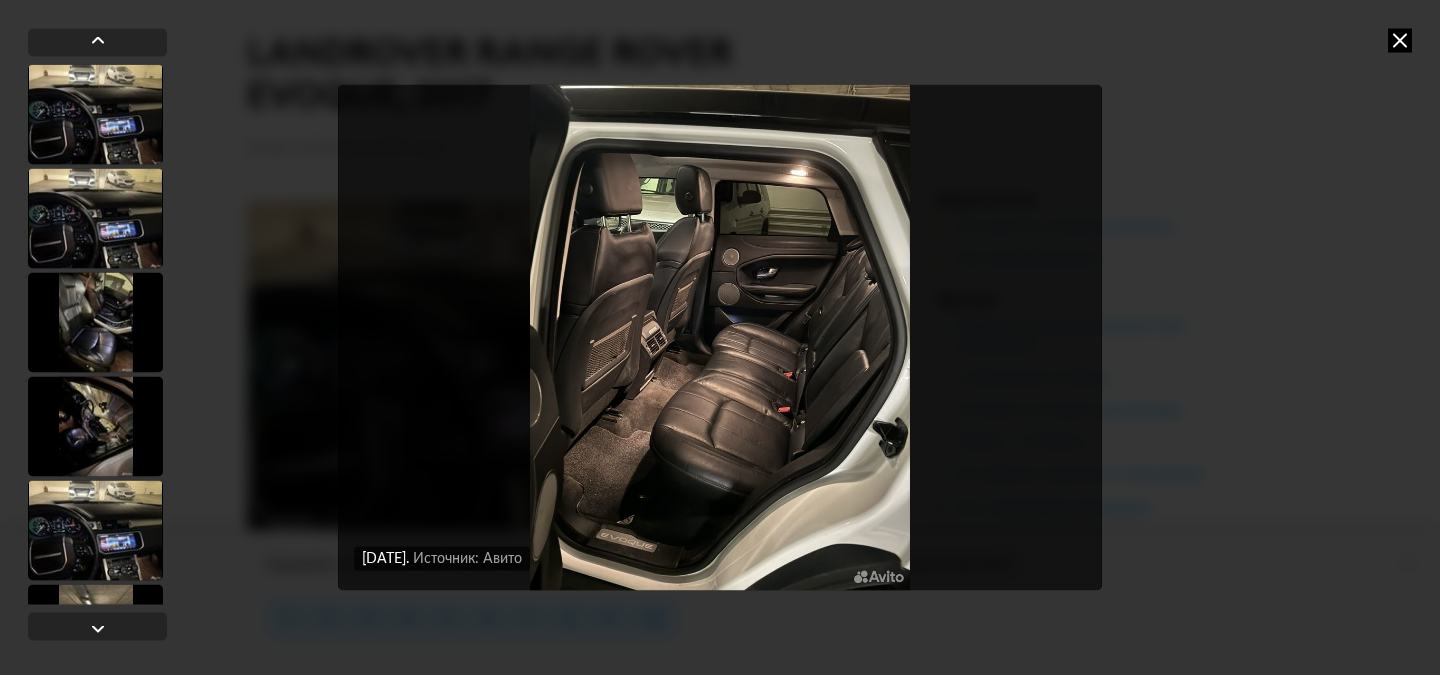 click at bounding box center [719, 337] 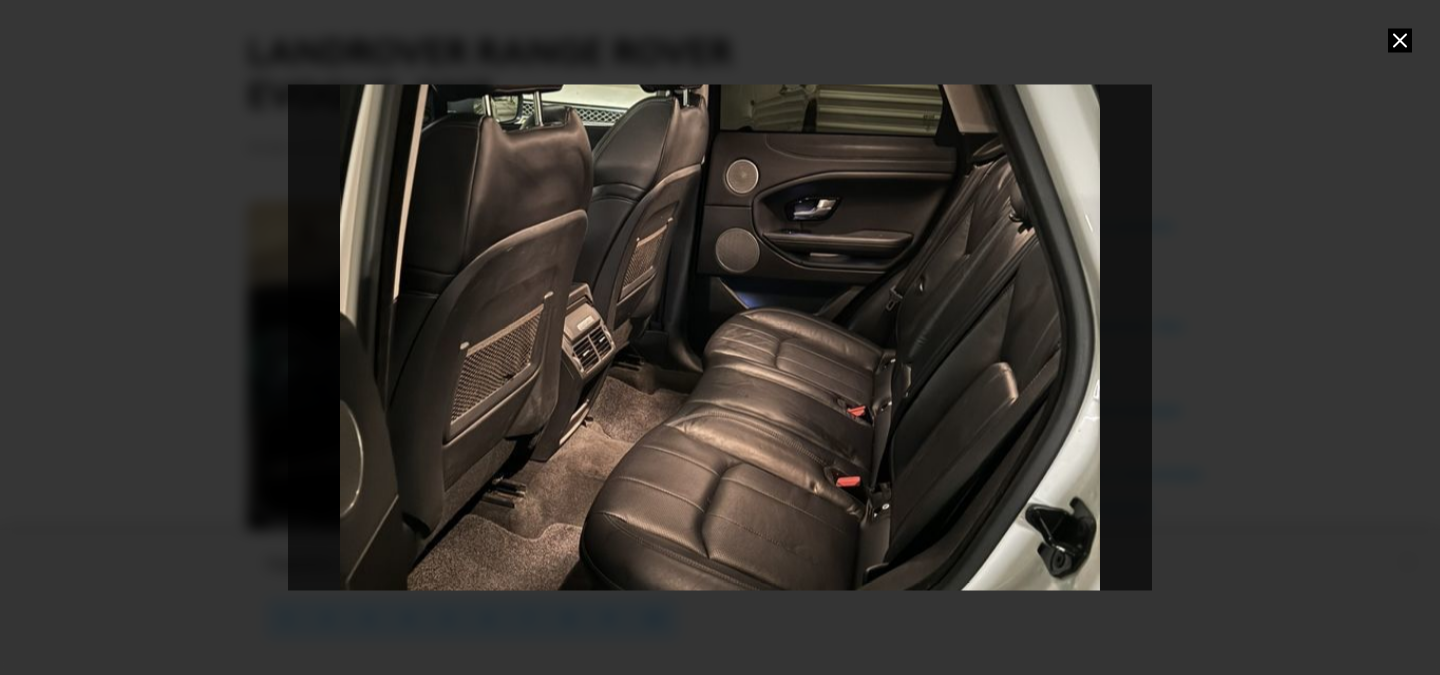 click at bounding box center (720, 337) 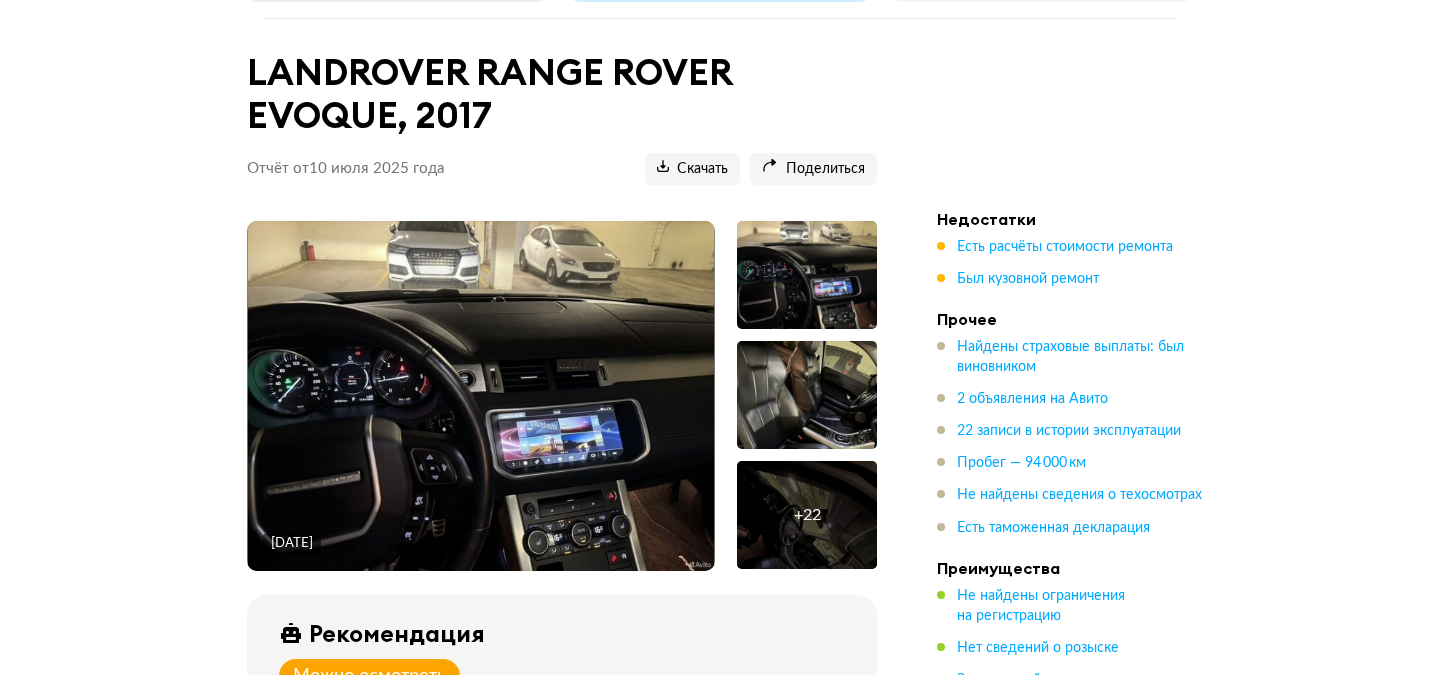 scroll, scrollTop: 220, scrollLeft: 0, axis: vertical 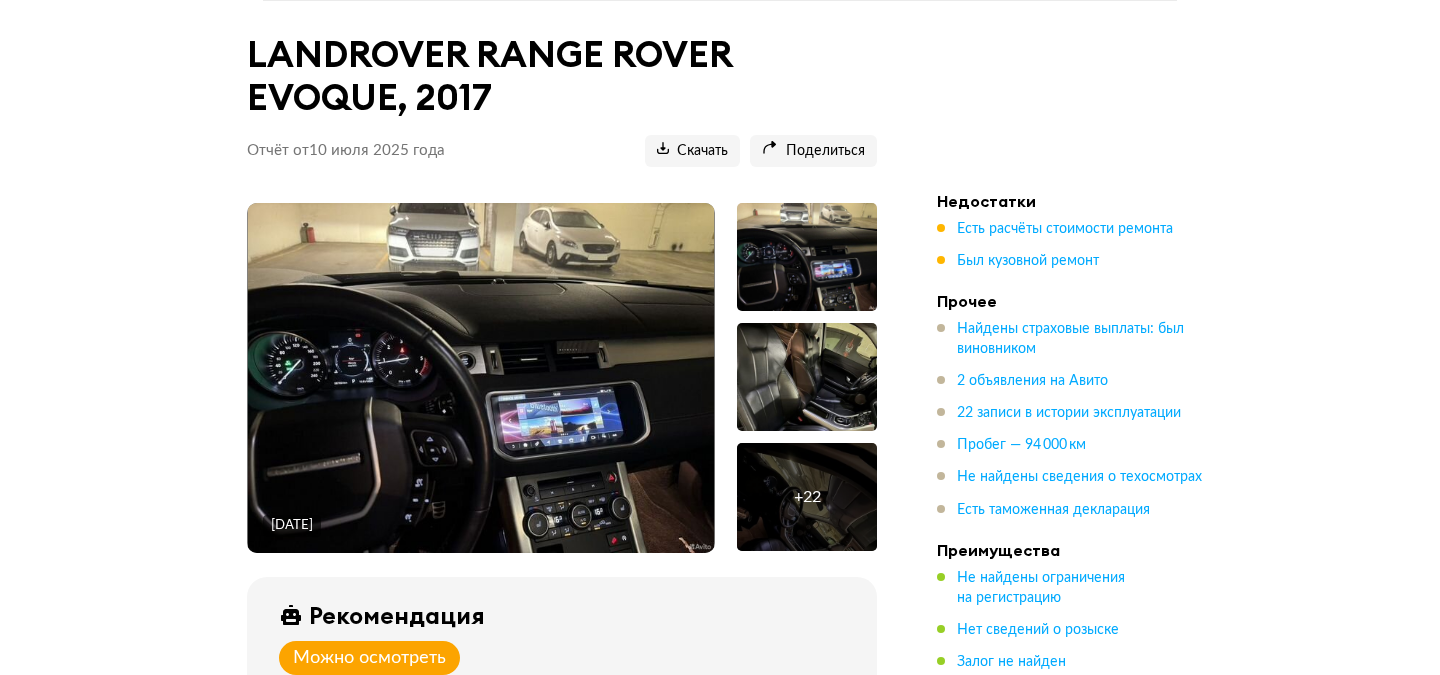 click at bounding box center [807, 377] 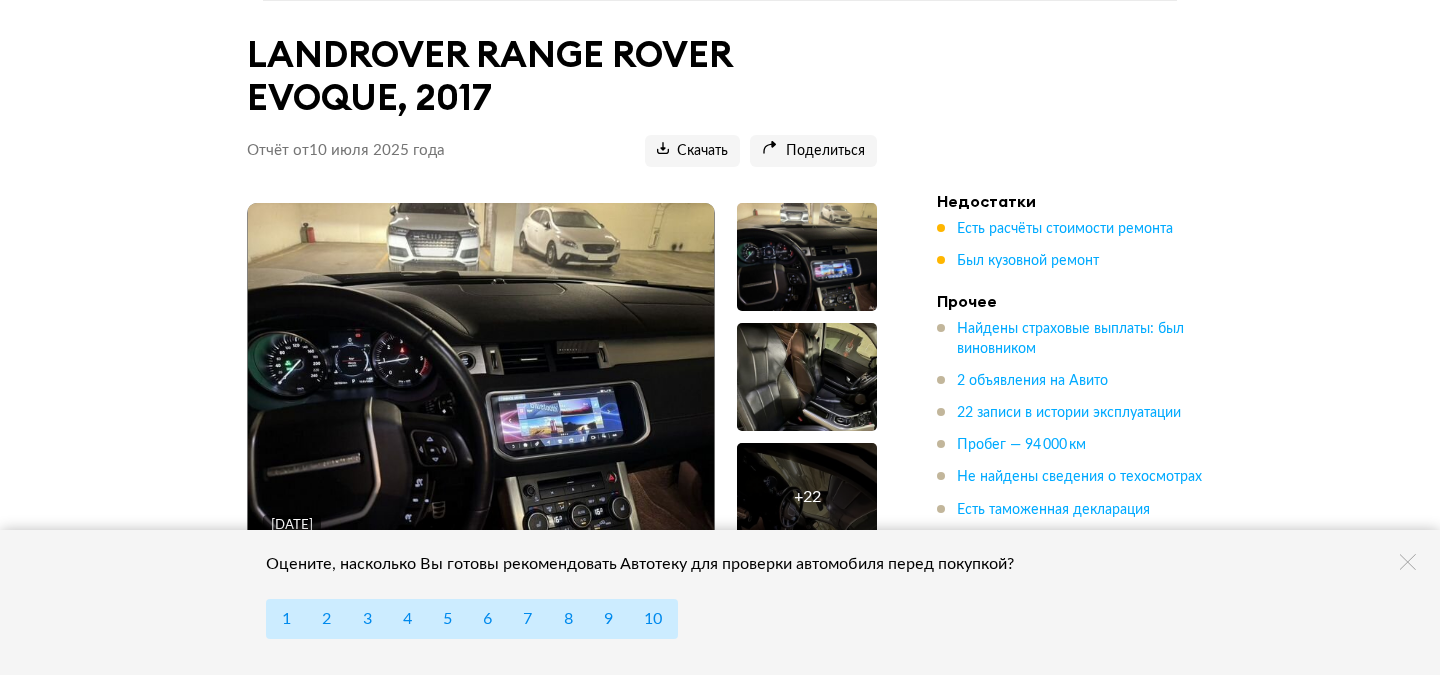 scroll, scrollTop: 355, scrollLeft: 0, axis: vertical 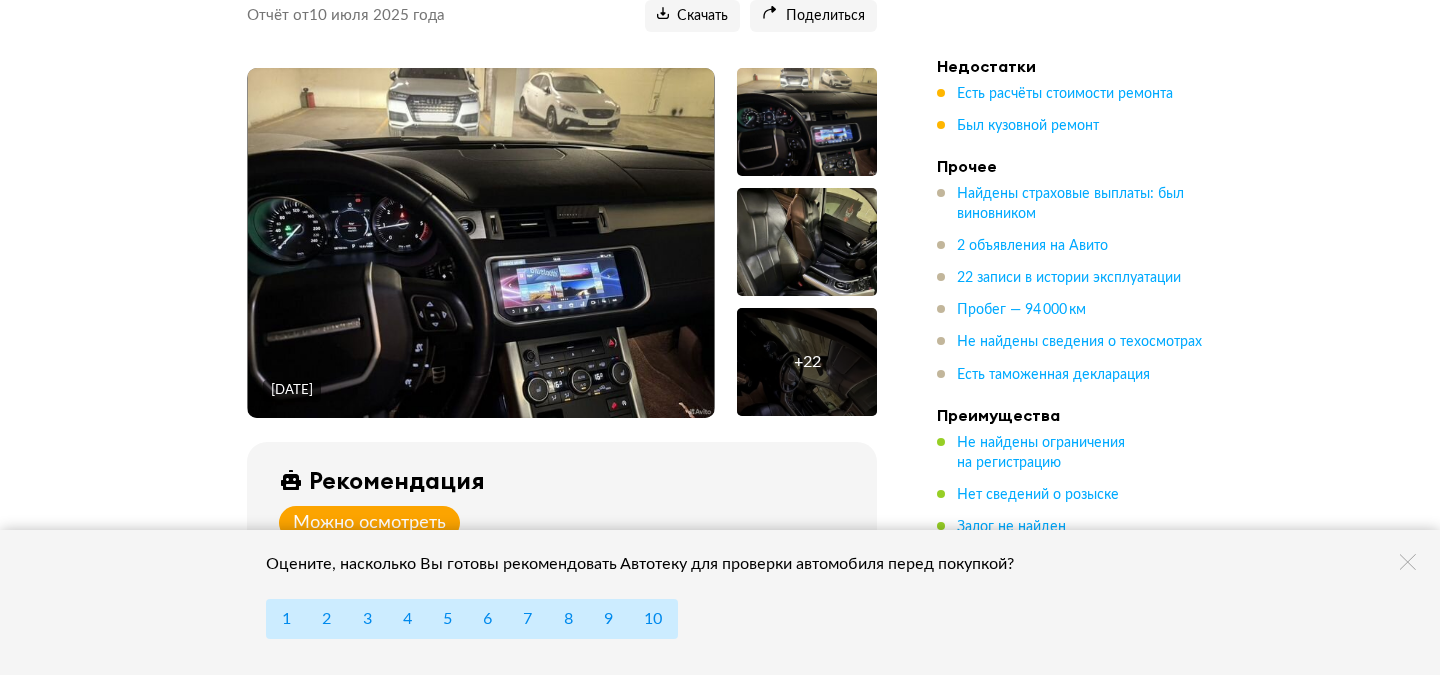 click at bounding box center [1408, 562] 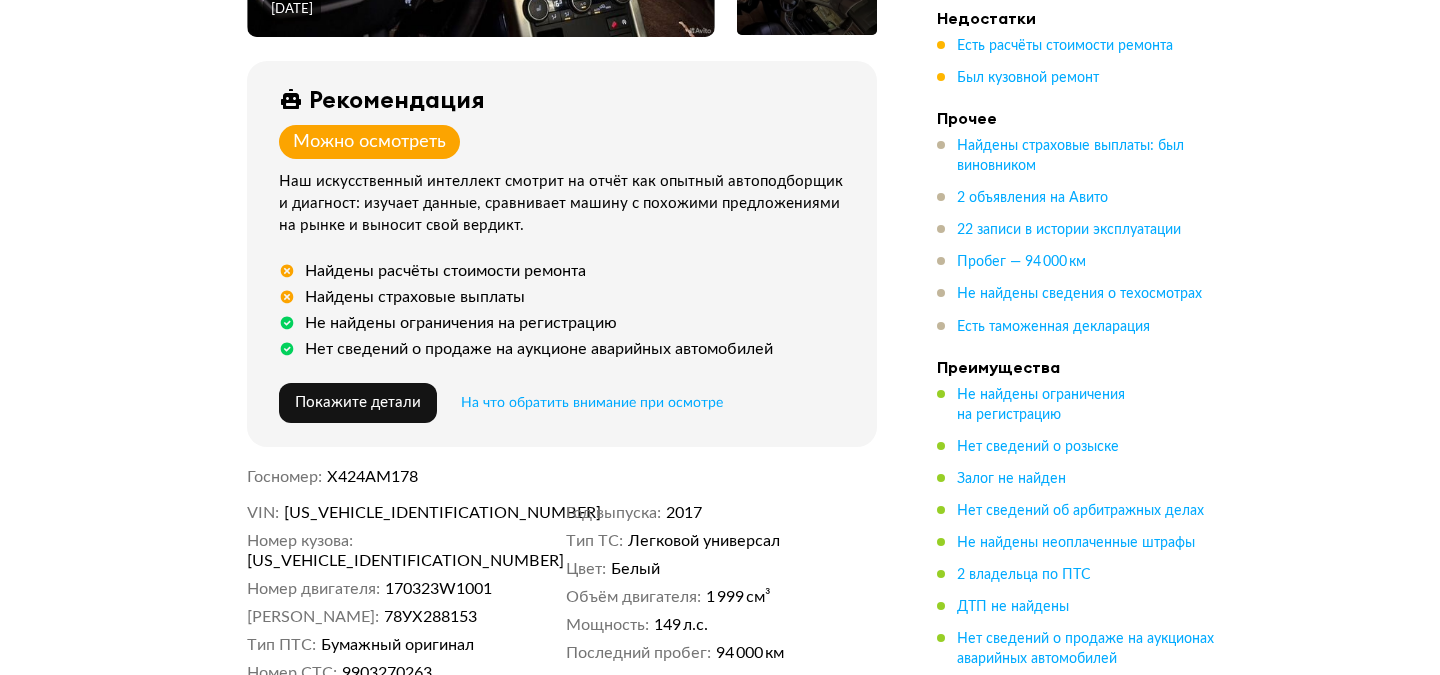 scroll, scrollTop: 766, scrollLeft: 0, axis: vertical 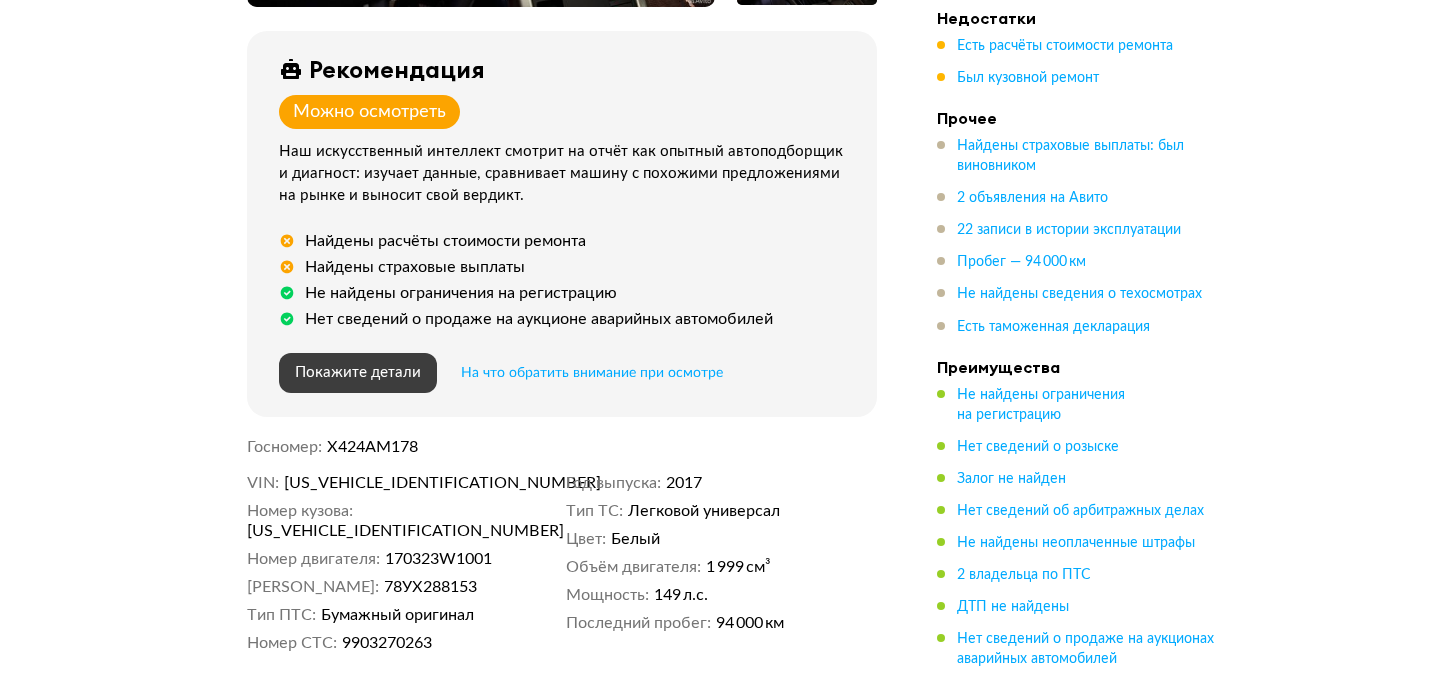 click on "Покажите детали" at bounding box center (358, 372) 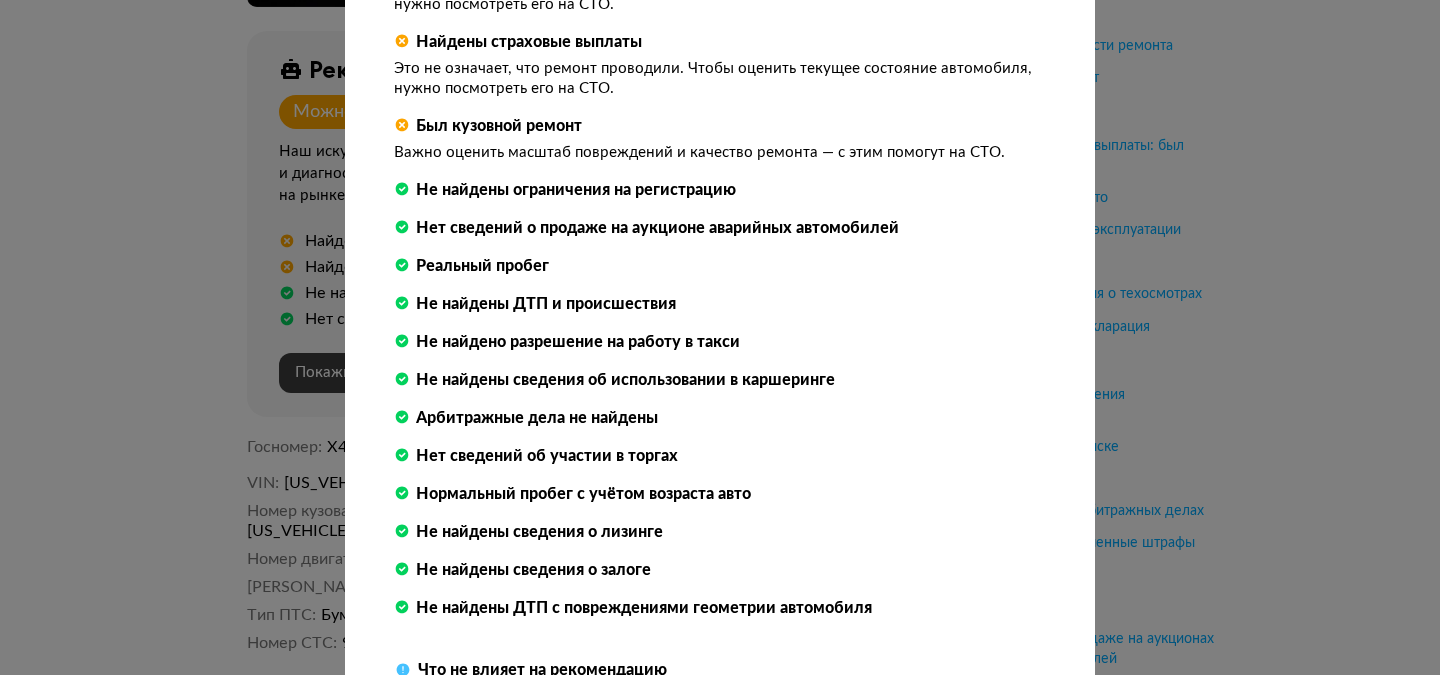scroll, scrollTop: 461, scrollLeft: 0, axis: vertical 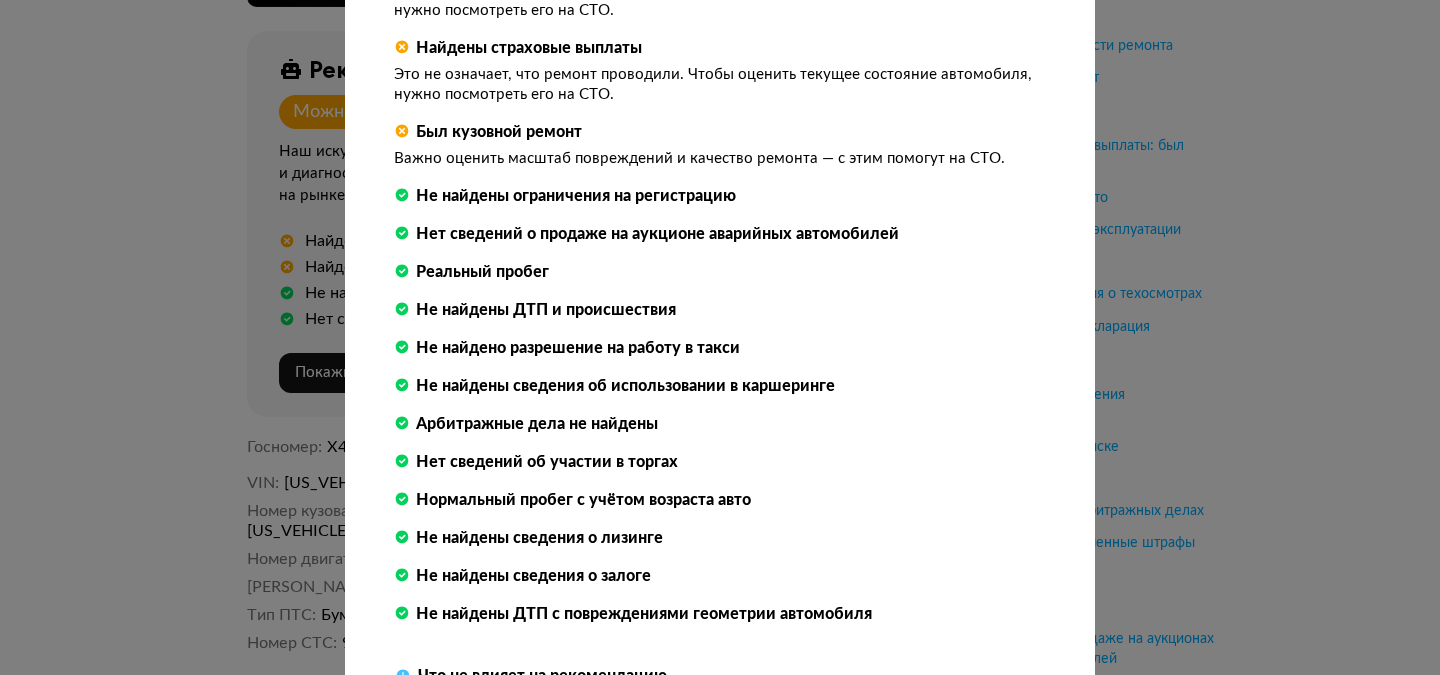 click on "Не стоит рисковать Нужен взгляд эксперта Можно осмотреть Выезжайте на осмотр Срочно на осмотр Рекомендация Недостатки не критичные. Осмотр автомобиля и проверка документов помогут разъяснить нюансы, например, соответствует ли цена состоянию. Что повлияло на рекомендацию Найдены расчёты стоимости ремонта Это не означает, что ремонт проводили. Чтобы оценить текущее состояние автомобиля, нужно посмотреть его на СТО. Найдены страховые выплаты Был кузовной ремонт Важно оценить масштаб повреждений и качество ремонта — с этим помогут на СТО." at bounding box center [720, 337] 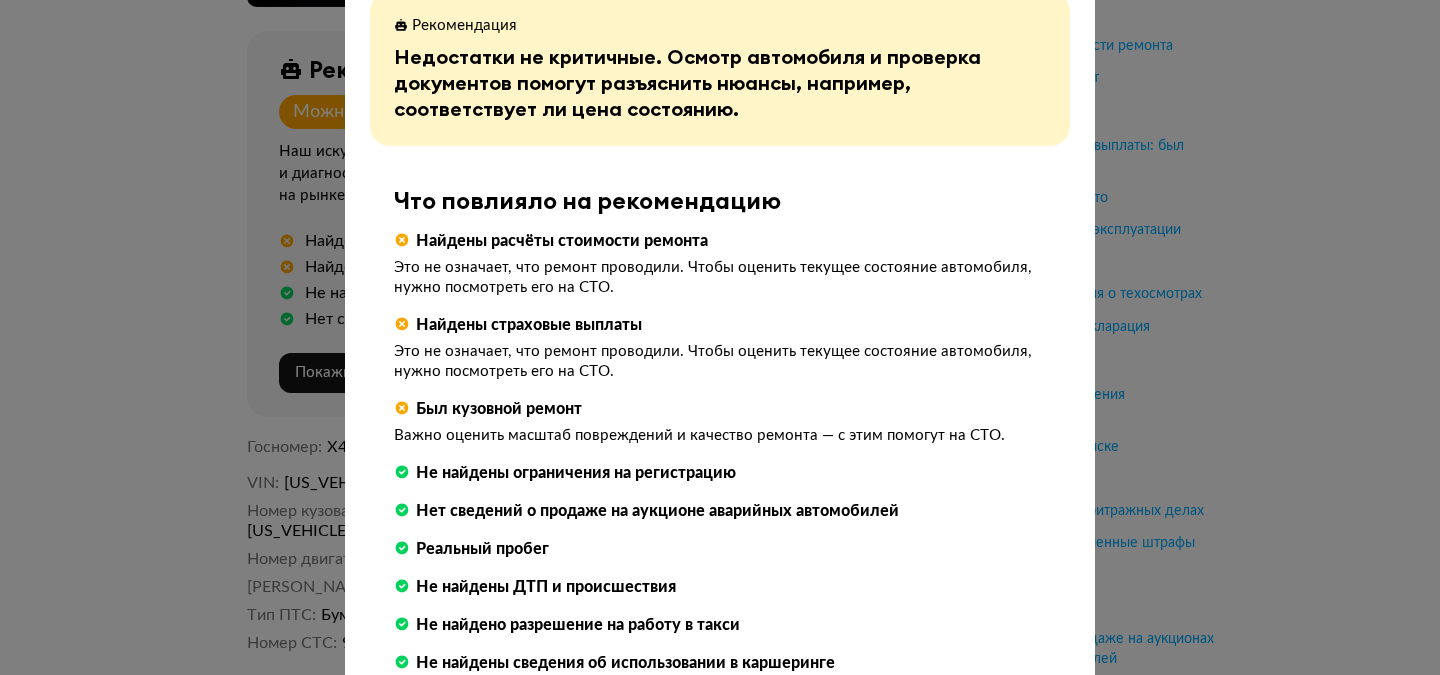 scroll, scrollTop: 0, scrollLeft: 0, axis: both 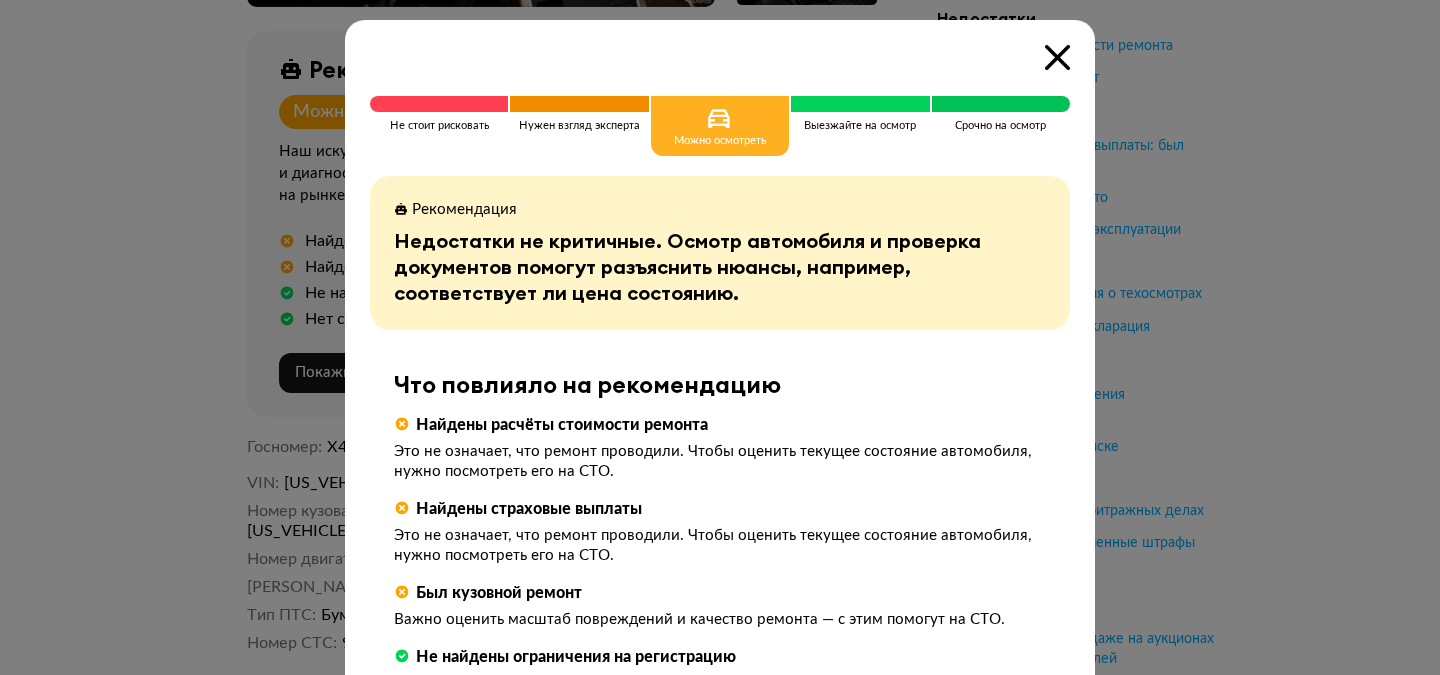 click at bounding box center [1057, 57] 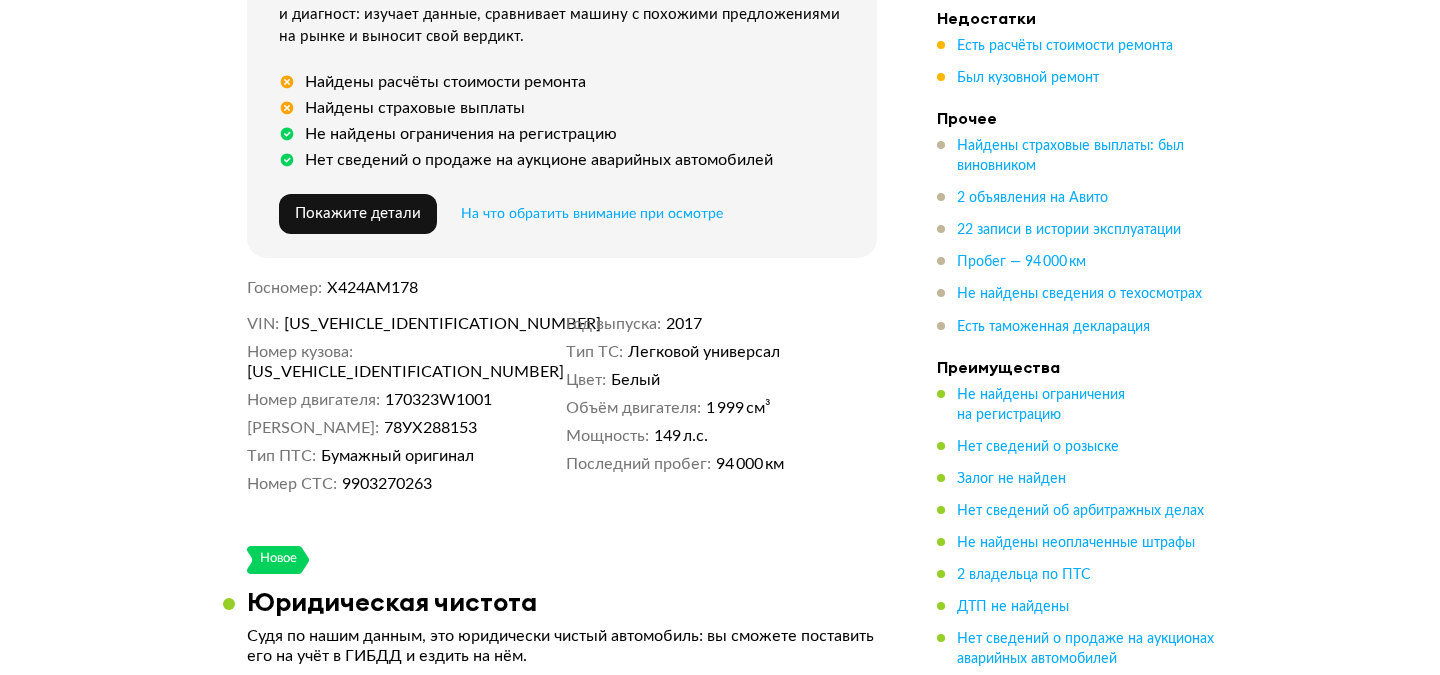 scroll, scrollTop: 945, scrollLeft: 0, axis: vertical 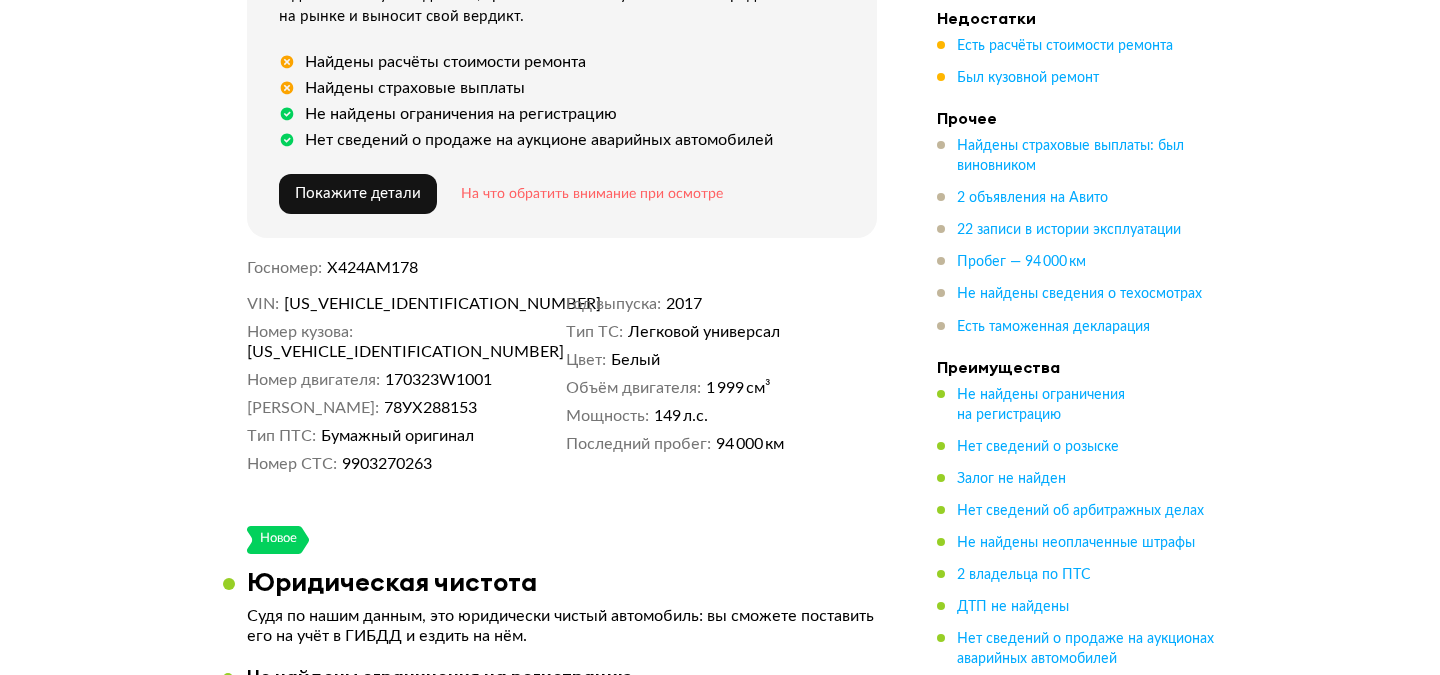 click on "На что обратить внимание при осмотре" at bounding box center (592, 194) 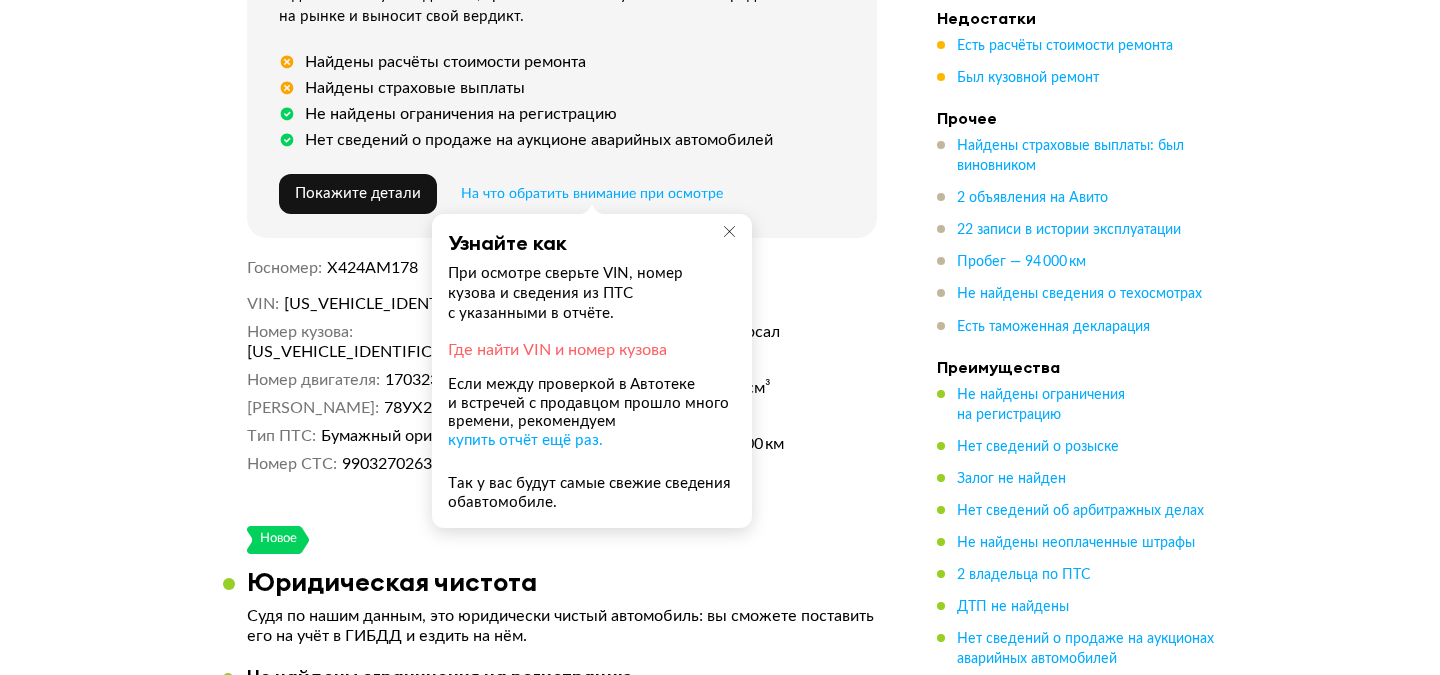 click on "Где найти VIN и номер кузова" at bounding box center (557, 350) 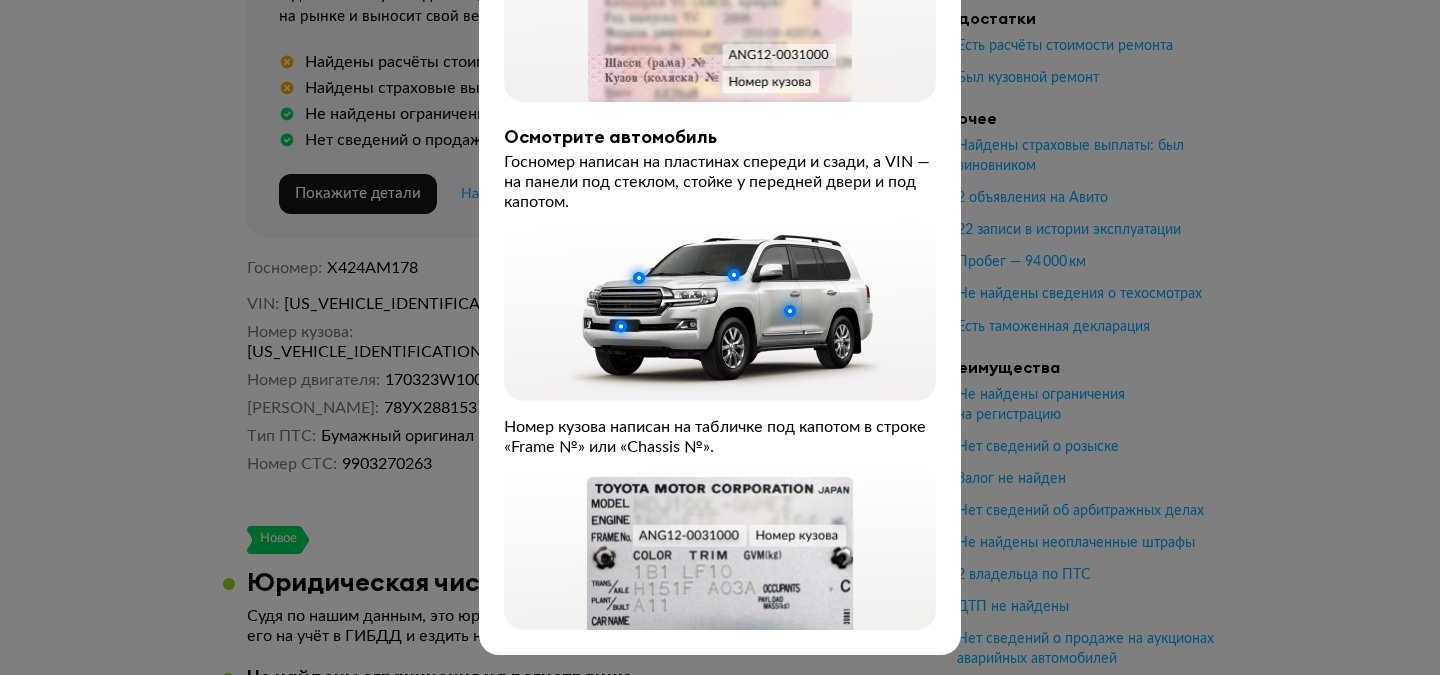 scroll, scrollTop: 486, scrollLeft: 0, axis: vertical 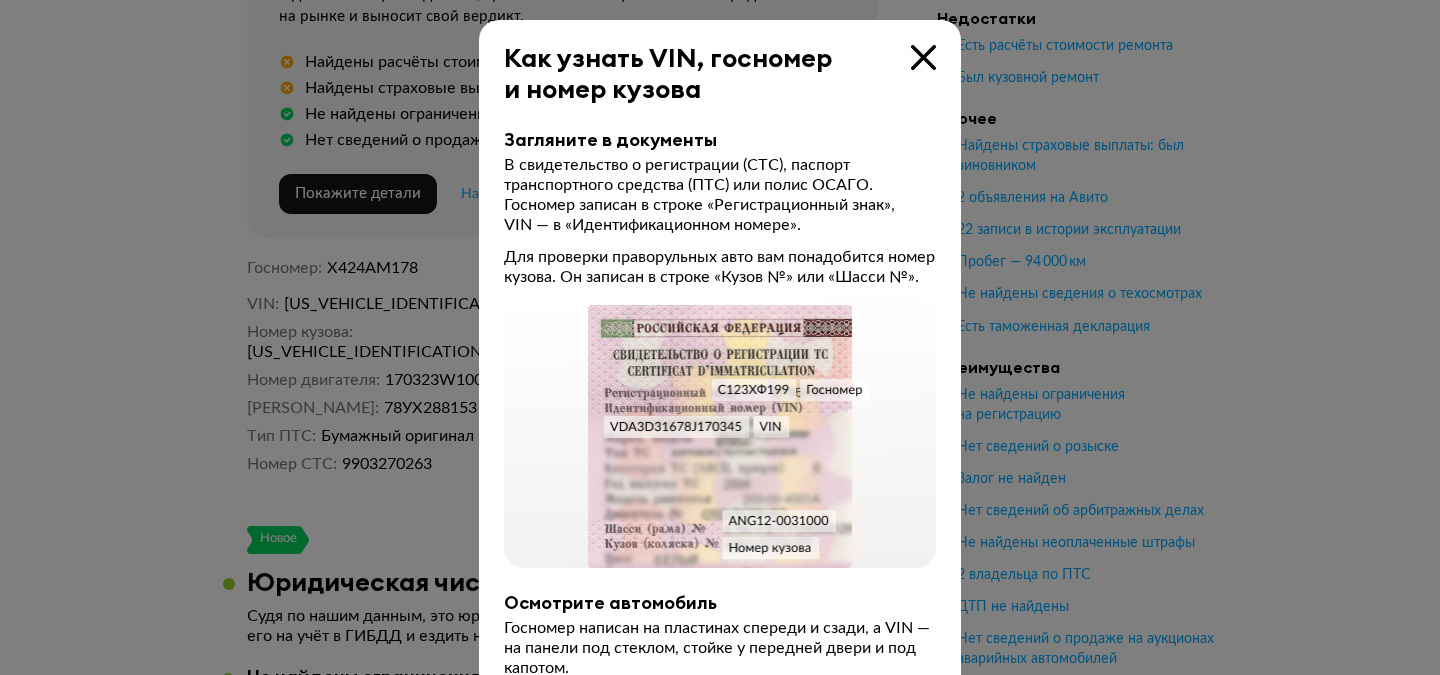 click on "Как узнать VIN, госномер  и номер кузова" at bounding box center (720, 62) 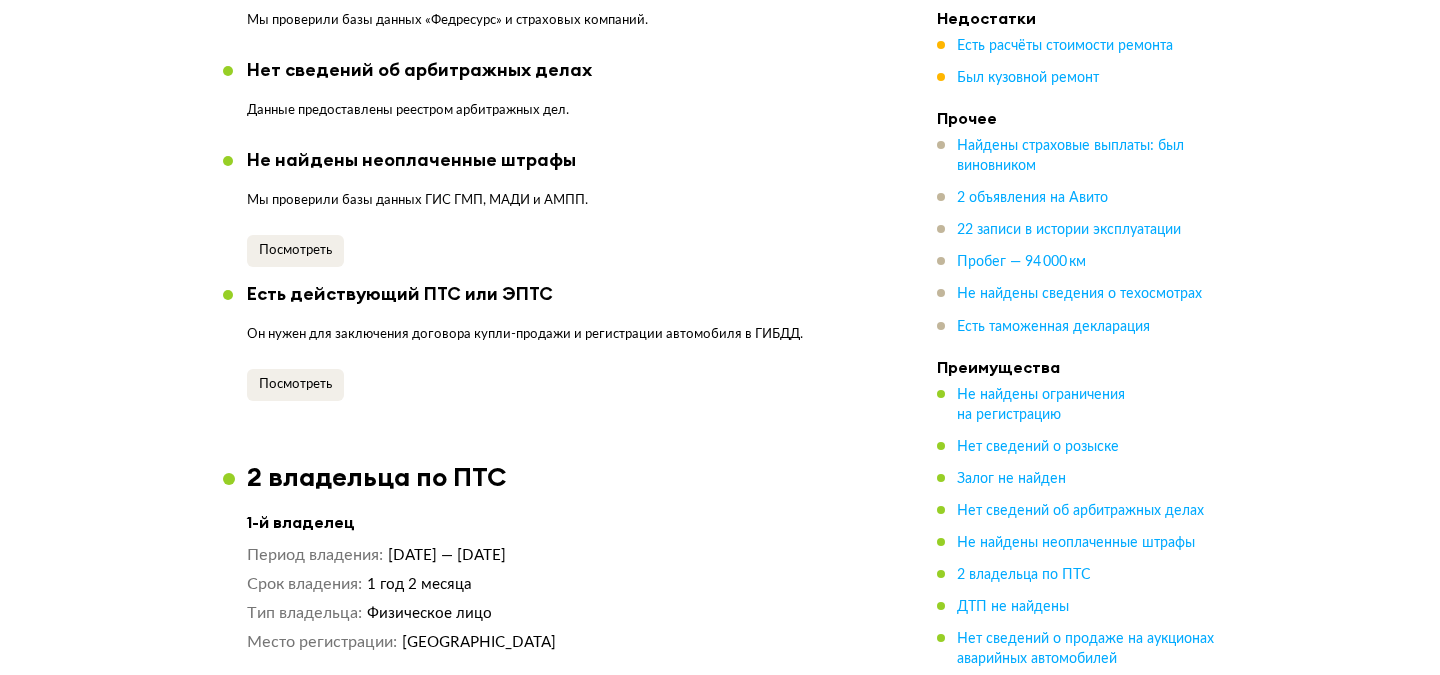 scroll, scrollTop: 2057, scrollLeft: 0, axis: vertical 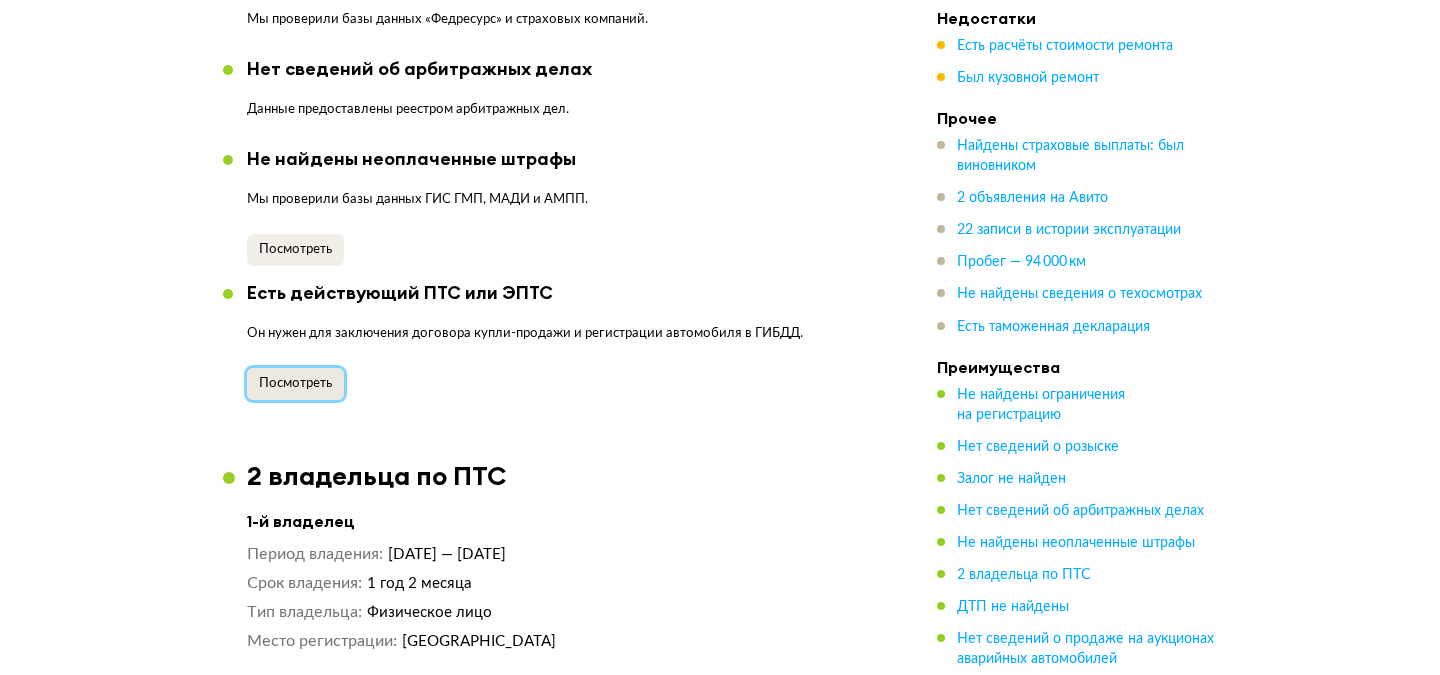 click on "Посмотреть" at bounding box center (295, 383) 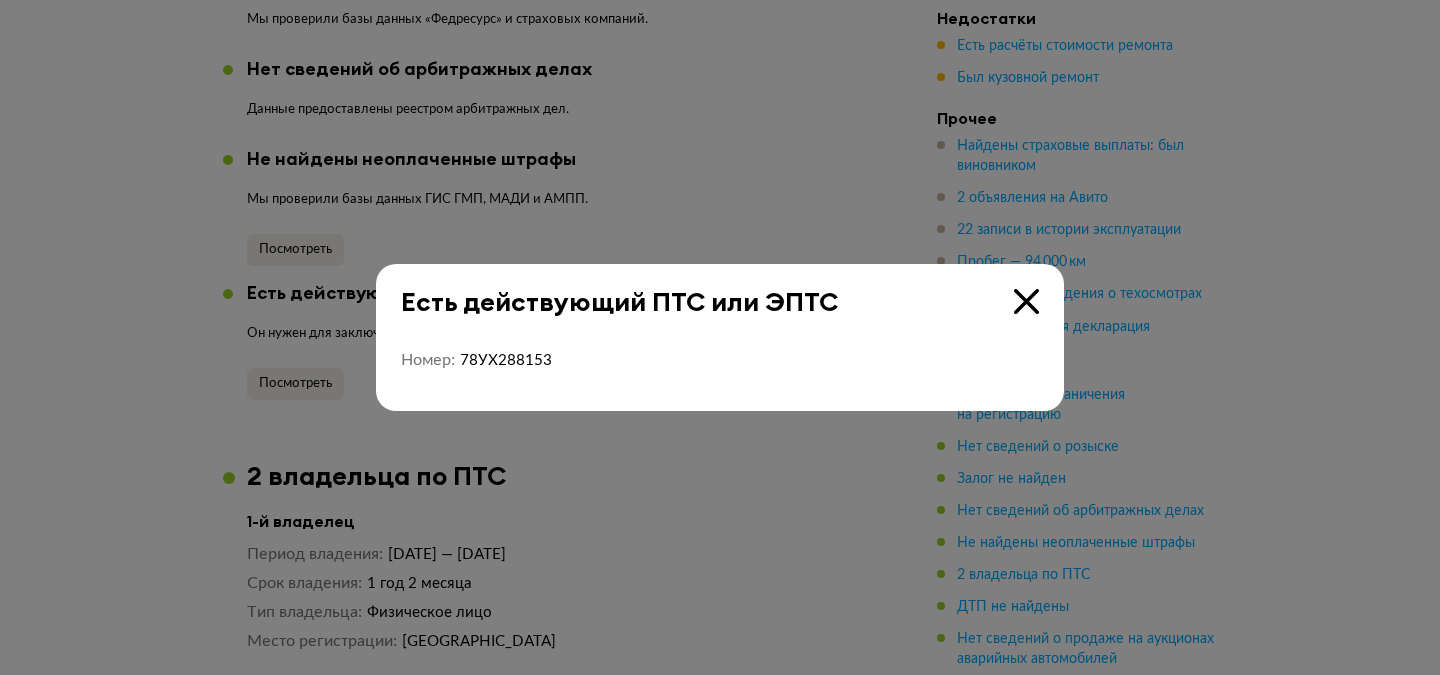 click at bounding box center [1026, 301] 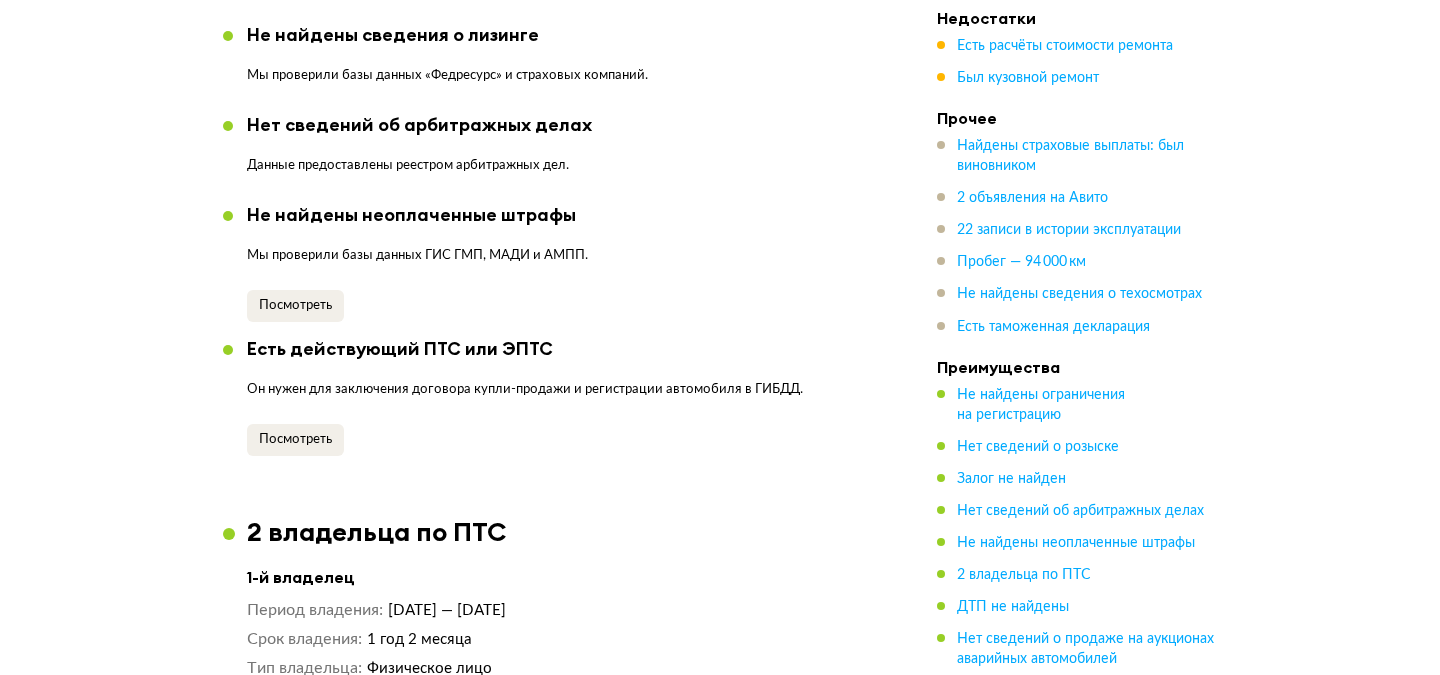 scroll, scrollTop: 1986, scrollLeft: 0, axis: vertical 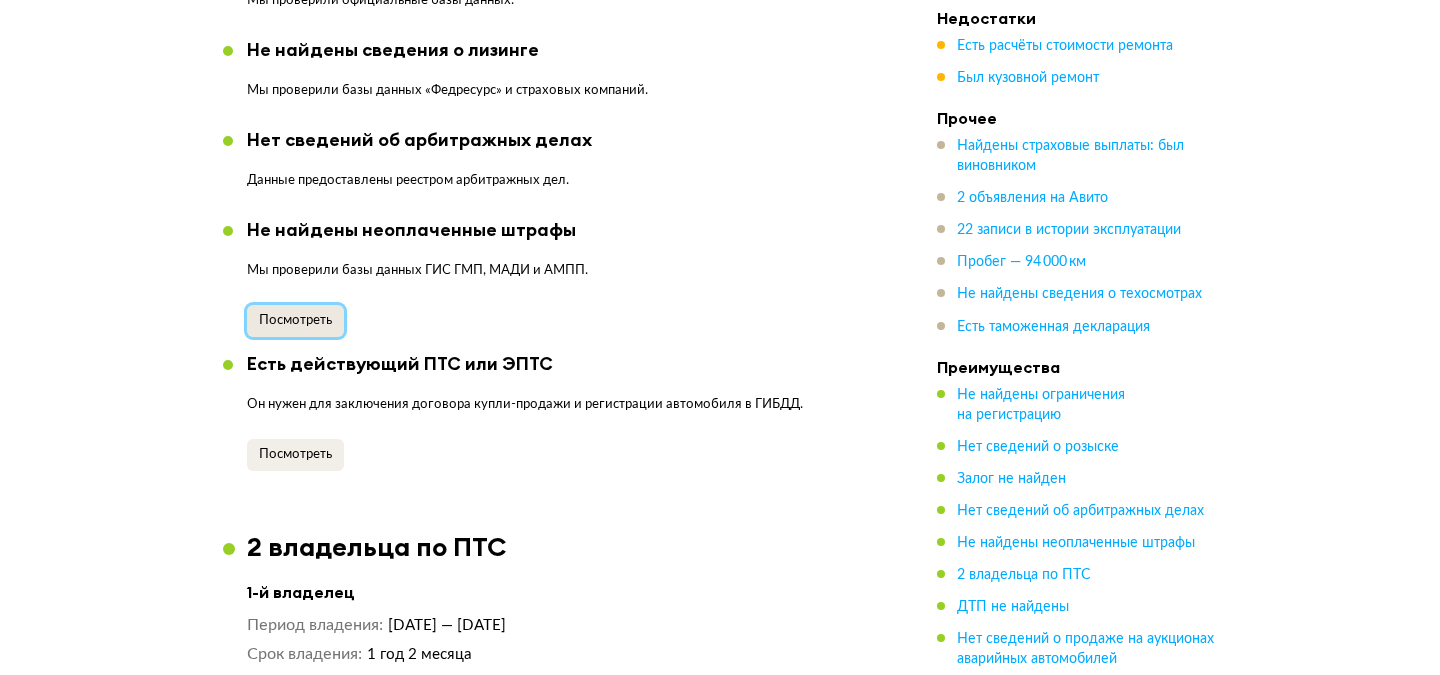 click on "Посмотреть" at bounding box center [295, 320] 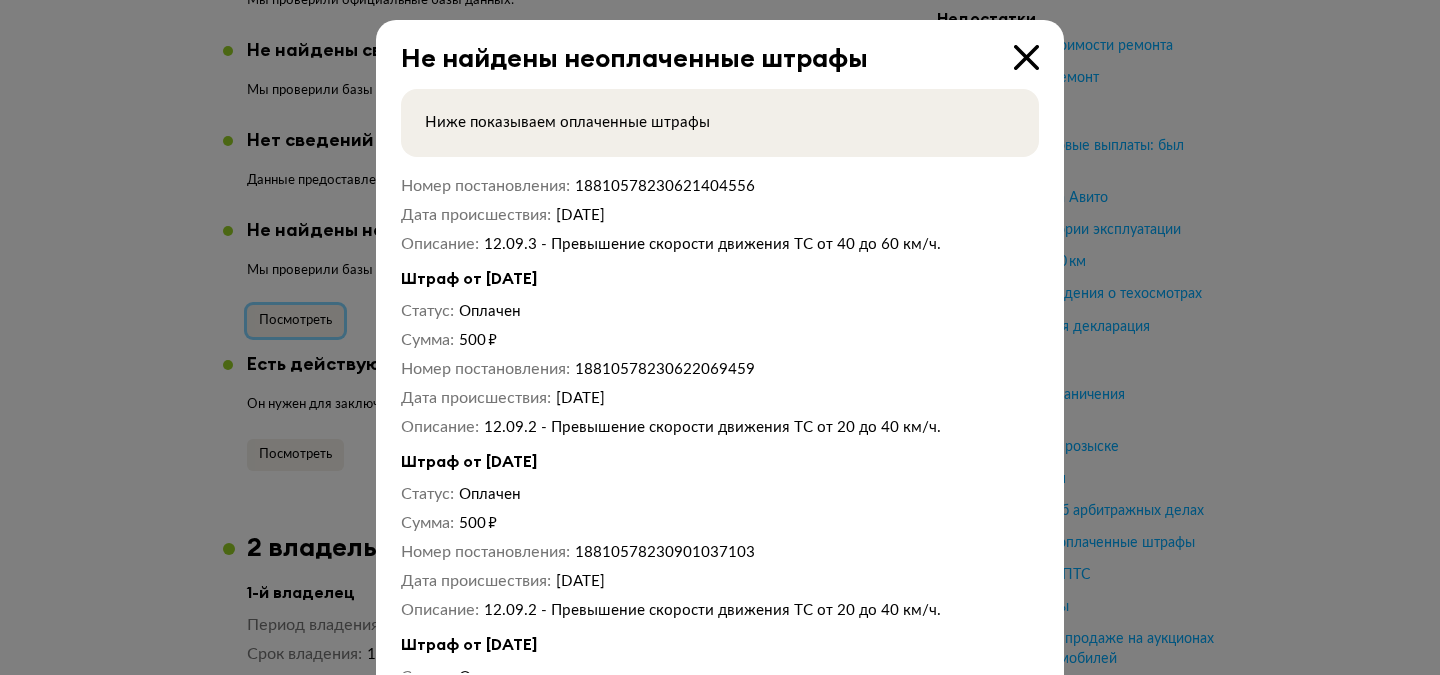scroll, scrollTop: 7435, scrollLeft: 0, axis: vertical 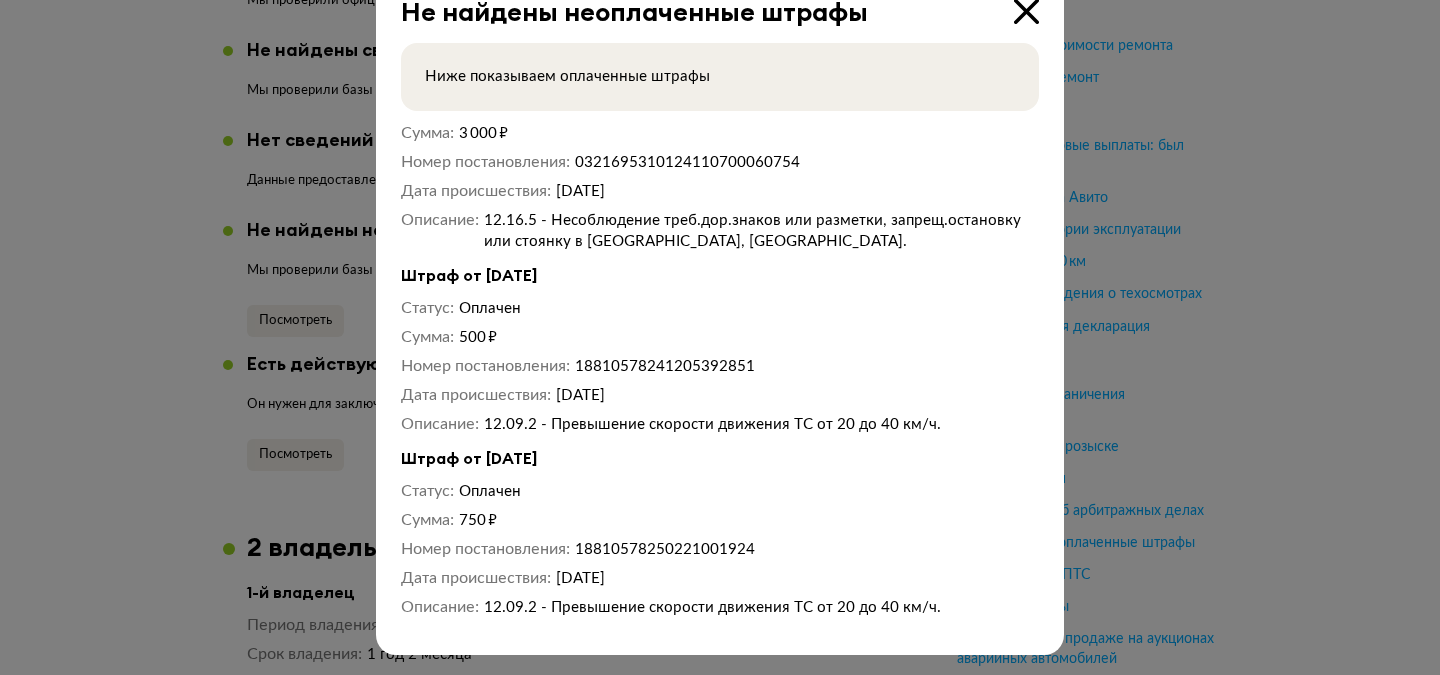 click at bounding box center (1026, 11) 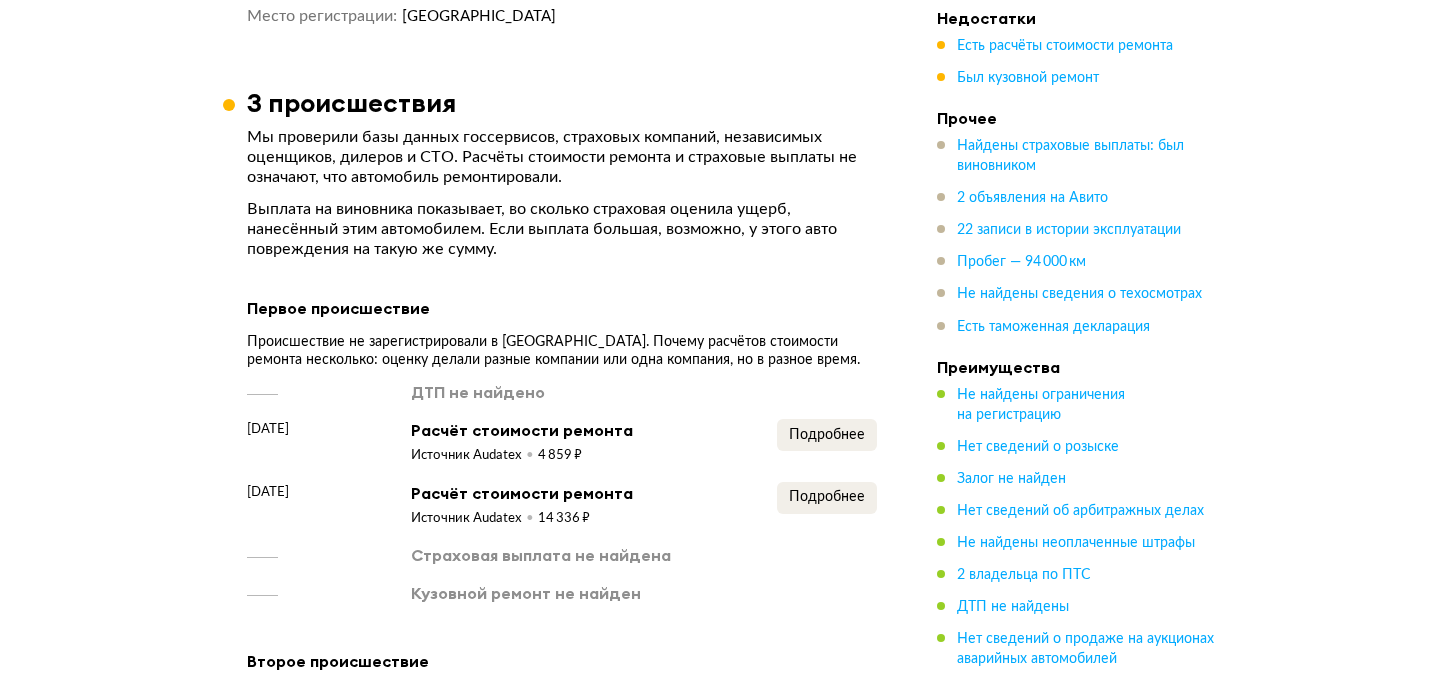 scroll, scrollTop: 2886, scrollLeft: 0, axis: vertical 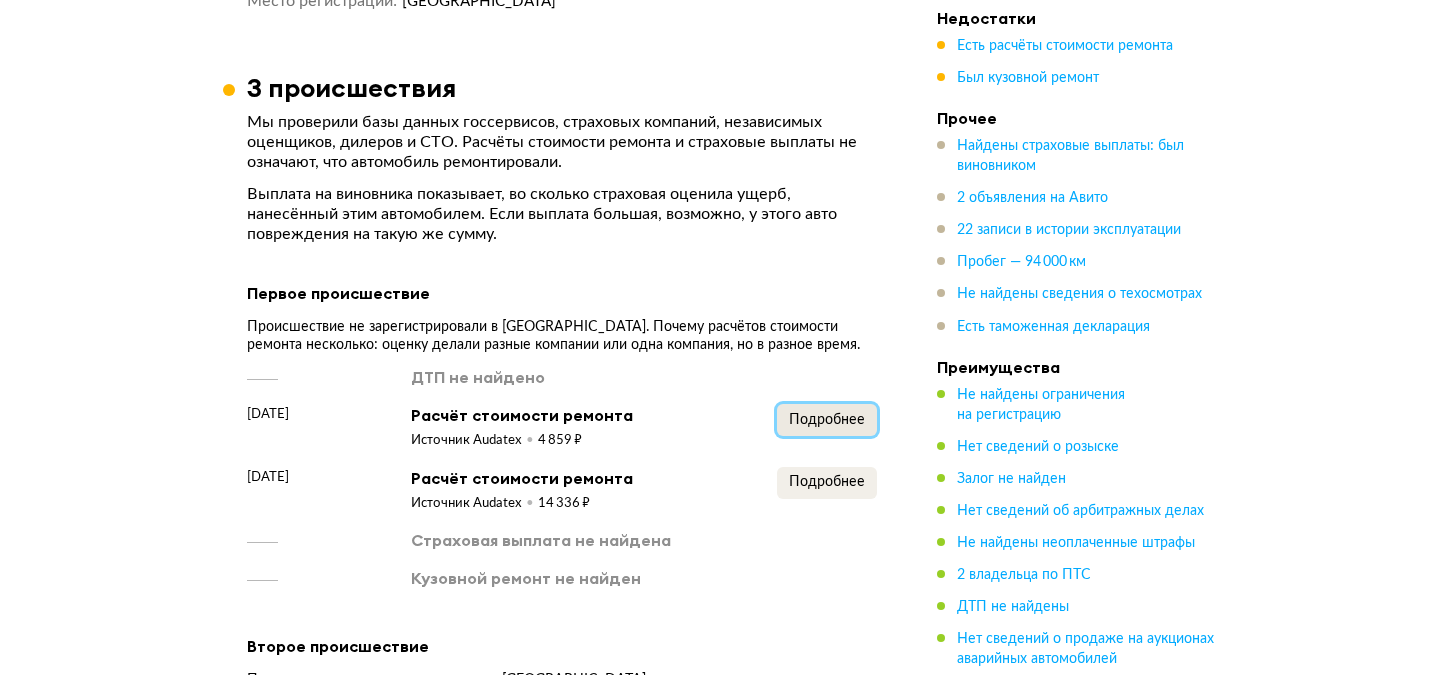 click on "Подробнее" at bounding box center (827, 420) 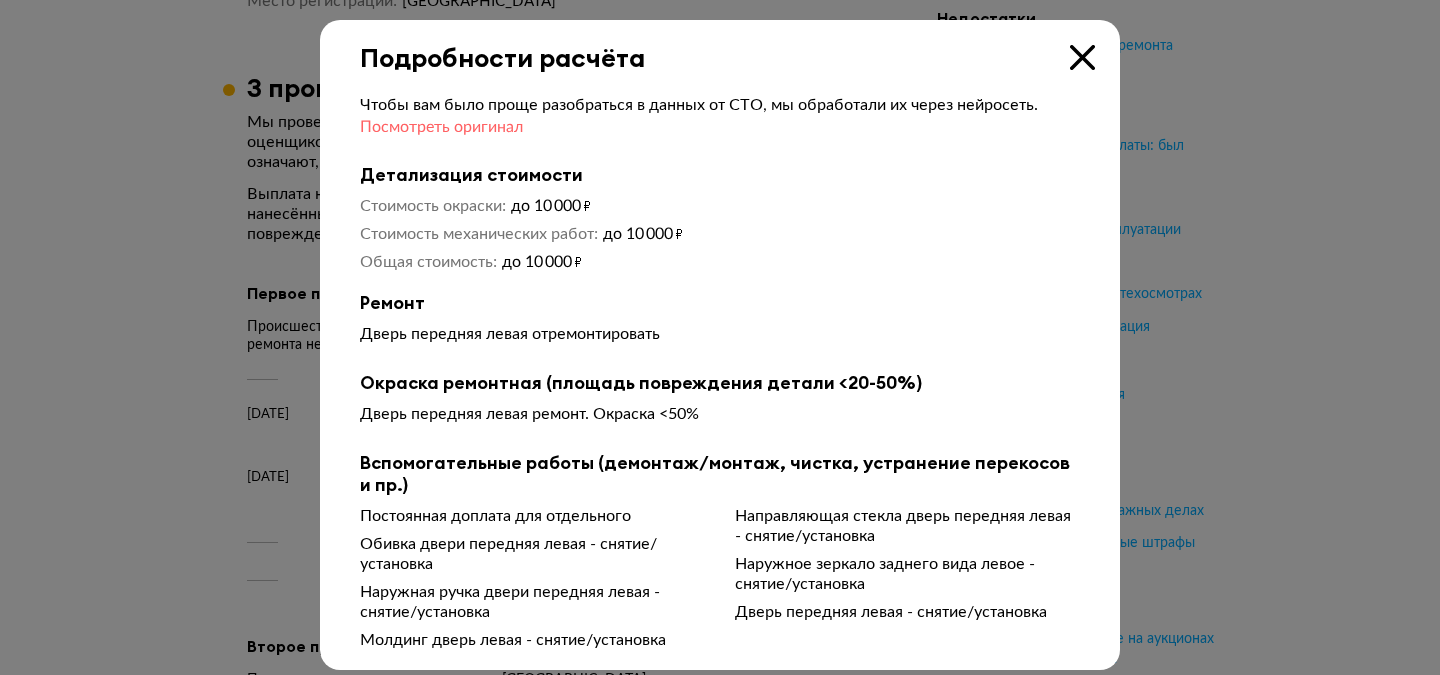 click on "Посмотреть оригинал" at bounding box center [441, 127] 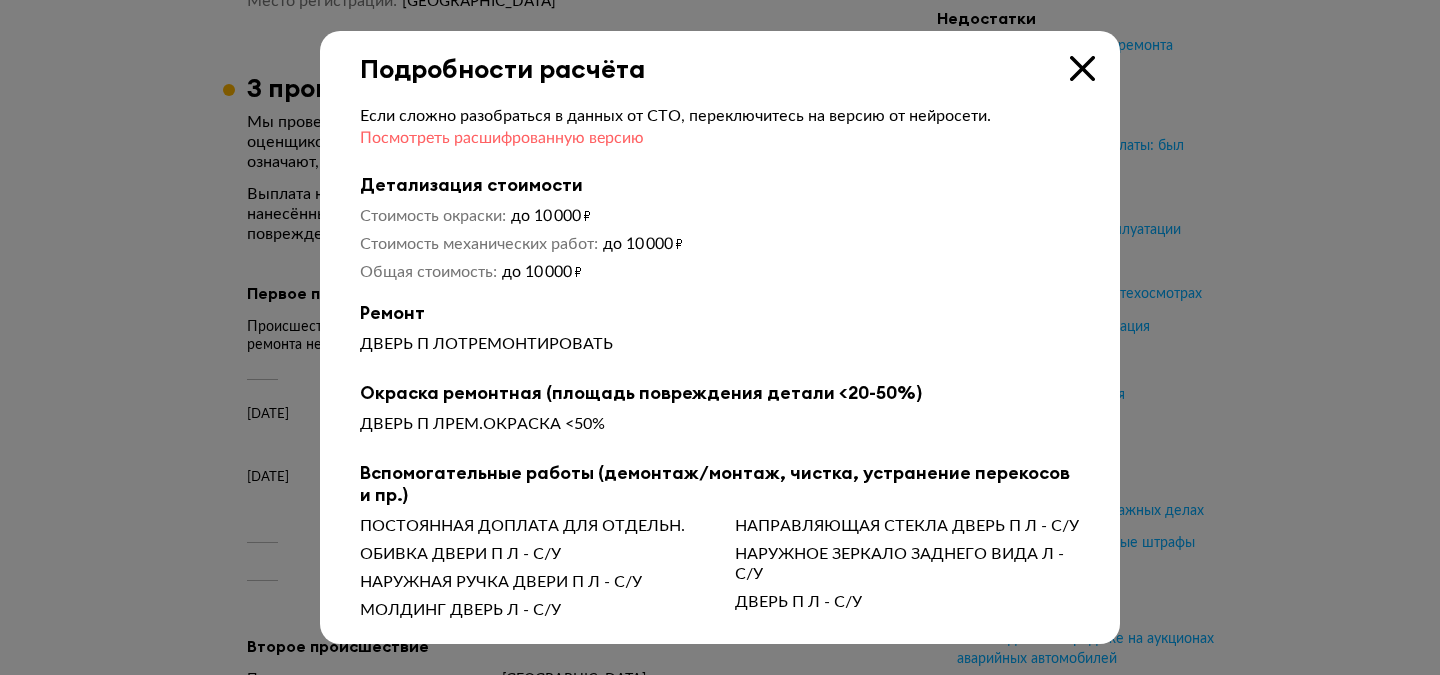 click on "Посмотреть расшифрованную версию" at bounding box center (502, 138) 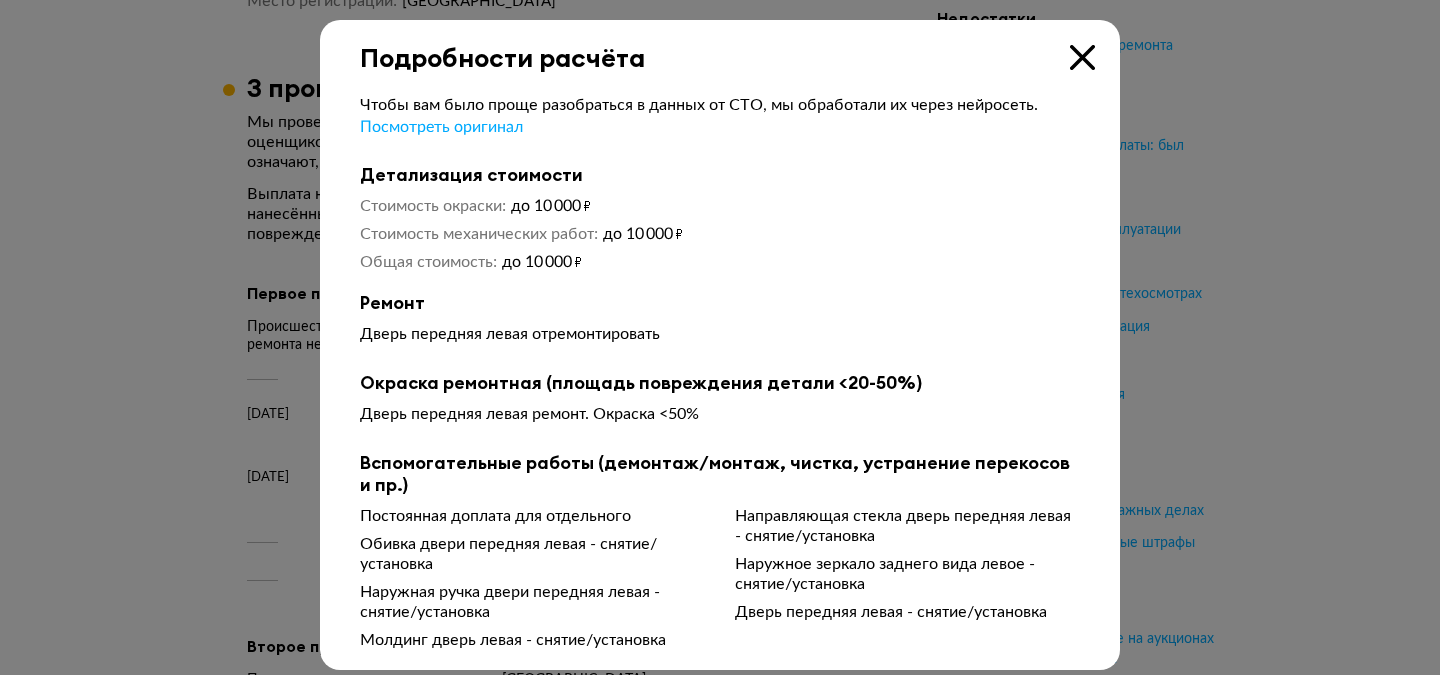 scroll, scrollTop: 16, scrollLeft: 0, axis: vertical 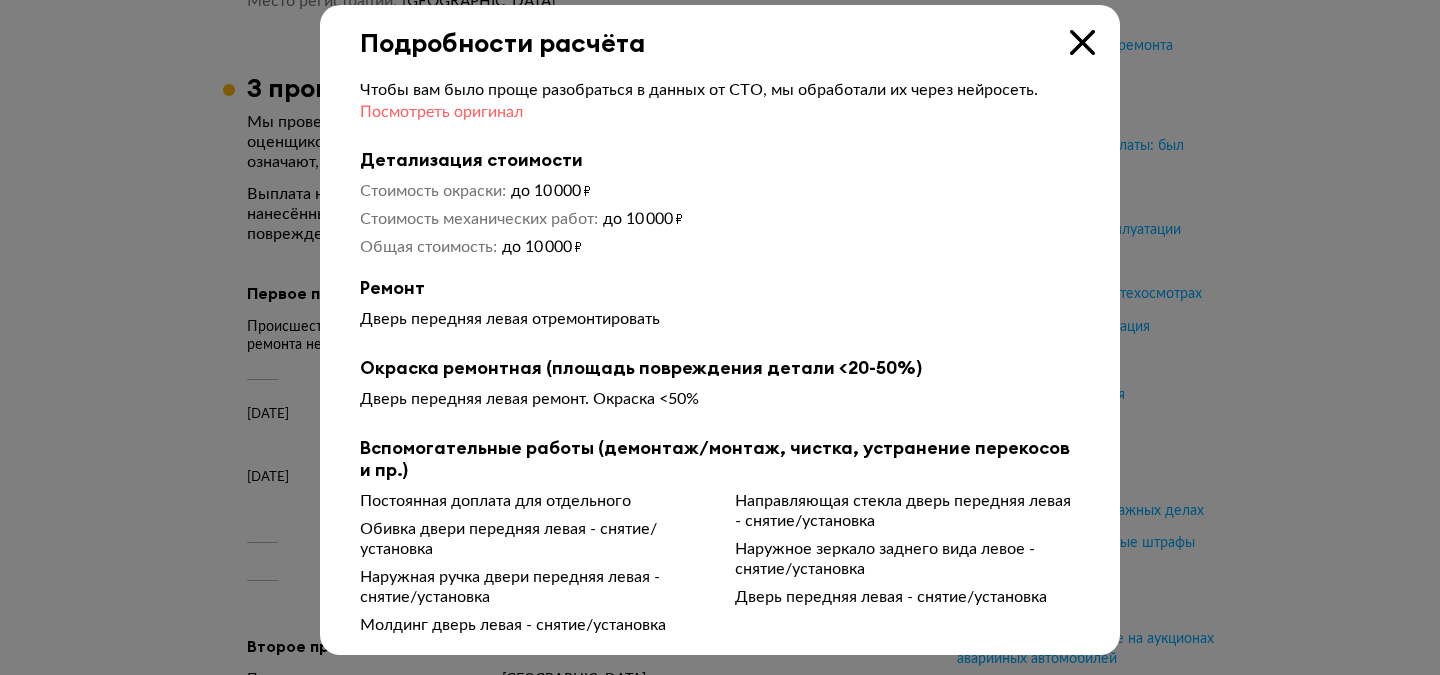 click on "Посмотреть оригинал" at bounding box center [441, 112] 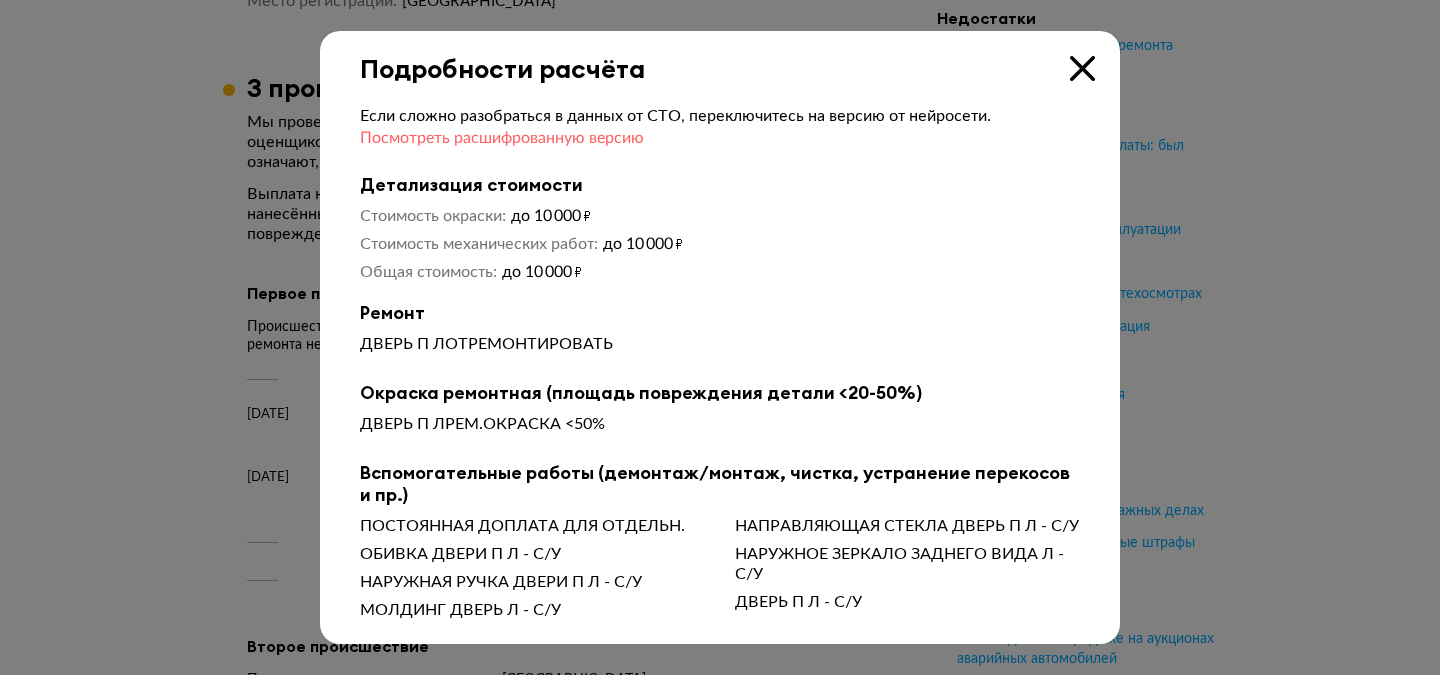 click on "Если сложно разобраться в данных от СТО, переключитесь на версию от нейросети." at bounding box center [675, 116] 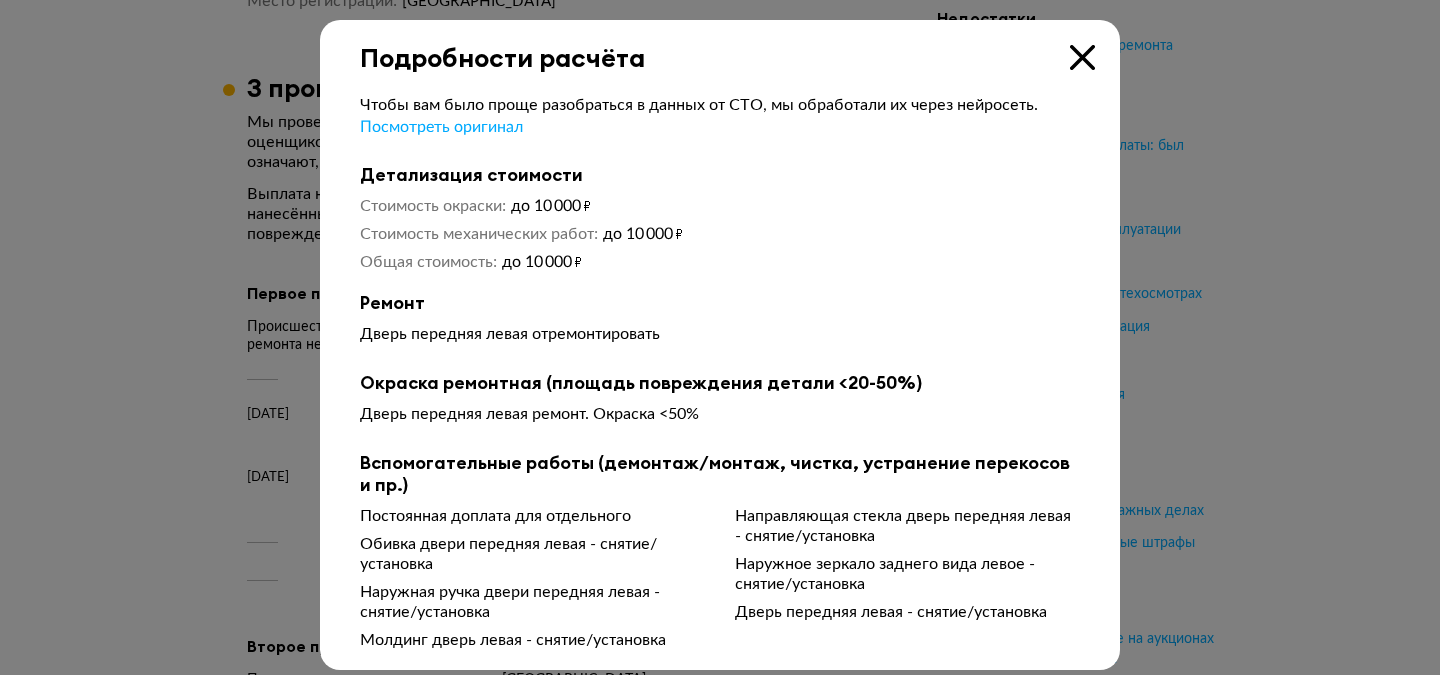 scroll, scrollTop: 16, scrollLeft: 0, axis: vertical 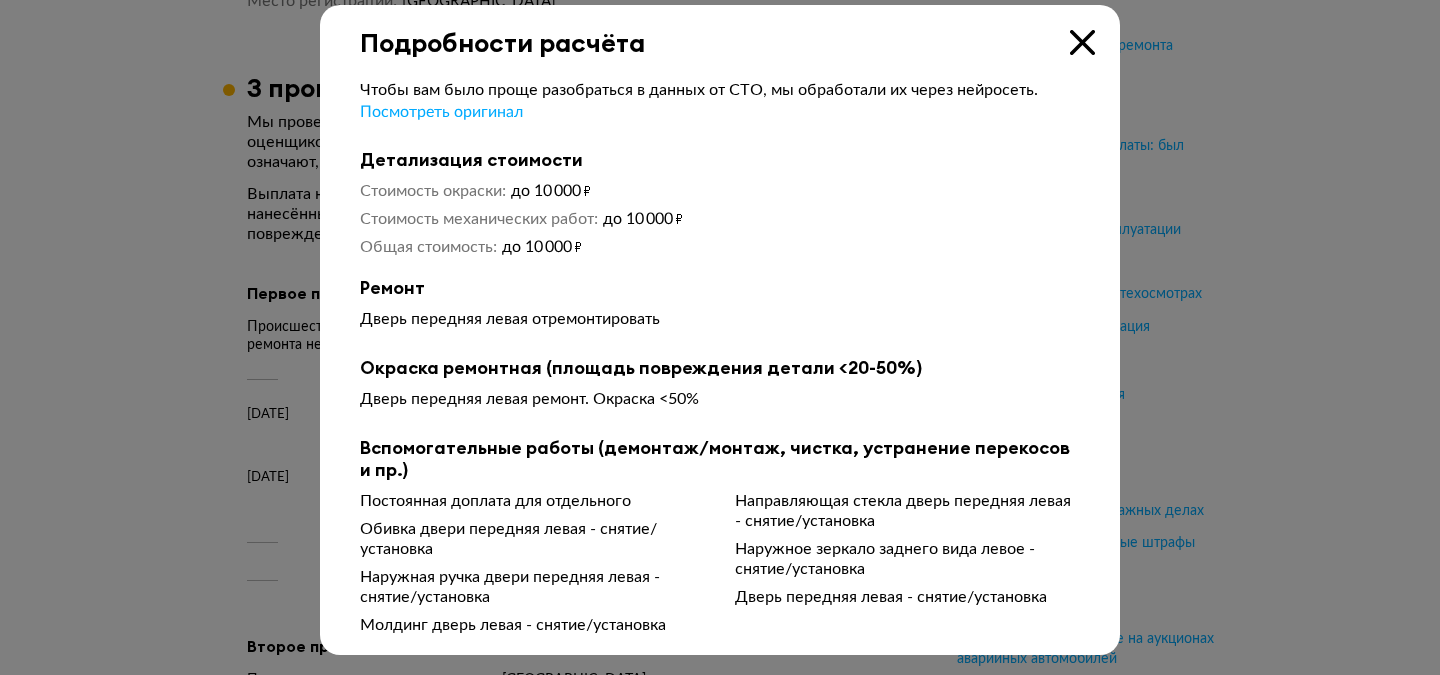 click at bounding box center (1082, 42) 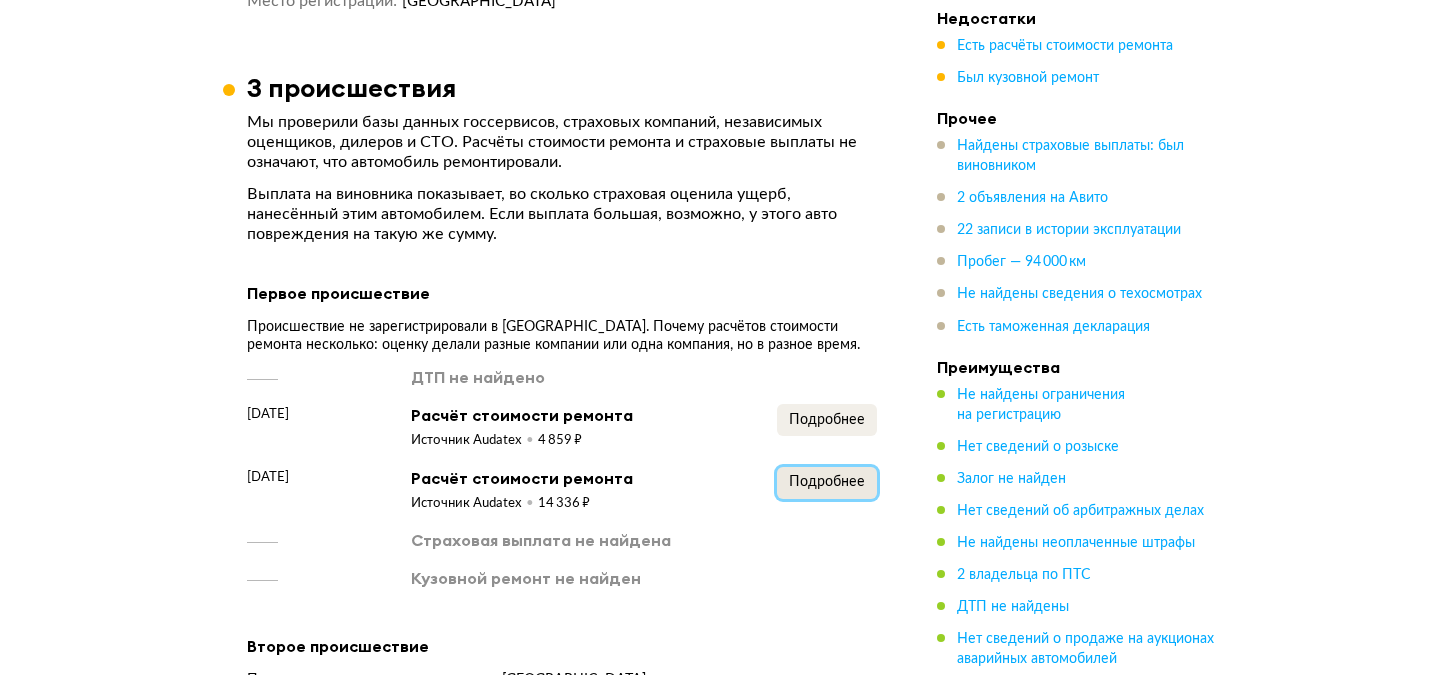 click on "Подробнее" at bounding box center [827, 482] 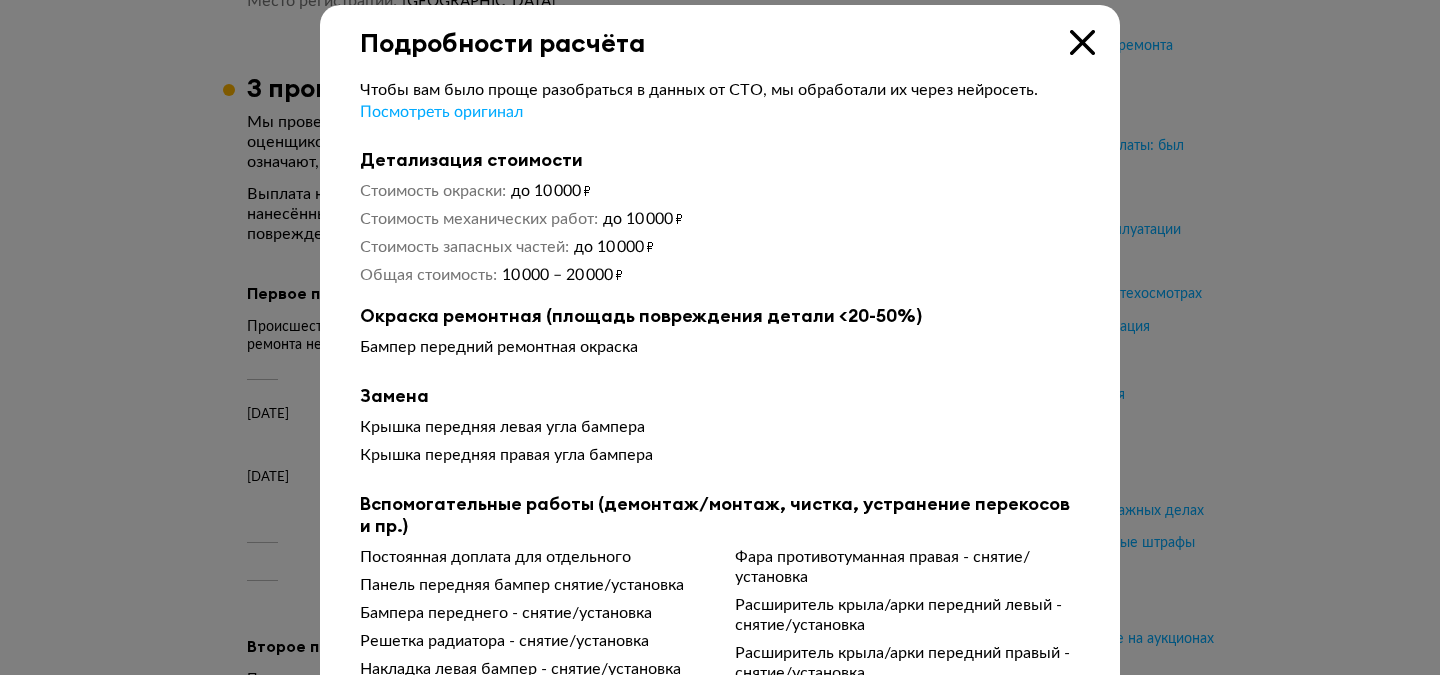 scroll, scrollTop: 0, scrollLeft: 0, axis: both 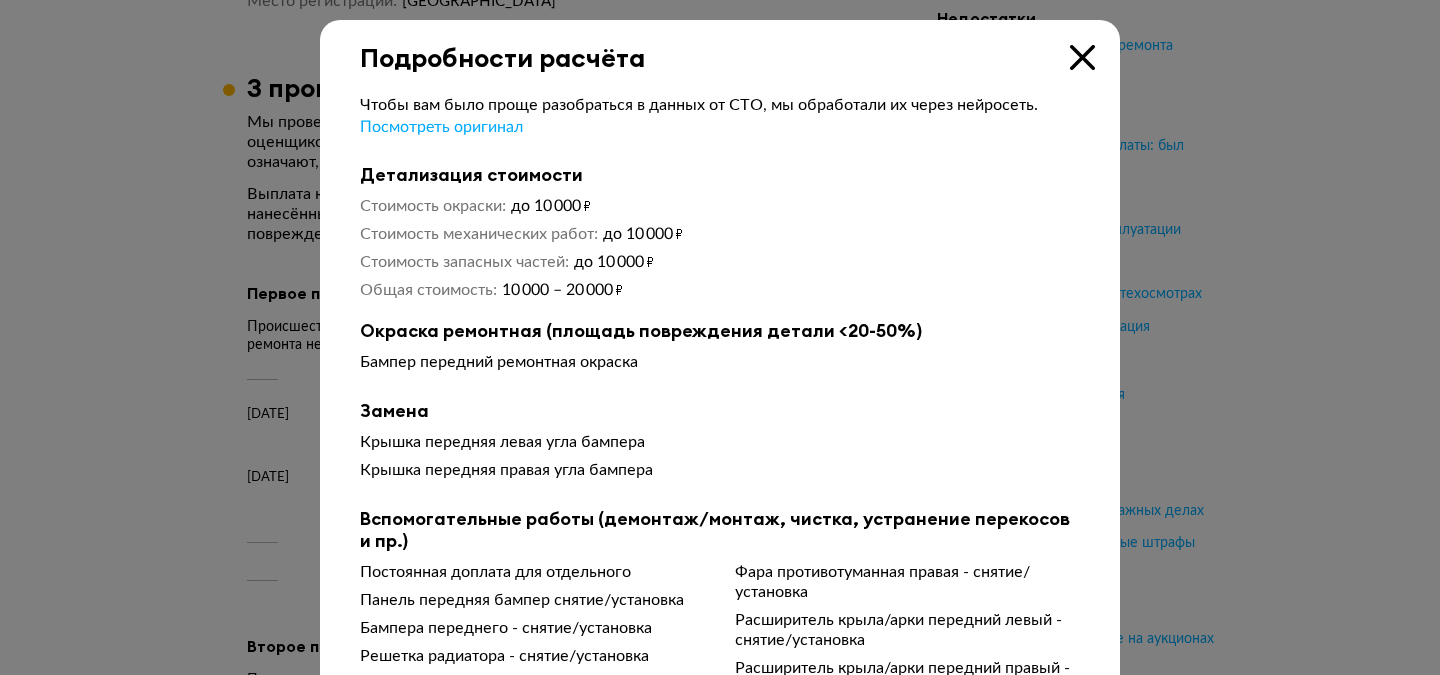 click at bounding box center (1082, 57) 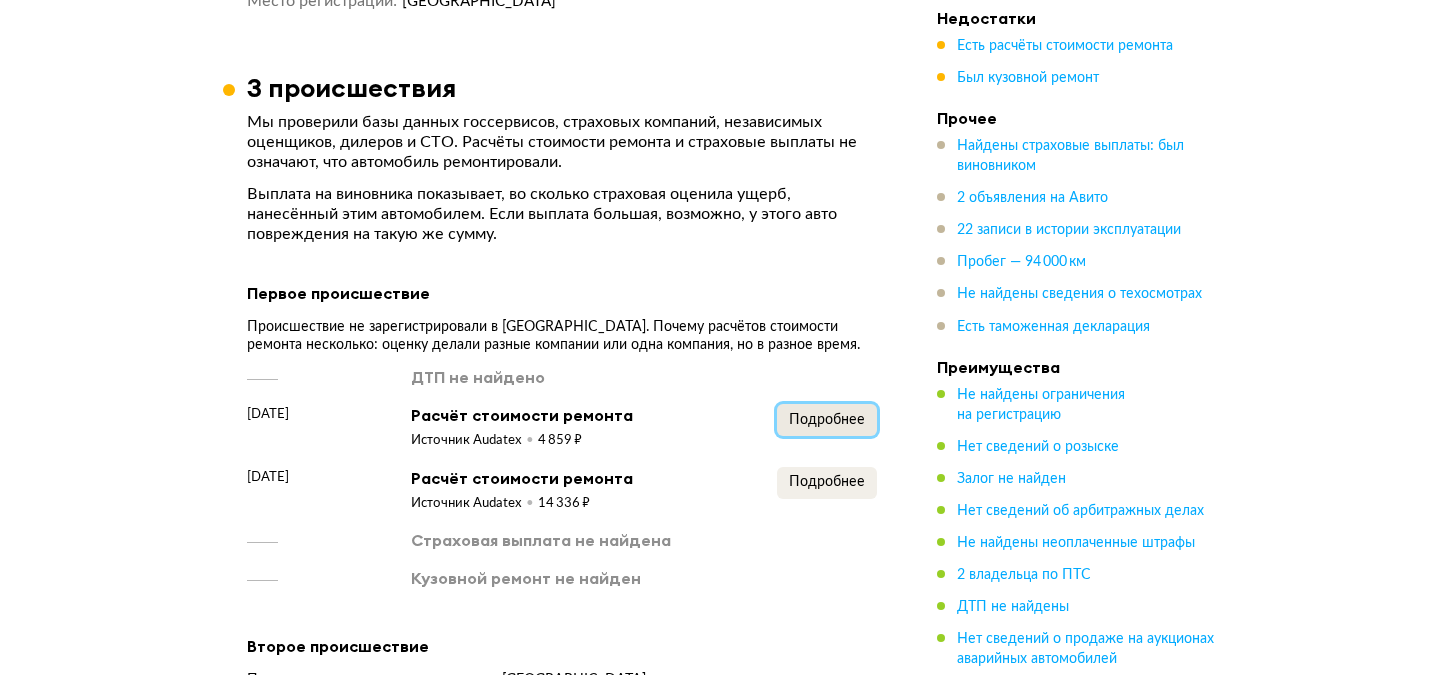 click on "Подробнее" at bounding box center (827, 420) 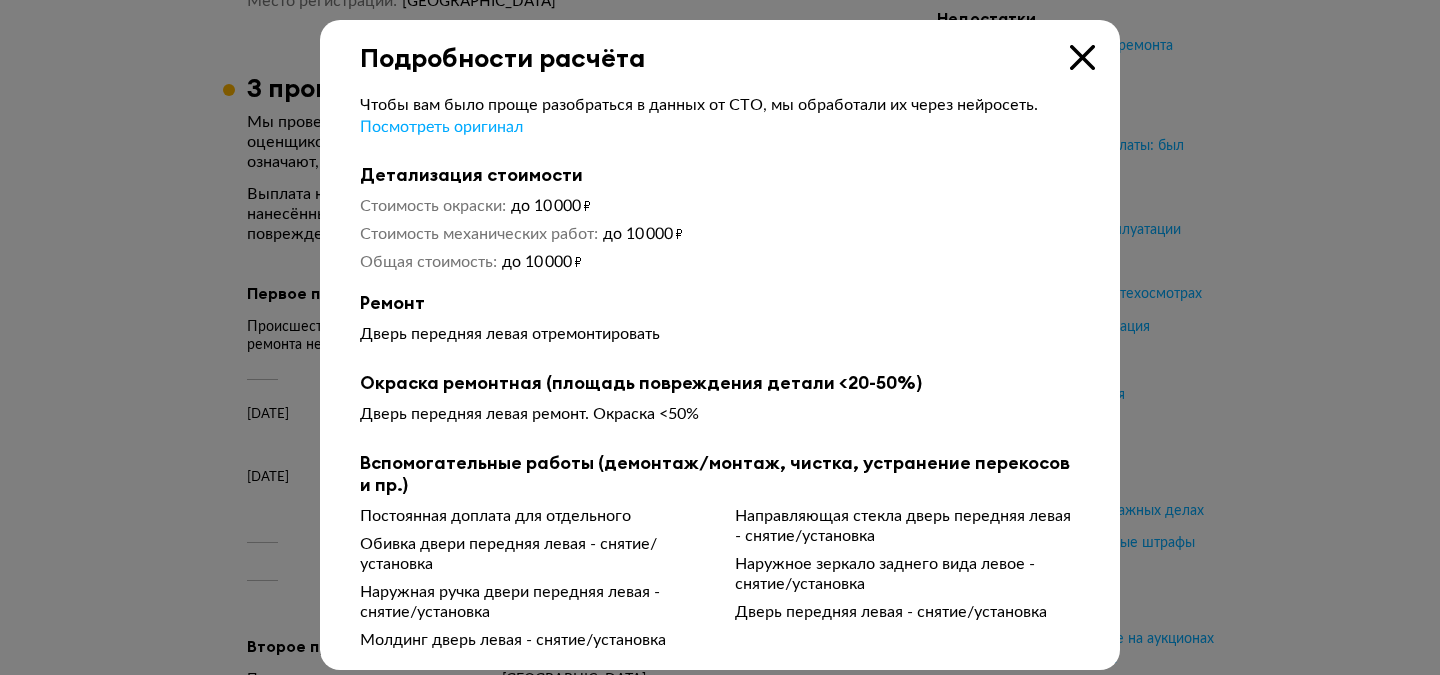click at bounding box center (1082, 57) 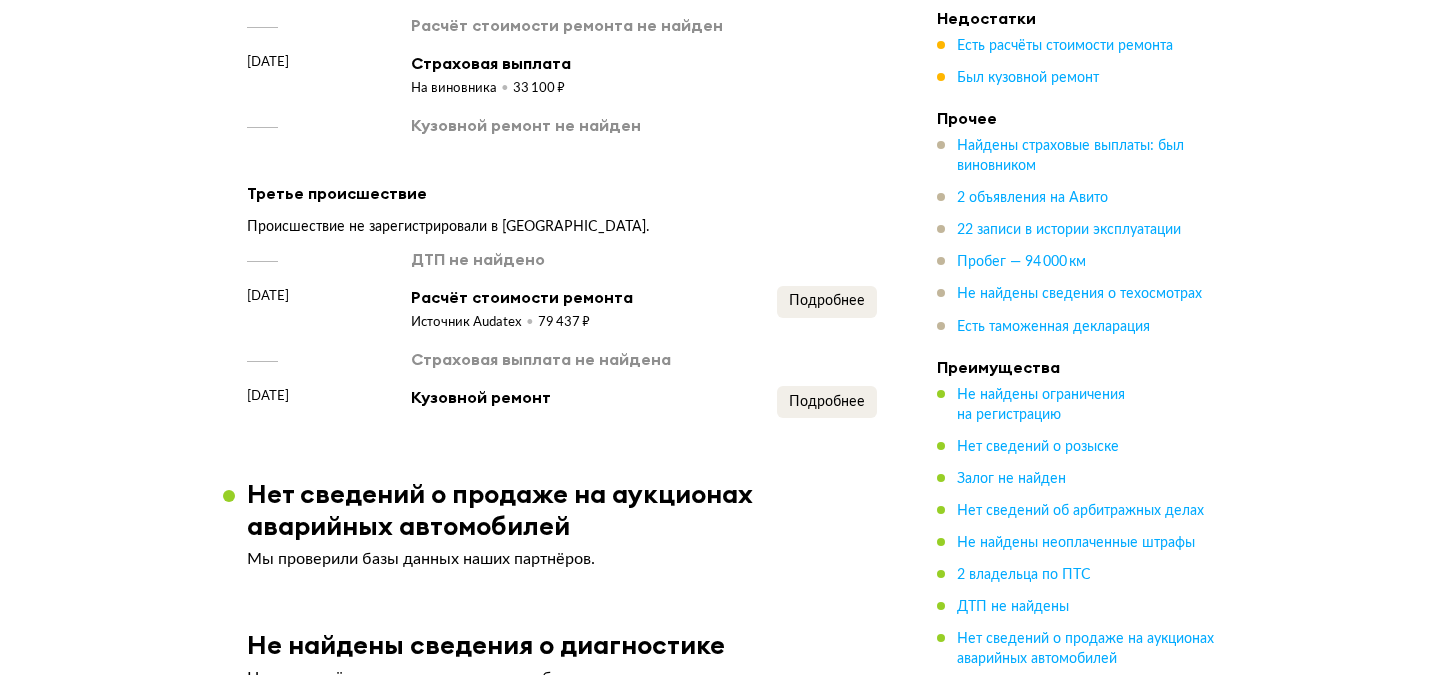 scroll, scrollTop: 3641, scrollLeft: 0, axis: vertical 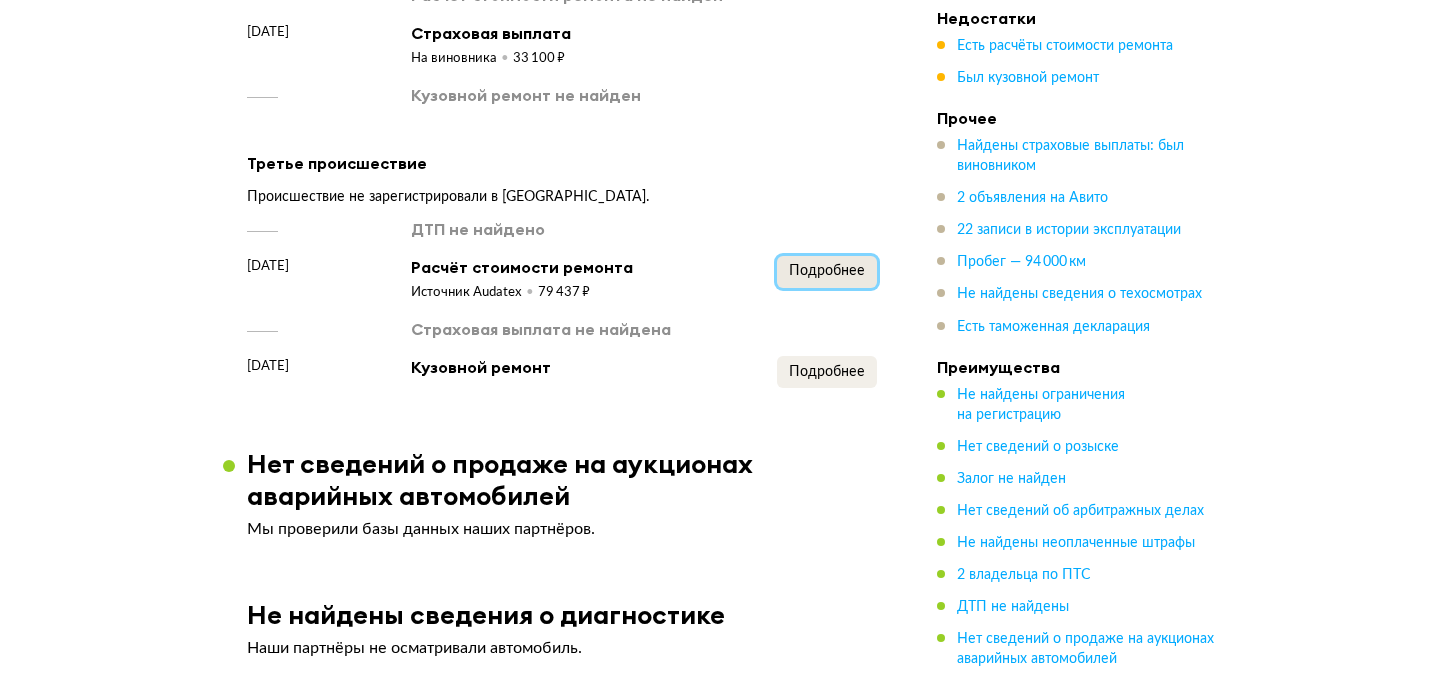 click on "Подробнее" at bounding box center (827, 271) 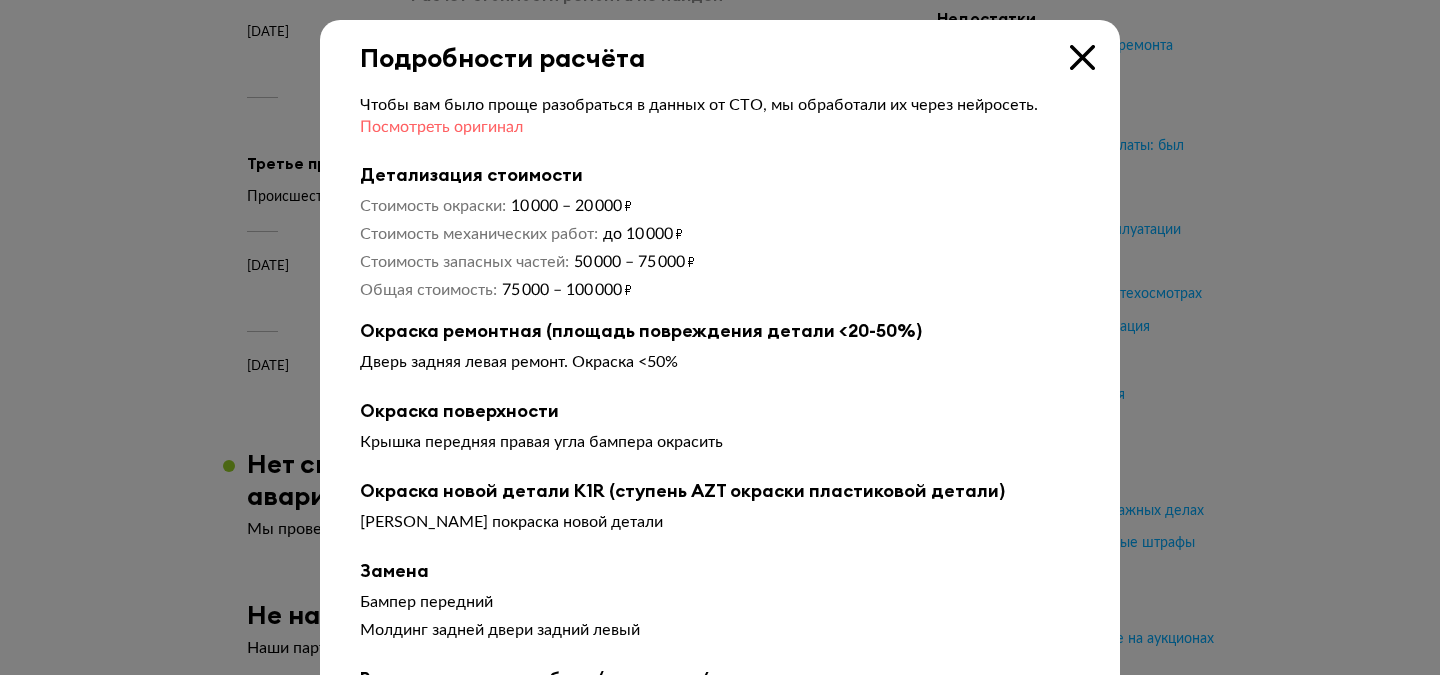 click on "Посмотреть оригинал" at bounding box center [441, 127] 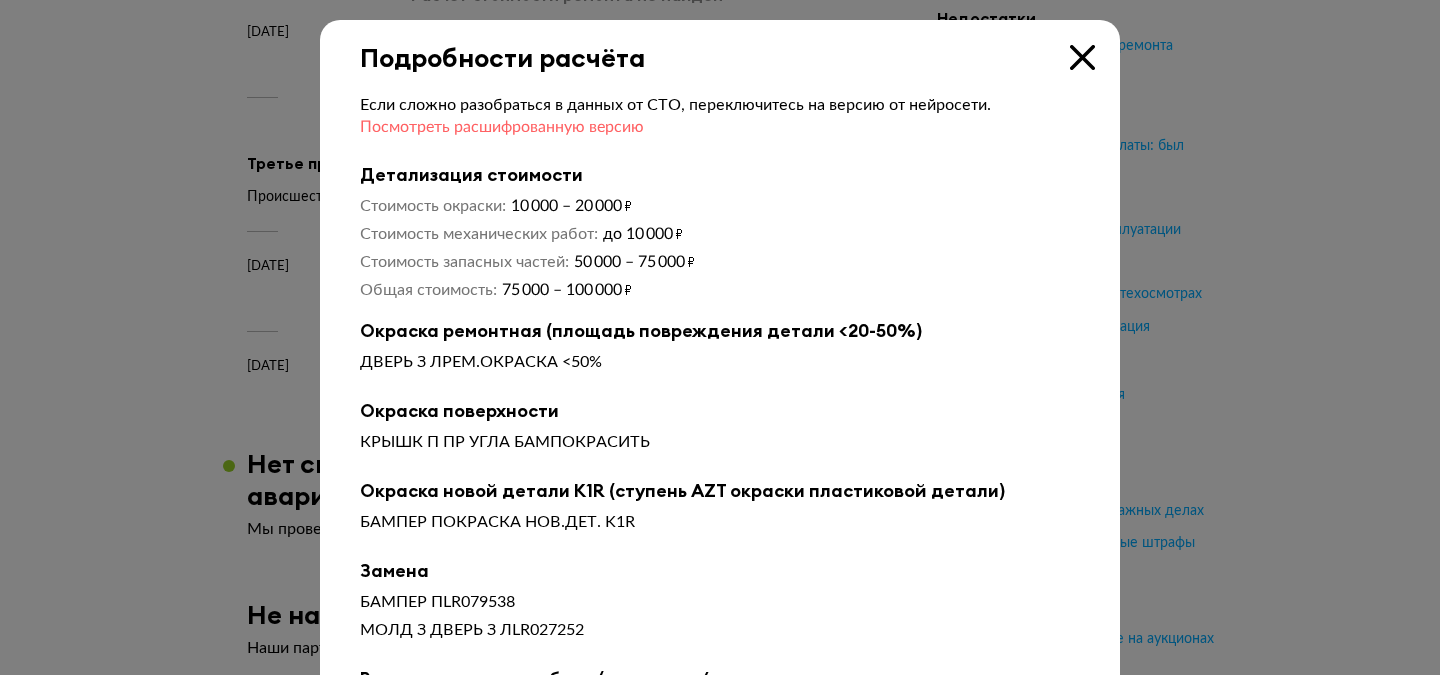 click on "Посмотреть расшифрованную версию" at bounding box center (502, 127) 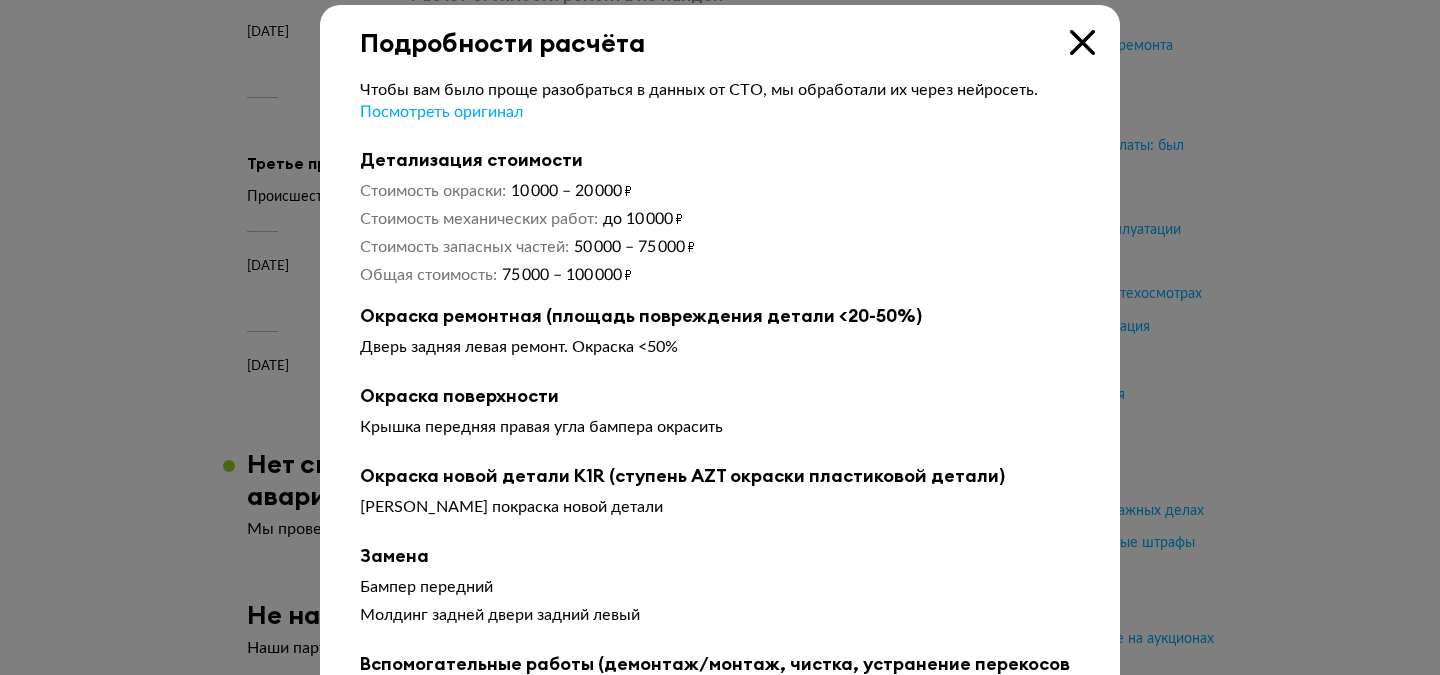scroll, scrollTop: 0, scrollLeft: 0, axis: both 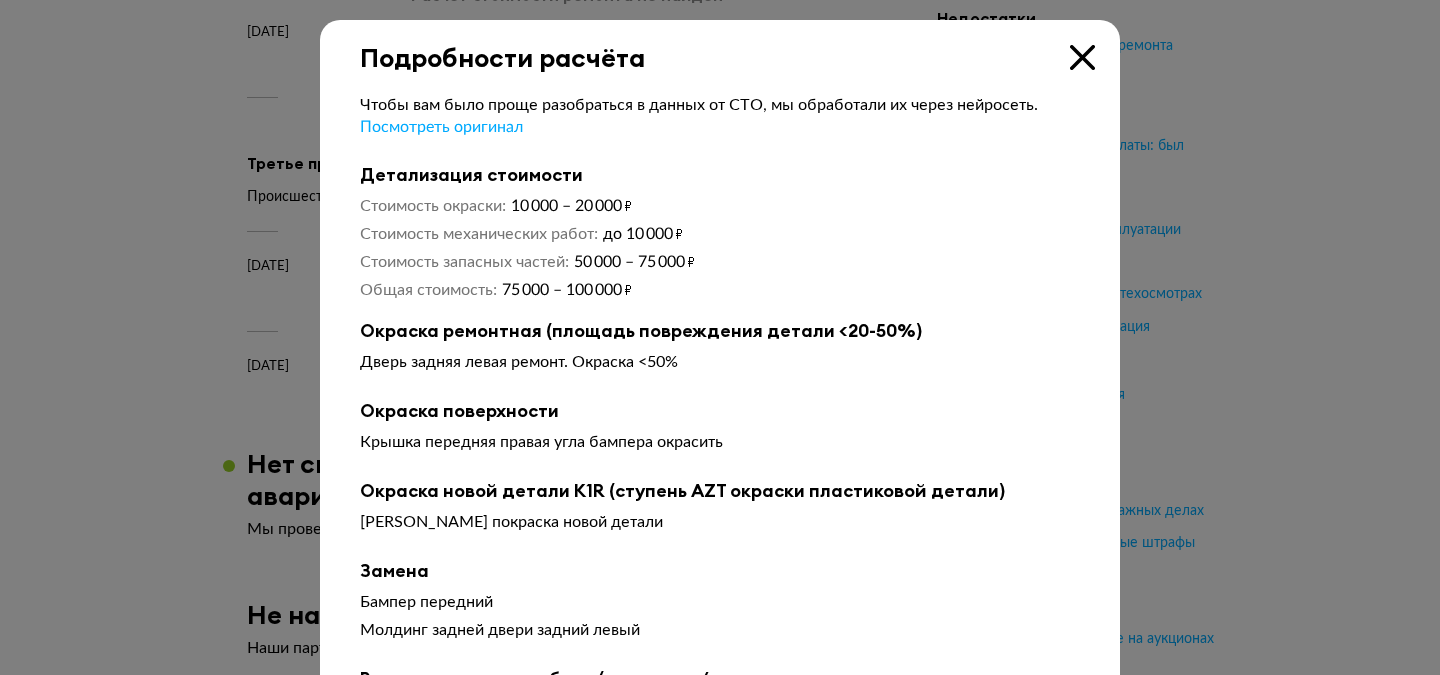 click at bounding box center [1082, 57] 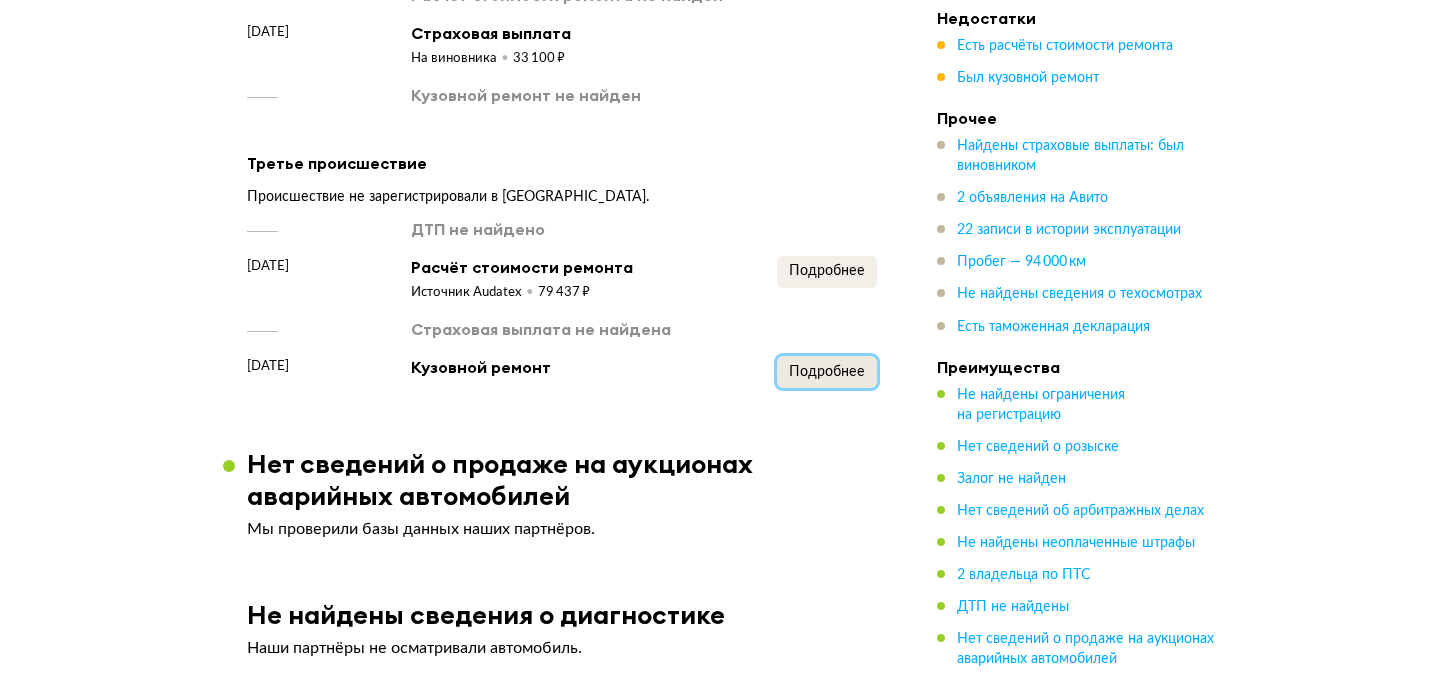 click on "Подробнее" at bounding box center [827, 372] 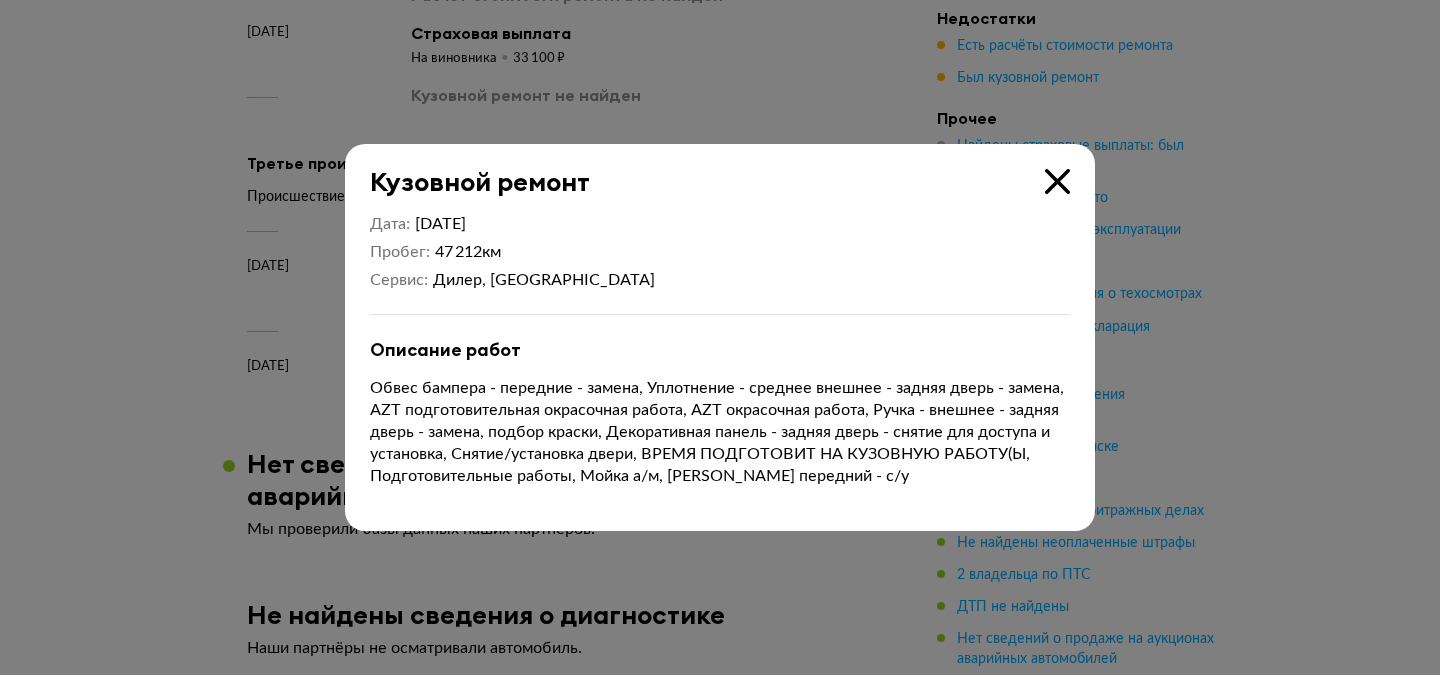 click at bounding box center [1057, 181] 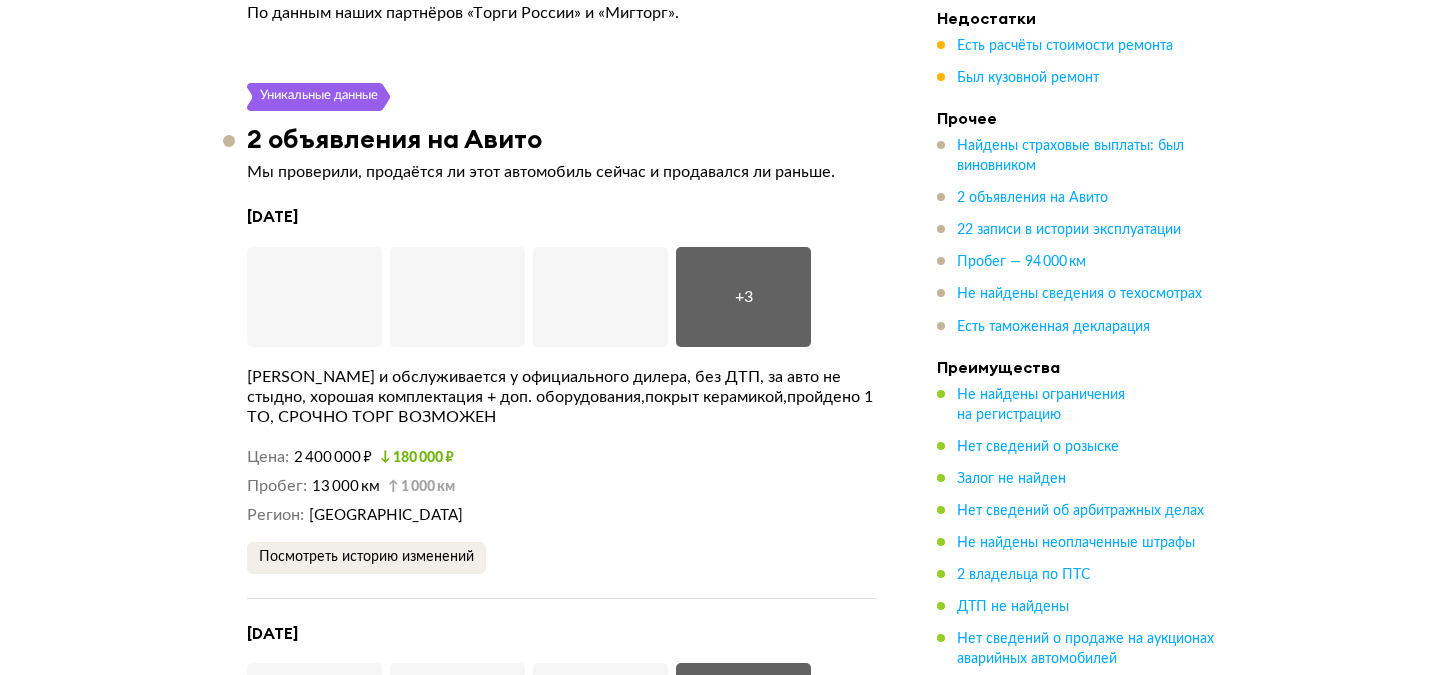 scroll, scrollTop: 4719, scrollLeft: 0, axis: vertical 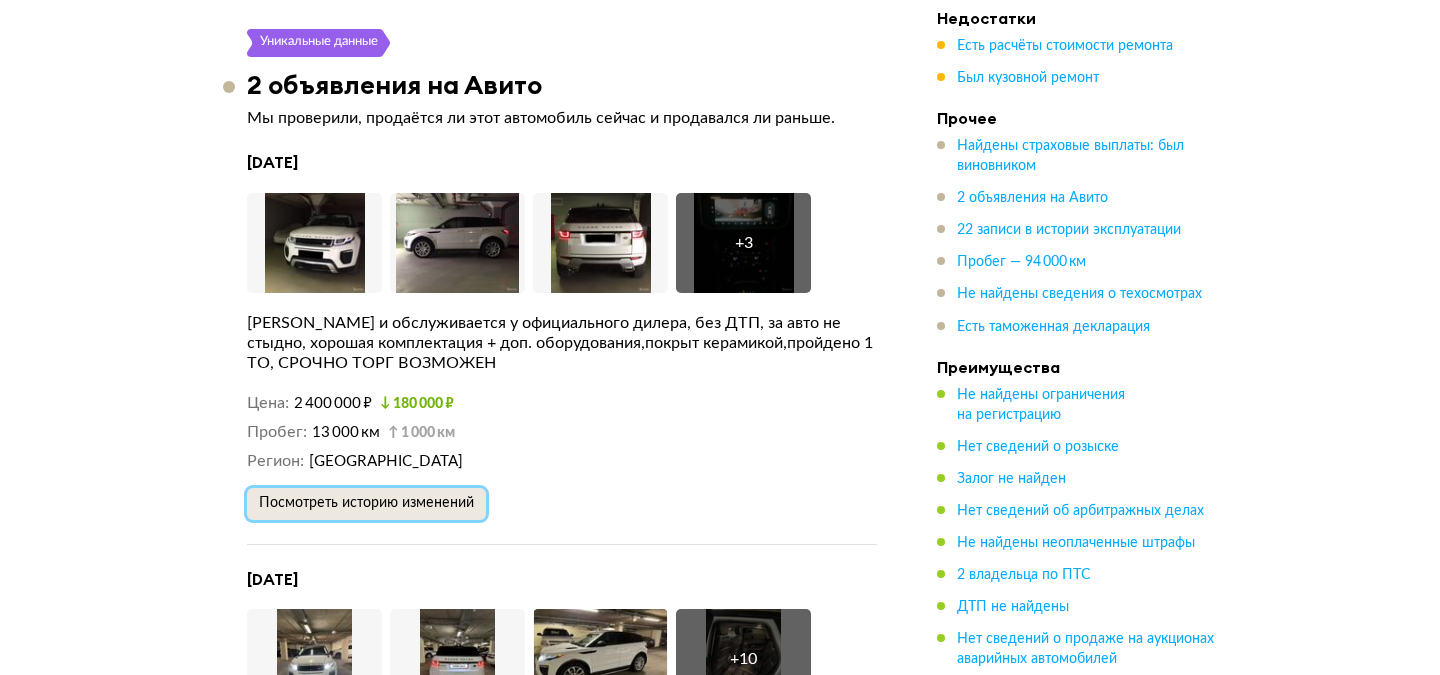click on "Посмотреть историю изменений" at bounding box center (366, 503) 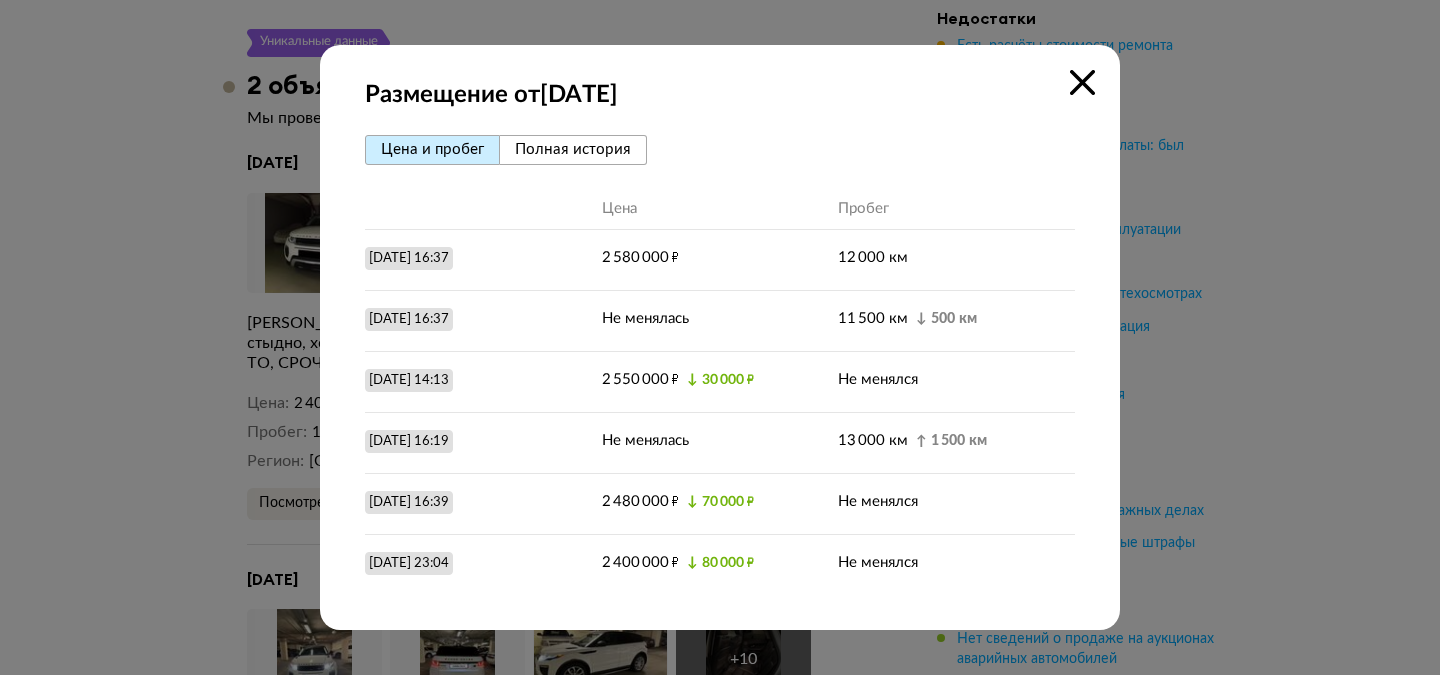 click at bounding box center [1082, 82] 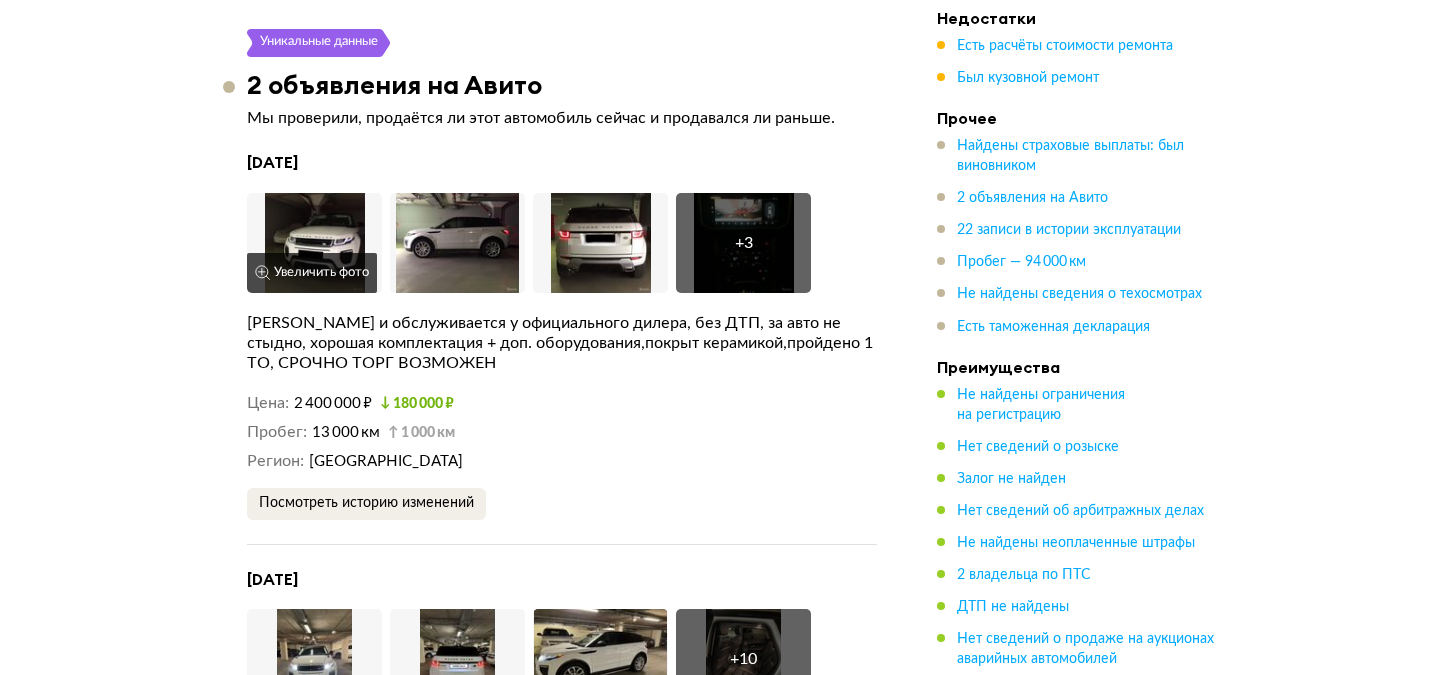 click at bounding box center [314, 243] 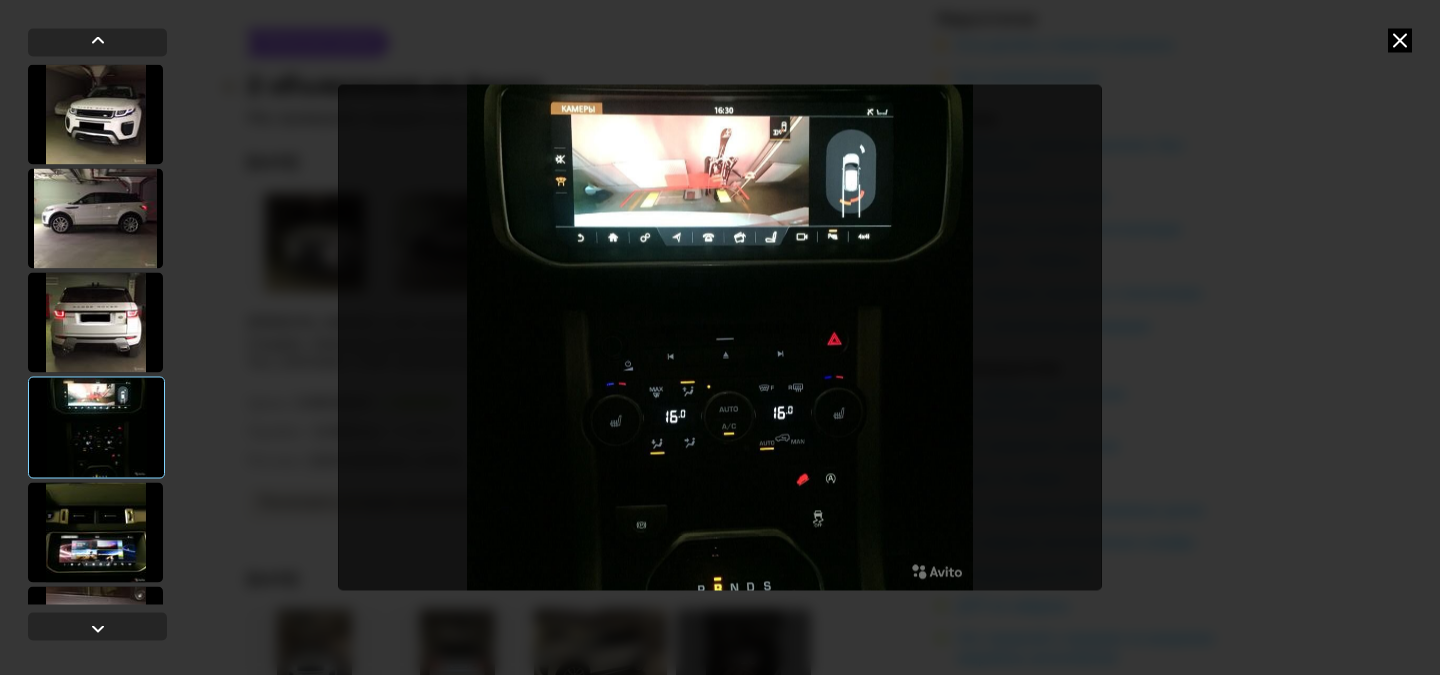 scroll, scrollTop: 86, scrollLeft: 0, axis: vertical 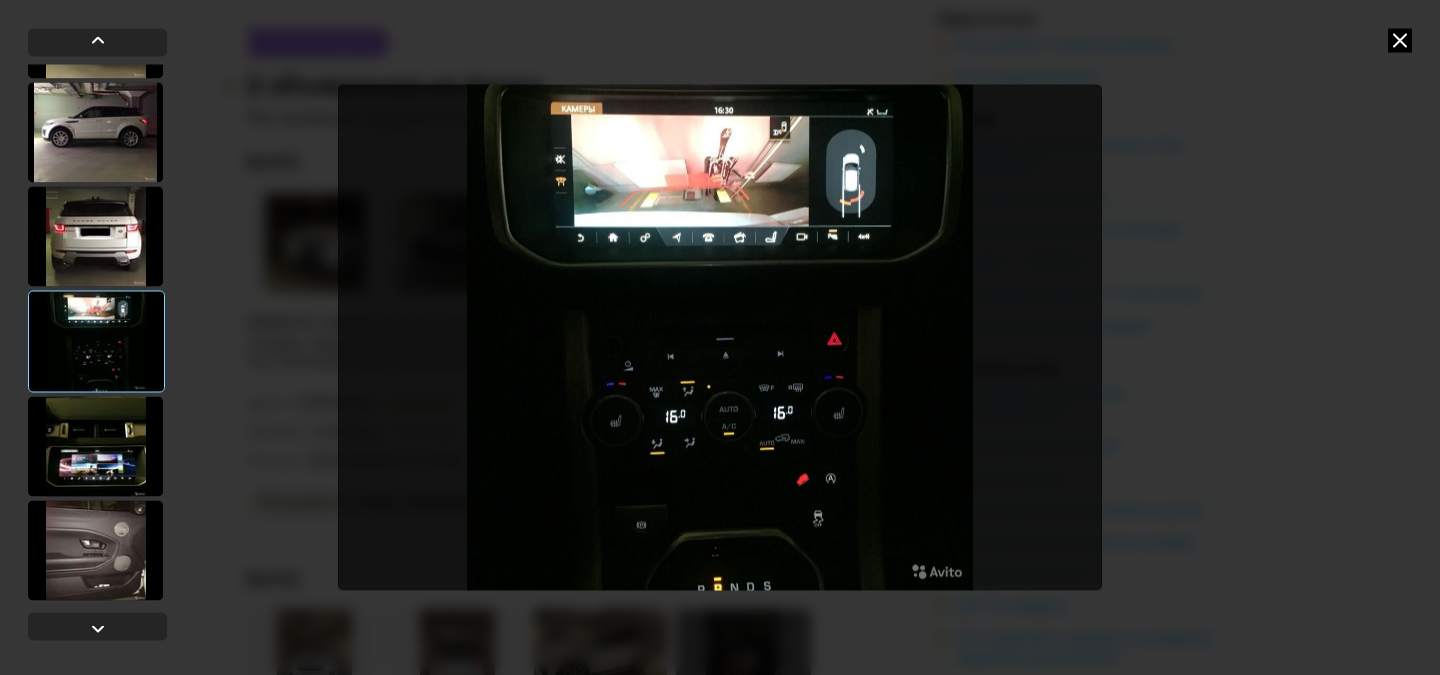 click at bounding box center (95, 446) 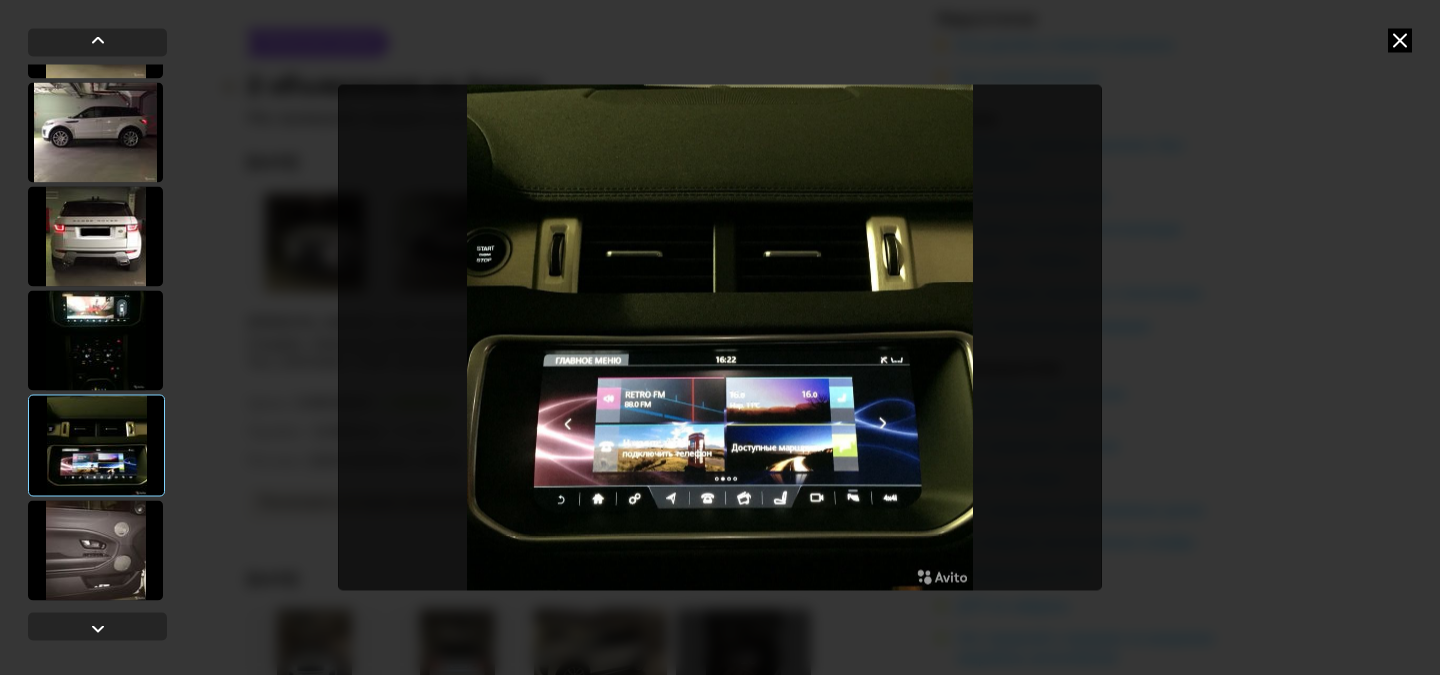 click at bounding box center (95, 550) 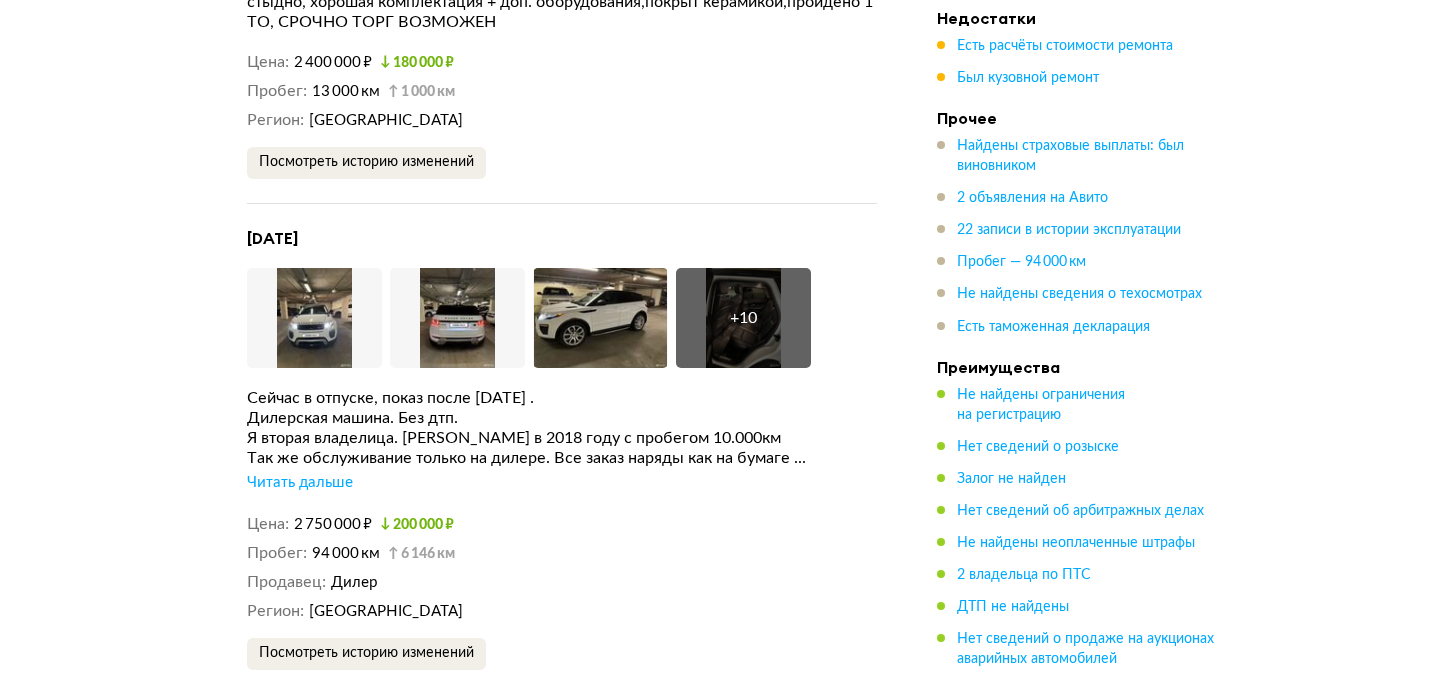 scroll, scrollTop: 5122, scrollLeft: 0, axis: vertical 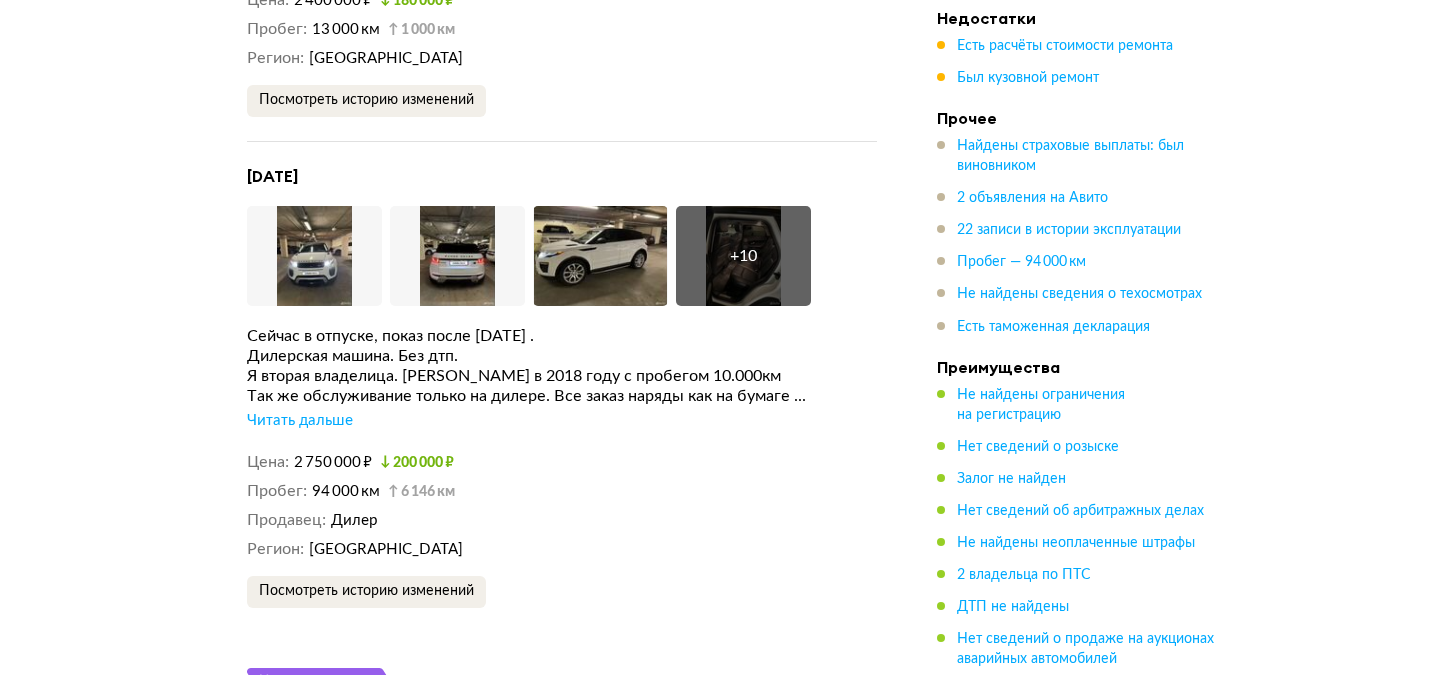 click on "Читать дальше" at bounding box center [300, 421] 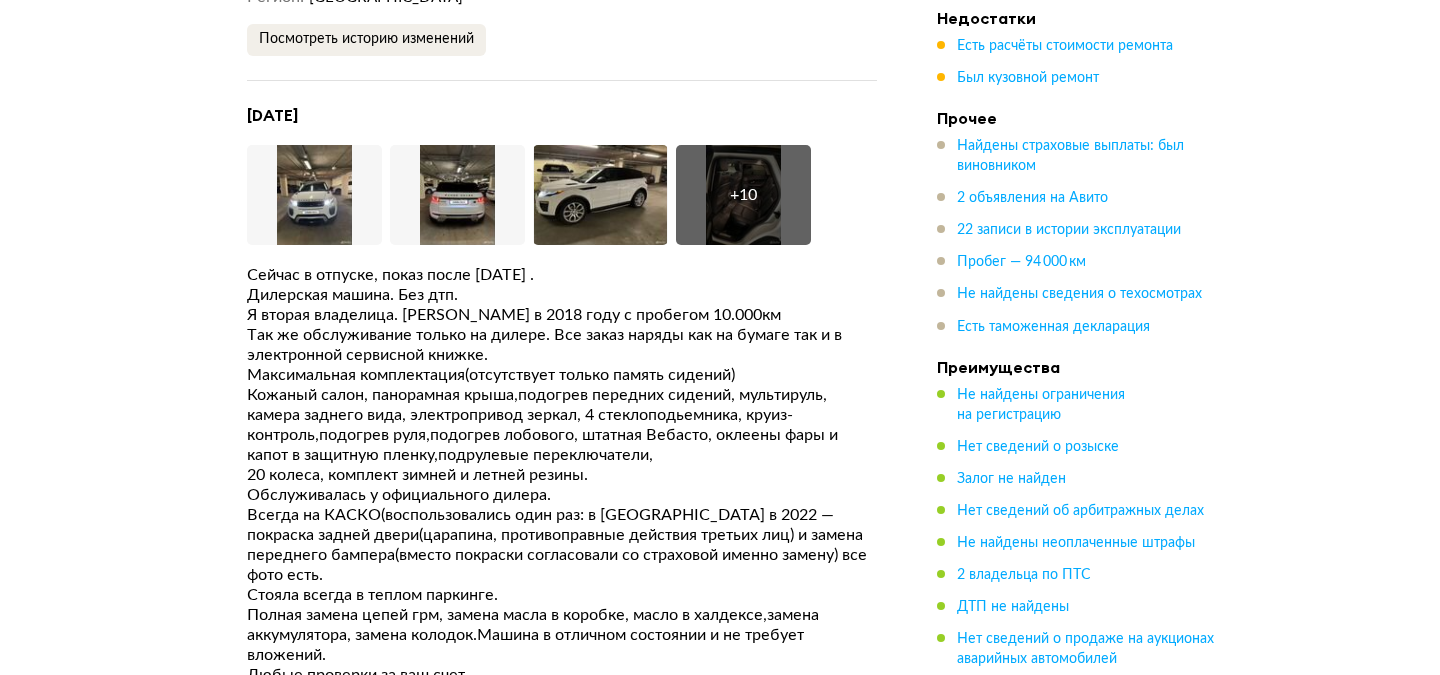 scroll, scrollTop: 5191, scrollLeft: 0, axis: vertical 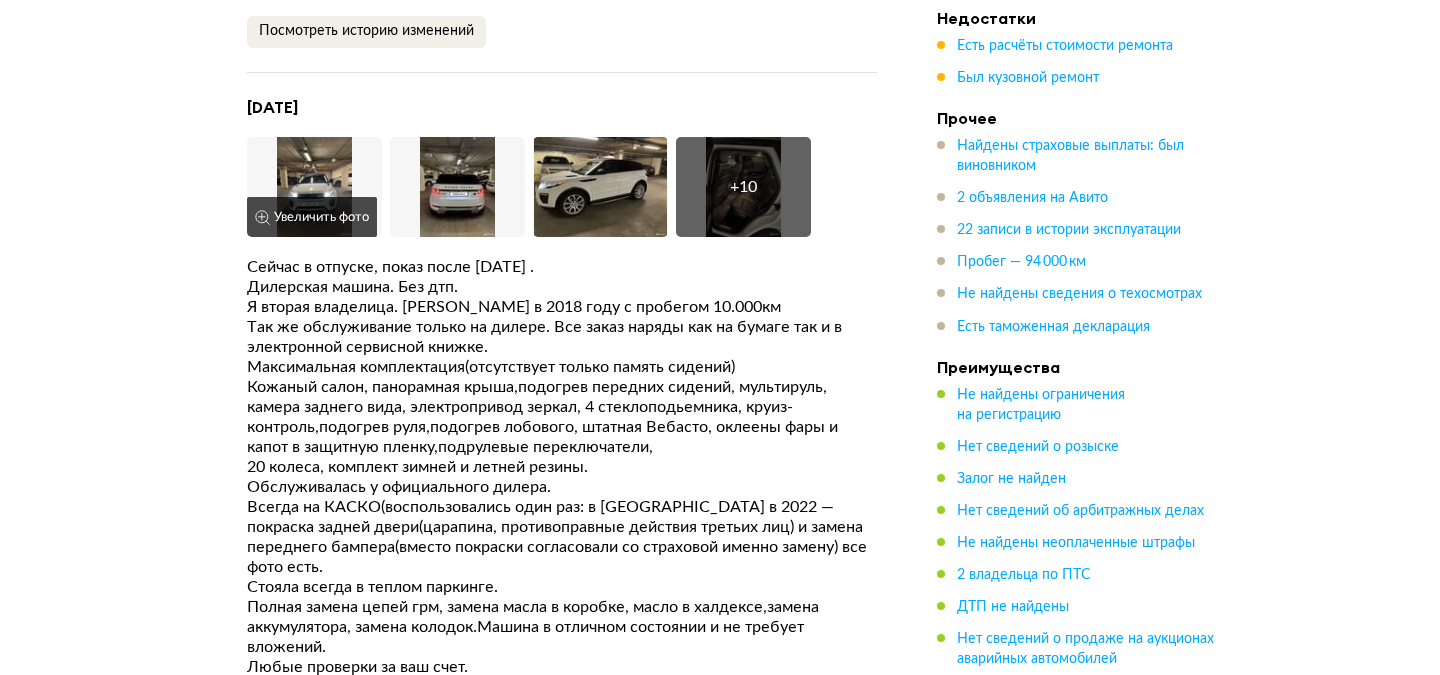 click at bounding box center [314, 187] 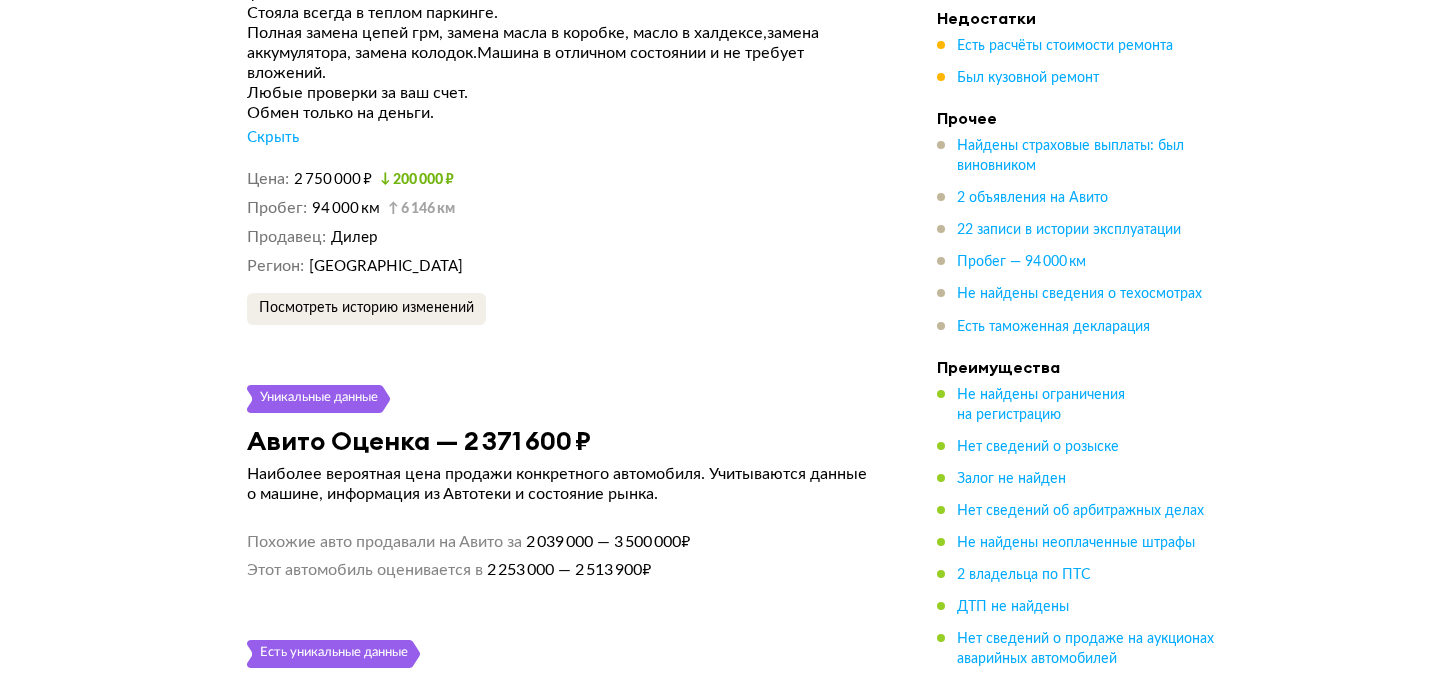 scroll, scrollTop: 5787, scrollLeft: 0, axis: vertical 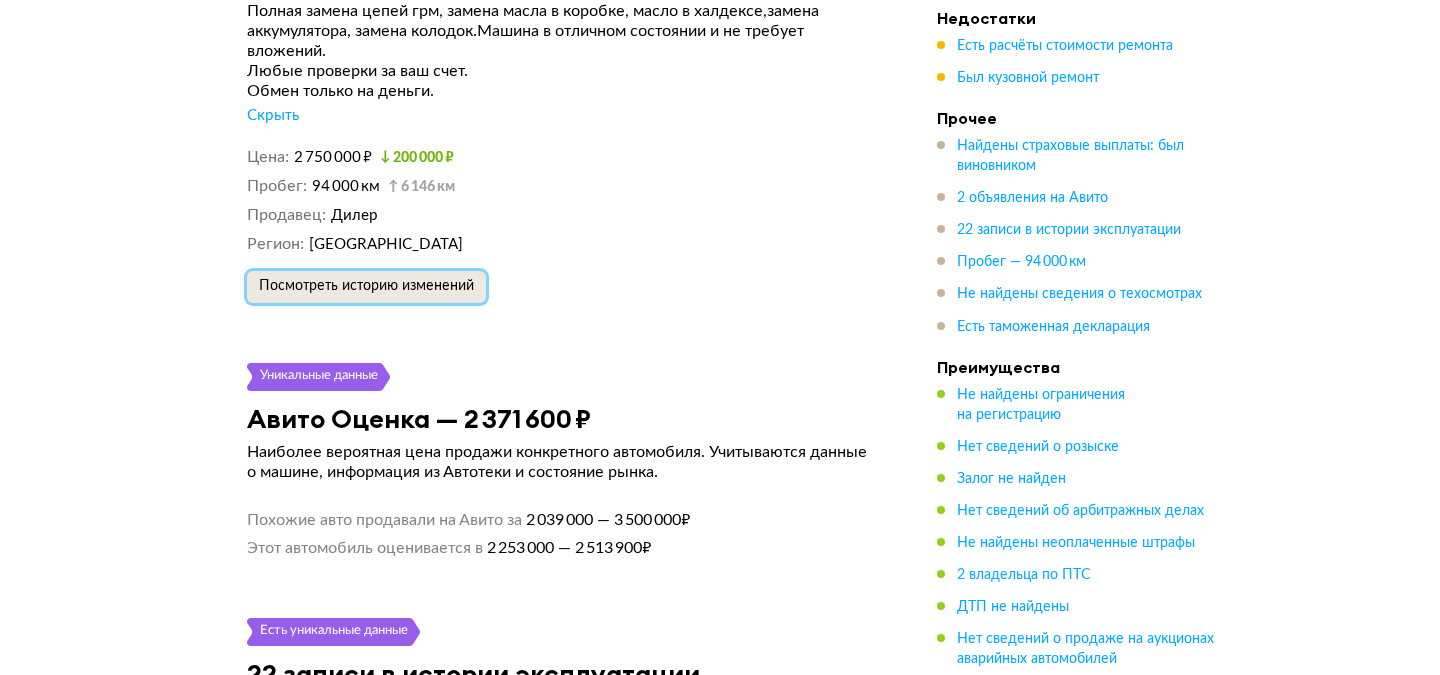 click on "Посмотреть историю изменений" at bounding box center [366, 286] 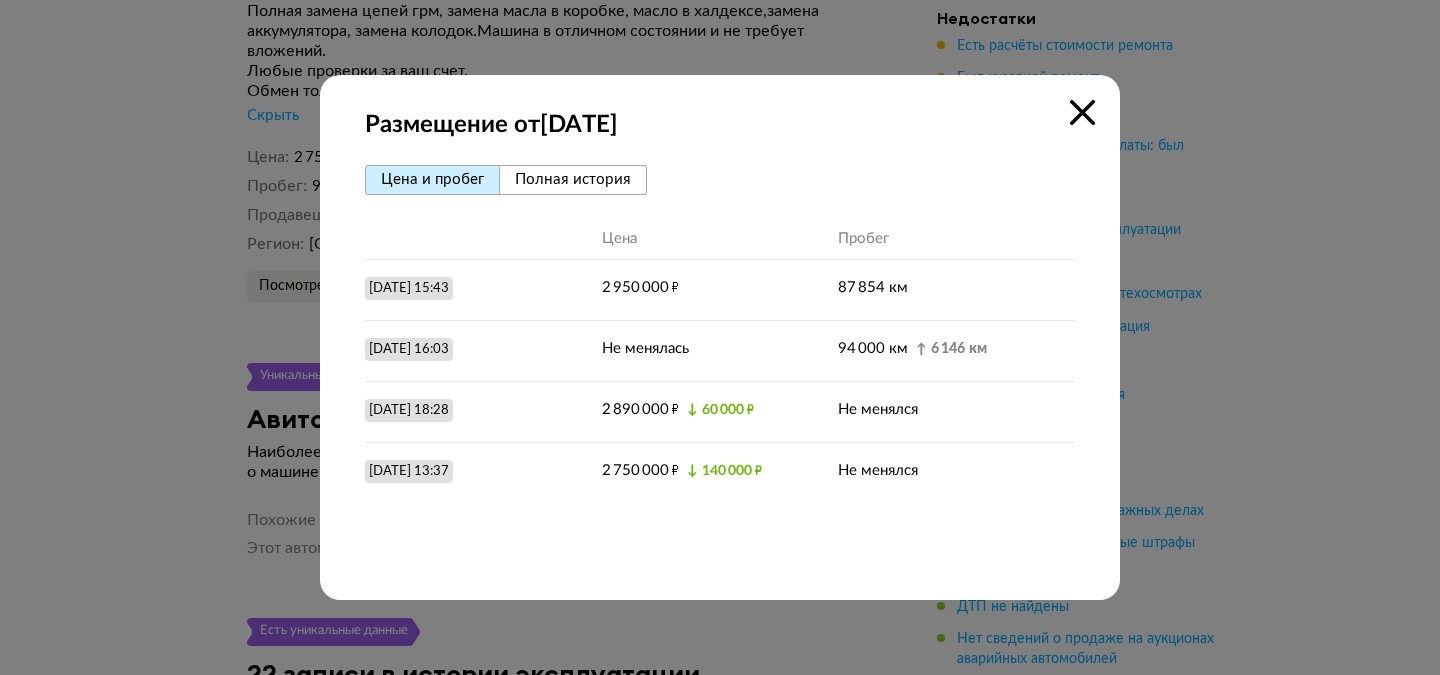 click on "Полная история" at bounding box center (573, 179) 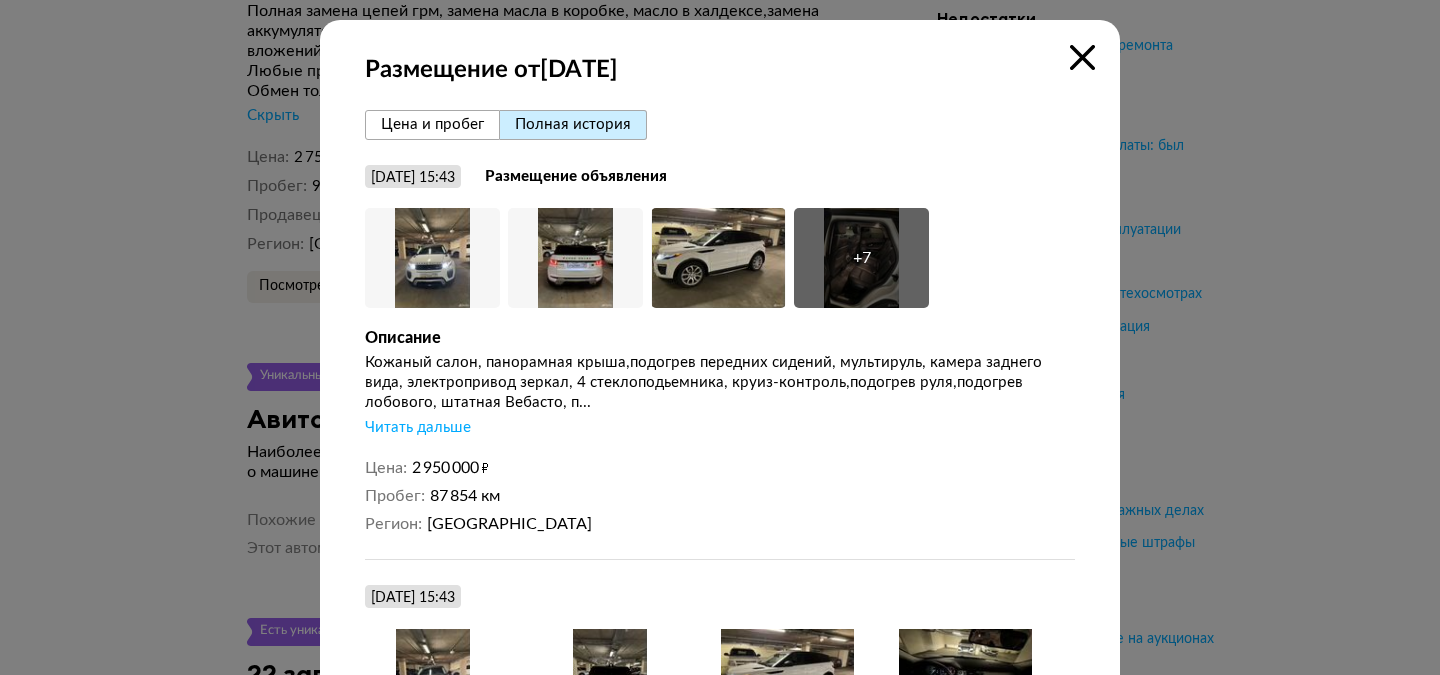 click on "Цена и пробег" at bounding box center [432, 124] 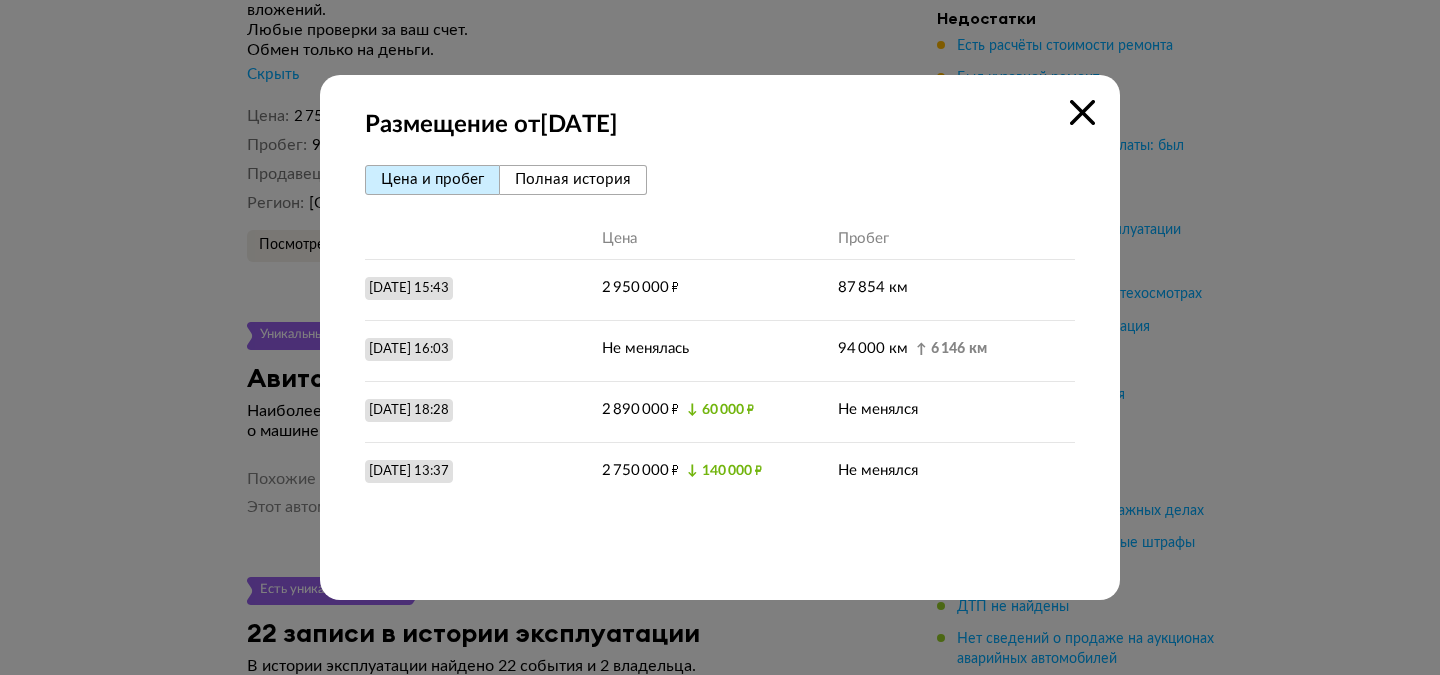 scroll, scrollTop: 5829, scrollLeft: 0, axis: vertical 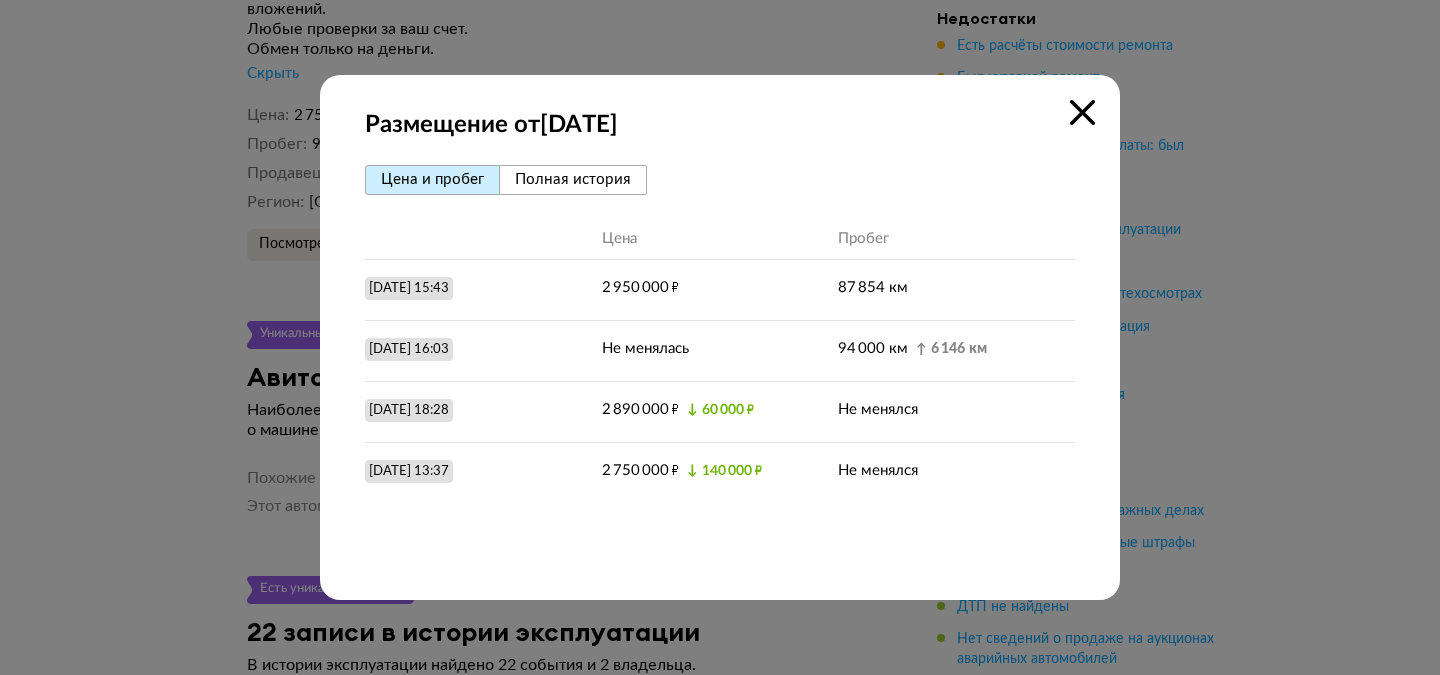 click on "Полная история" at bounding box center [573, 180] 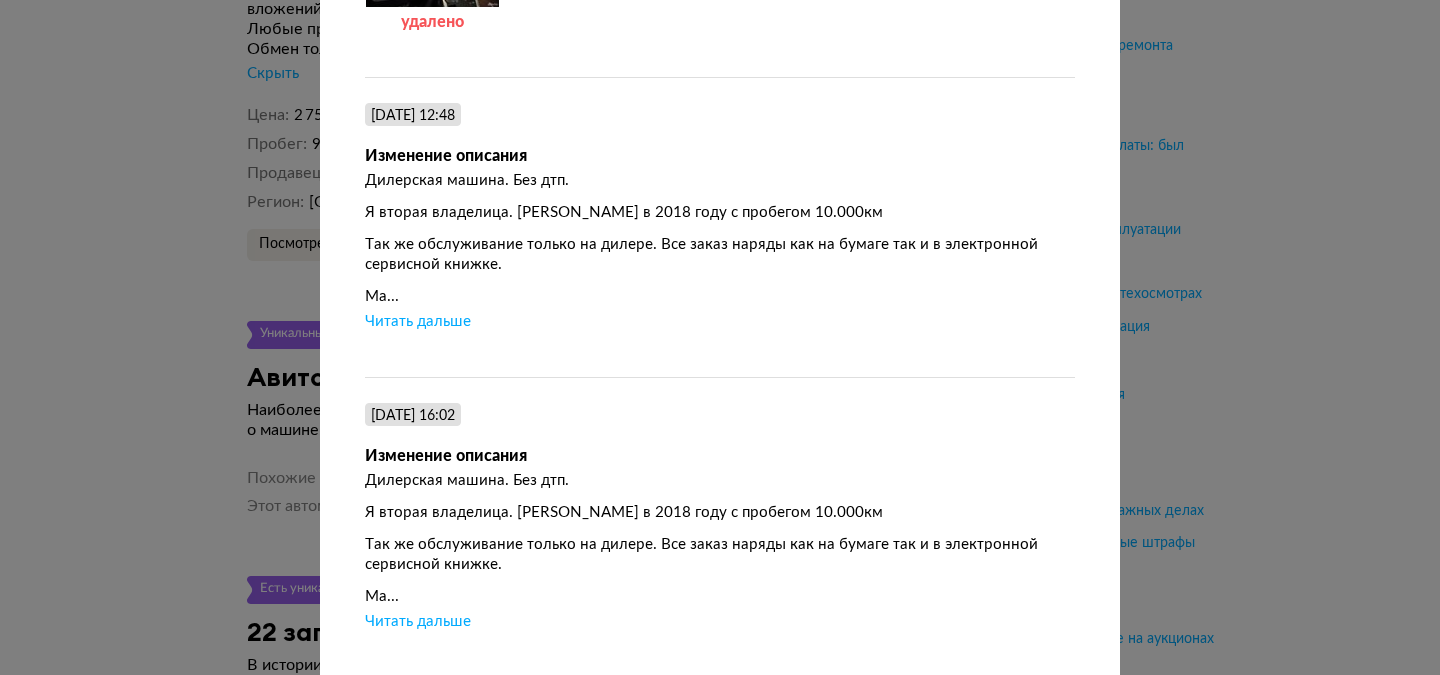 scroll, scrollTop: 1871, scrollLeft: 0, axis: vertical 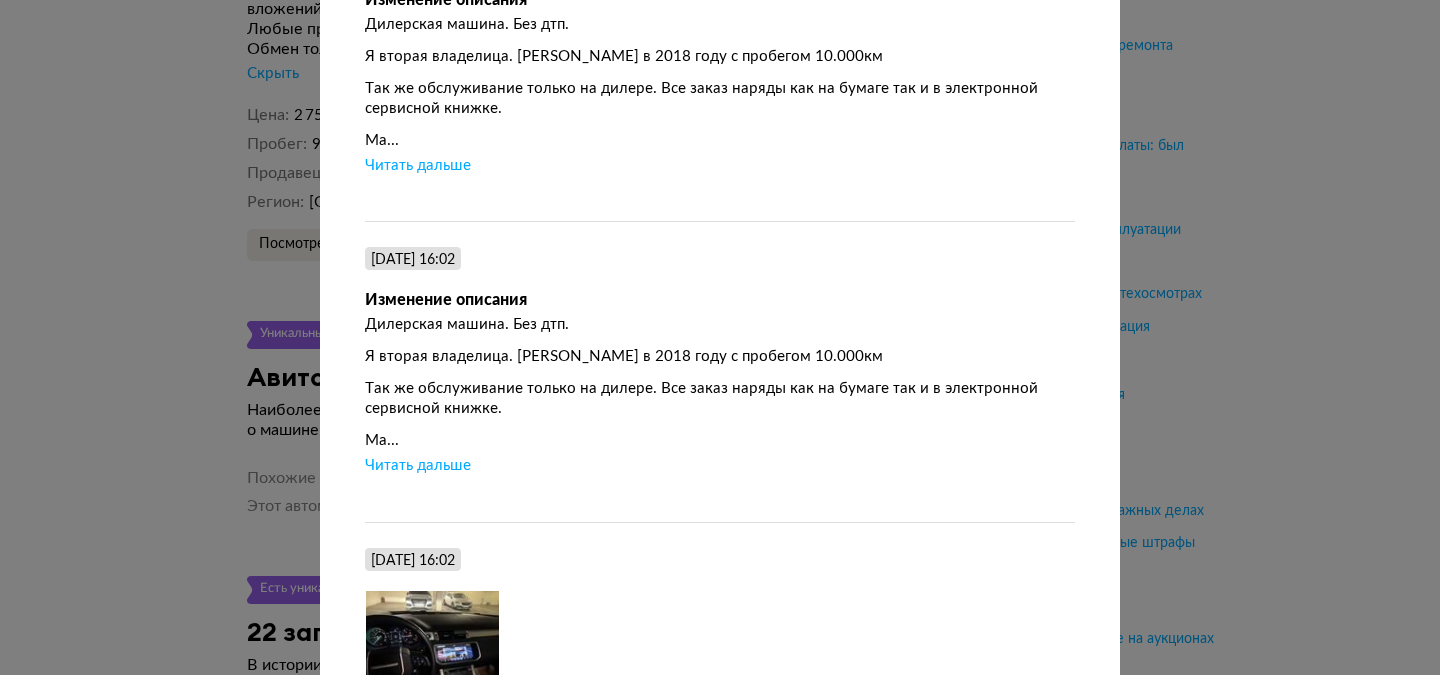 click on "Читать дальше" at bounding box center (418, 466) 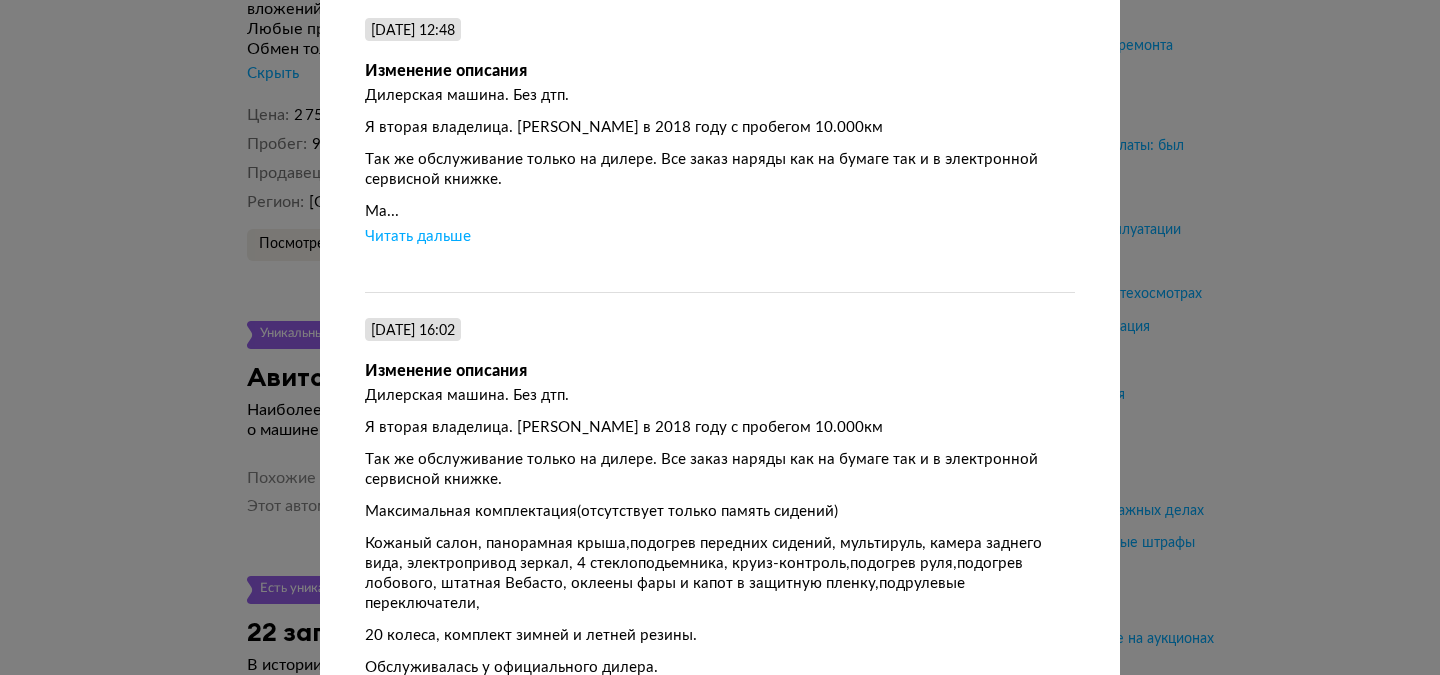 scroll, scrollTop: 1794, scrollLeft: 0, axis: vertical 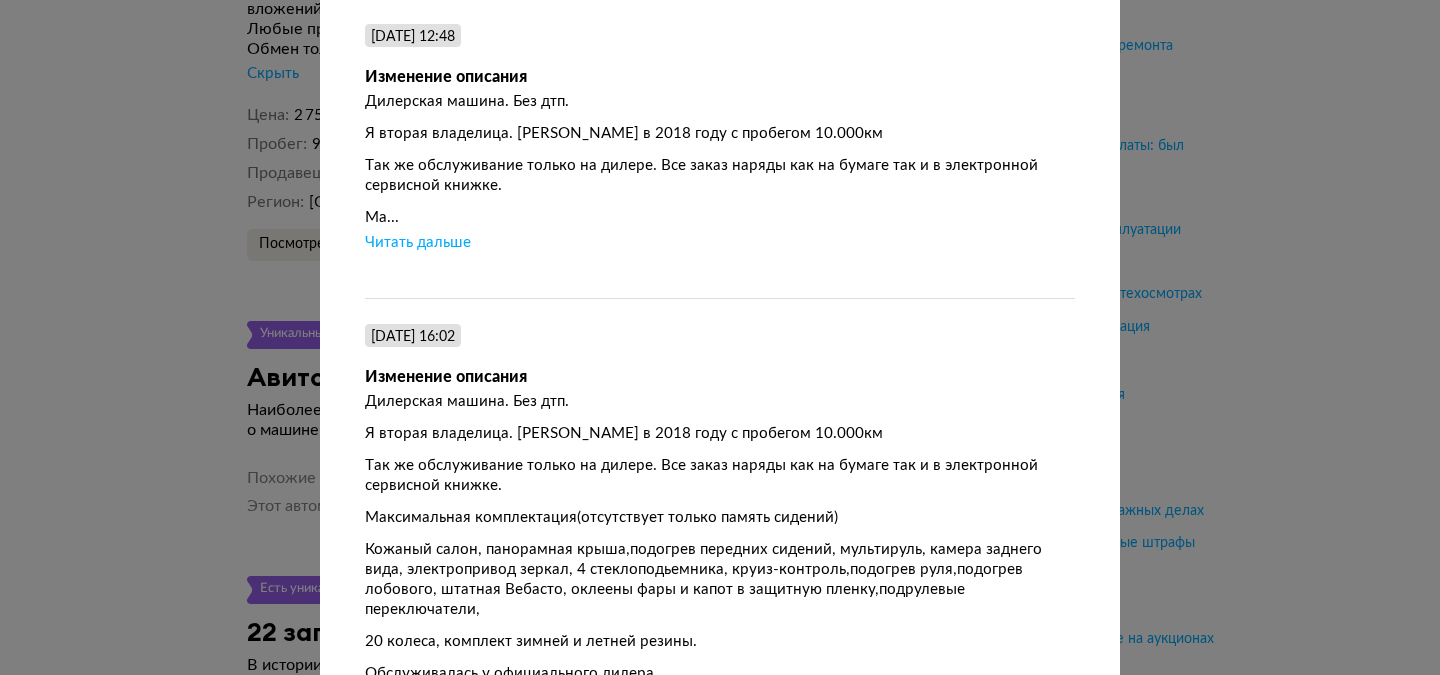 click on "Читать дальше" at bounding box center (418, 243) 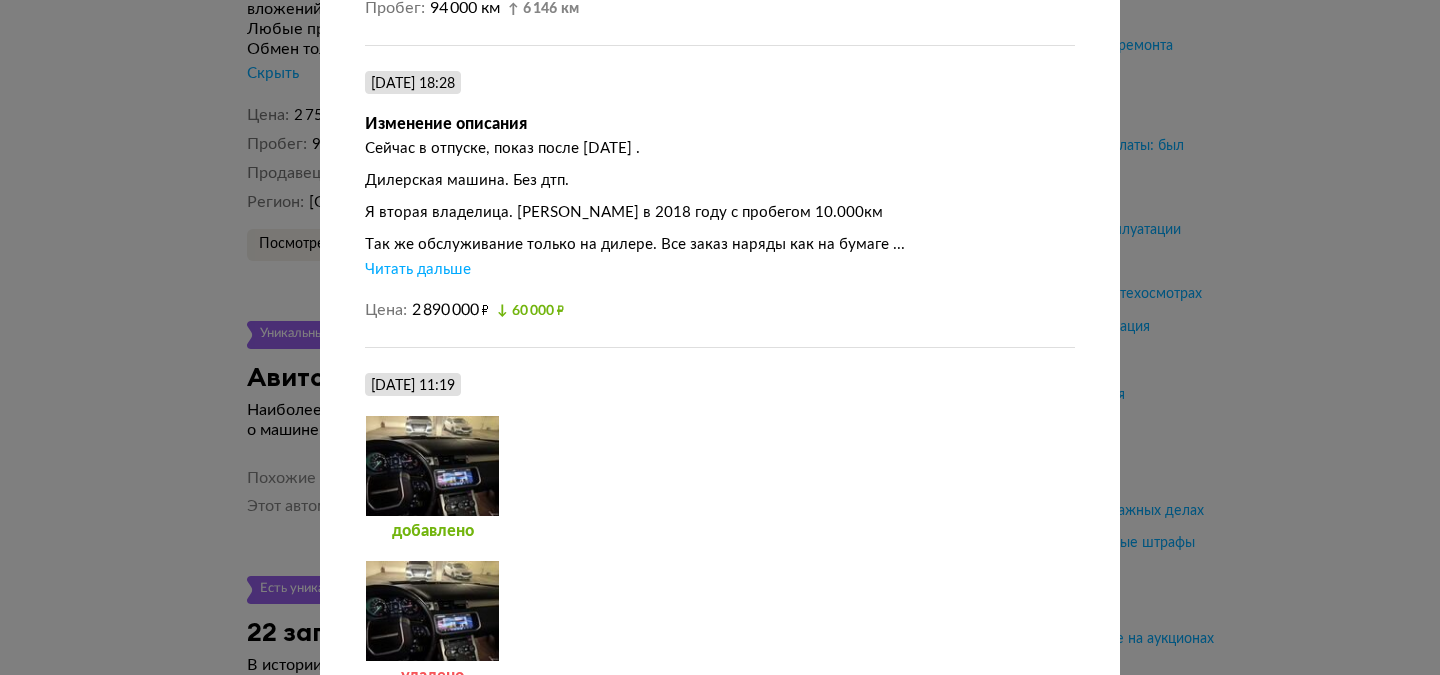 scroll, scrollTop: 3762, scrollLeft: 0, axis: vertical 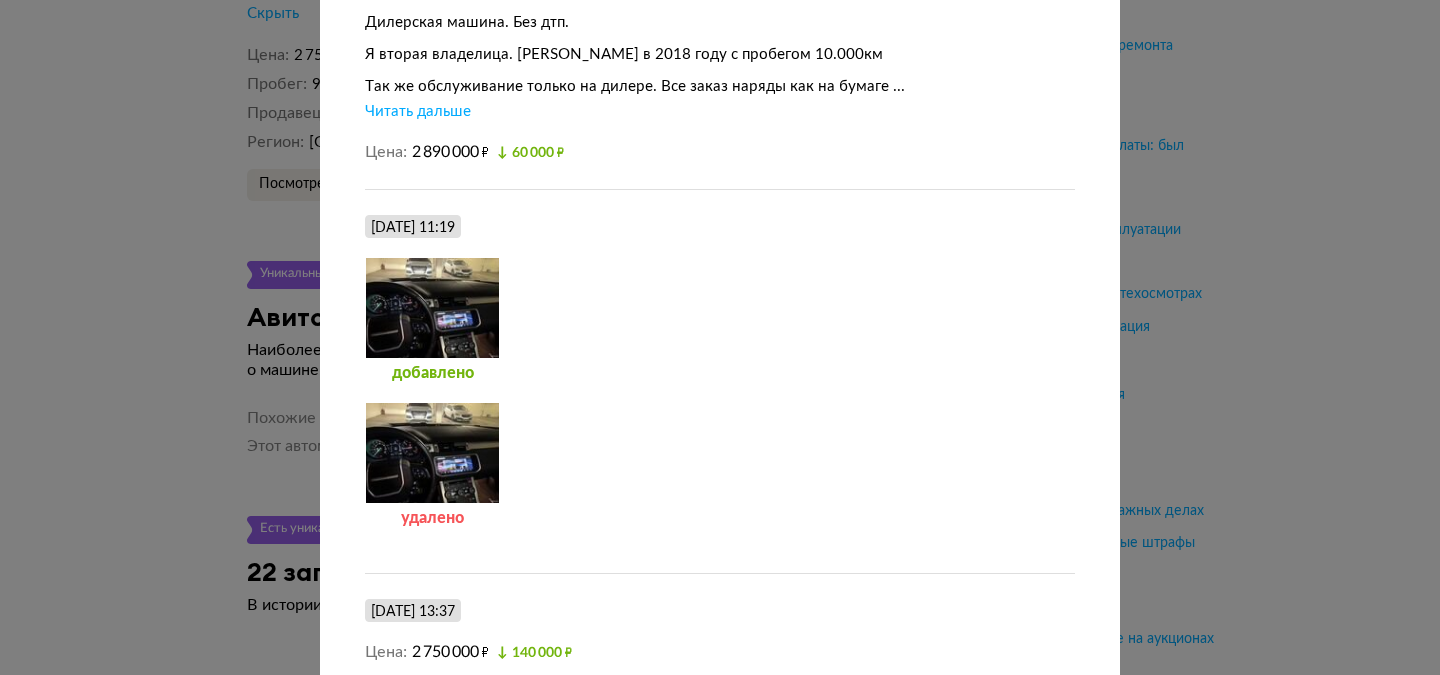 click on "Размещение от  [DATE] [PERSON_NAME] и пробег Полная история [DATE] 15:43 Размещение объявления Увеличить фото Увеличить фото Увеличить фото + 7 Увеличить фото Описание Кожаный салон, панорамная крыша,подогрев передних сидений, мультируль, камера заднего вида, электропривод зеркал, 4 стеклоподьемника, круиз-контроль,подогрев руля,подогрев лобового, штатная Вебасто, п... Читать дальше Цена 2 950 000 ₽    Пробег 87 854 км    Регион [GEOGRAPHIC_DATA] [DATE] 15:43 добавлено добавлено добавлено добавлено удалено удалено удалено удалено [DATE] 12:45 добавлено" at bounding box center [720, 337] 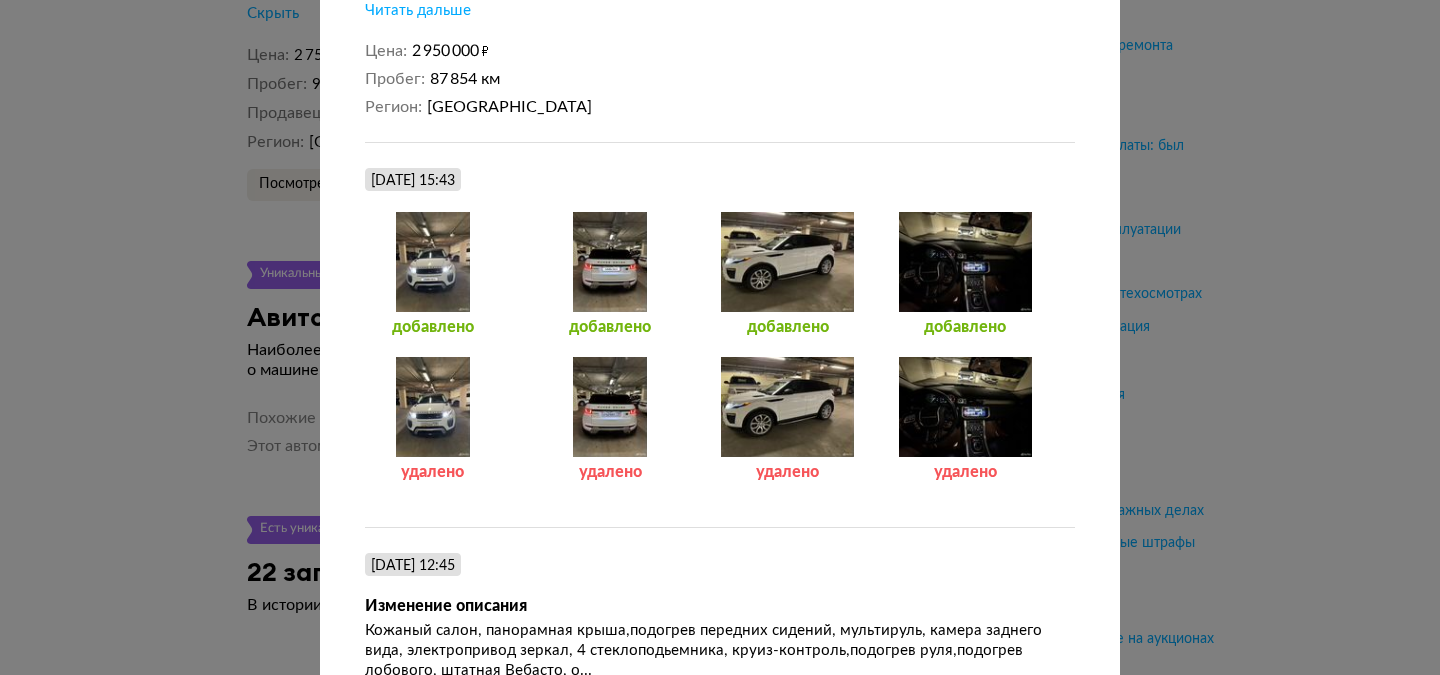 scroll, scrollTop: 0, scrollLeft: 0, axis: both 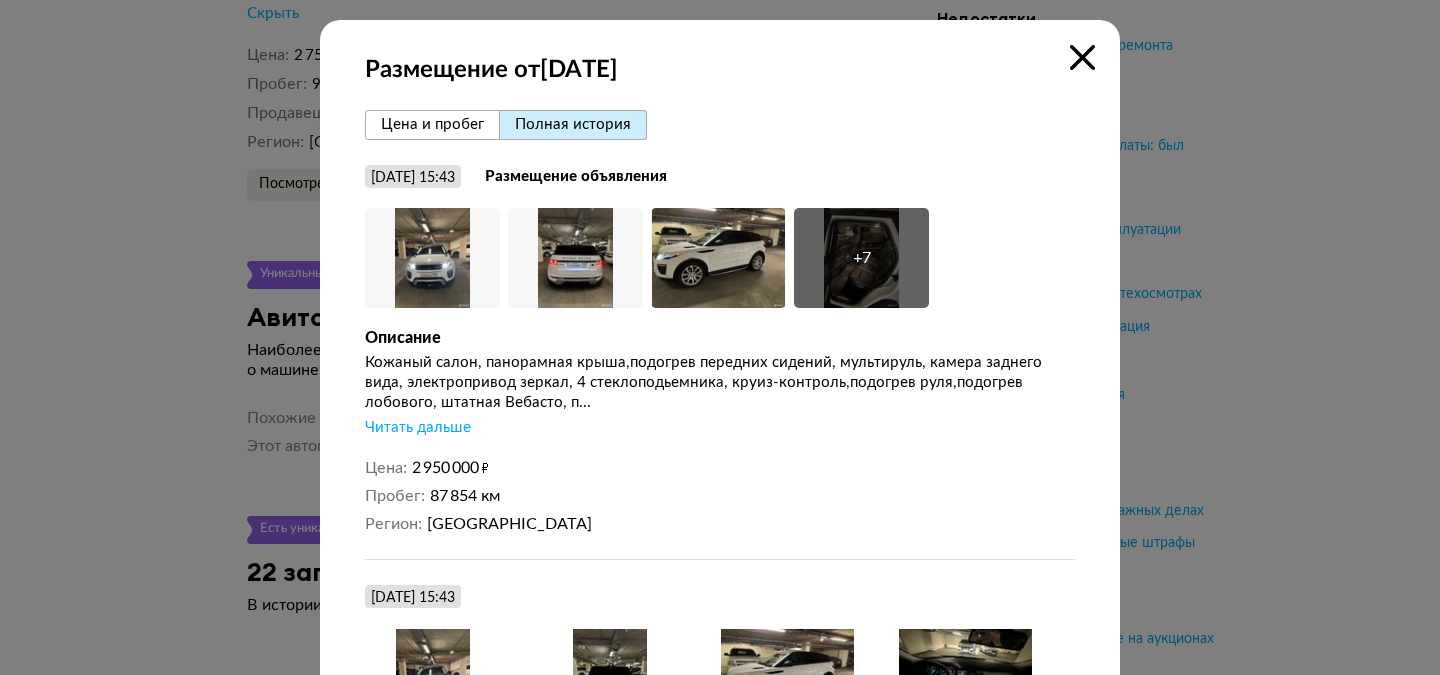 click at bounding box center (1082, 57) 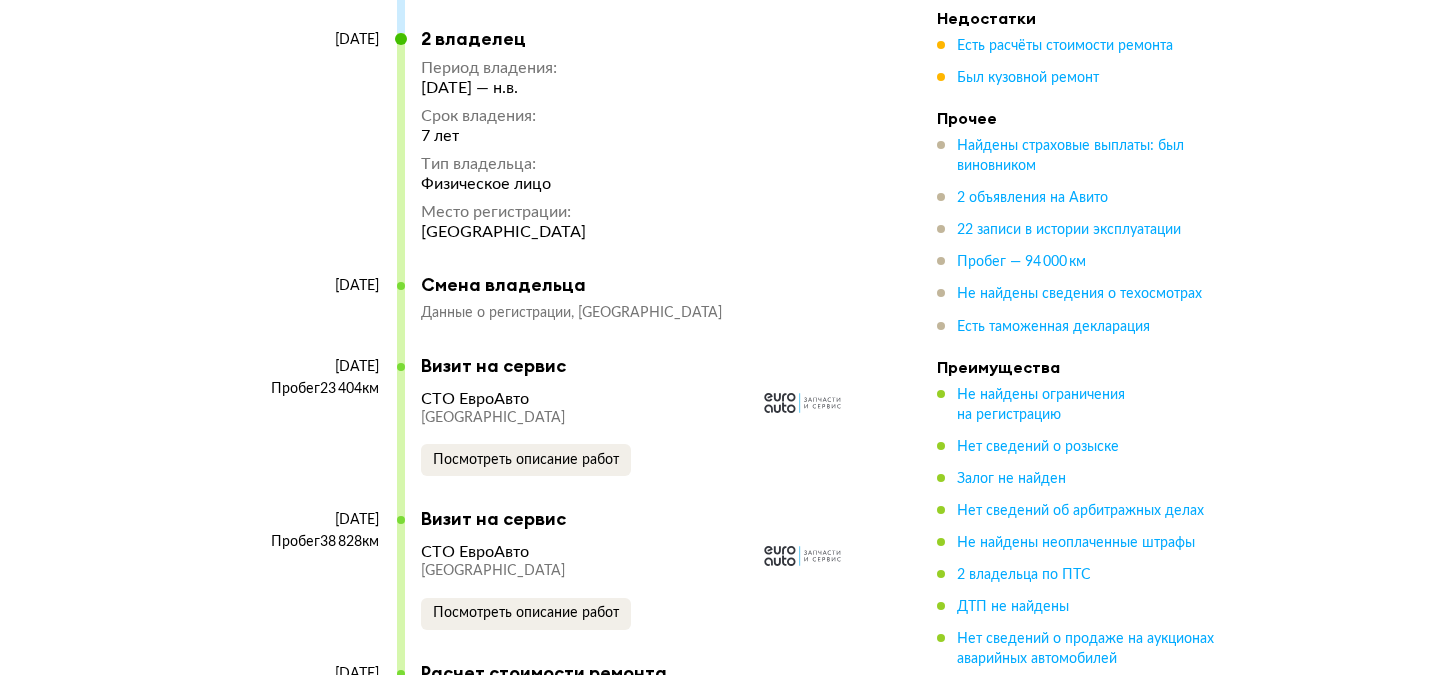 scroll, scrollTop: 7754, scrollLeft: 0, axis: vertical 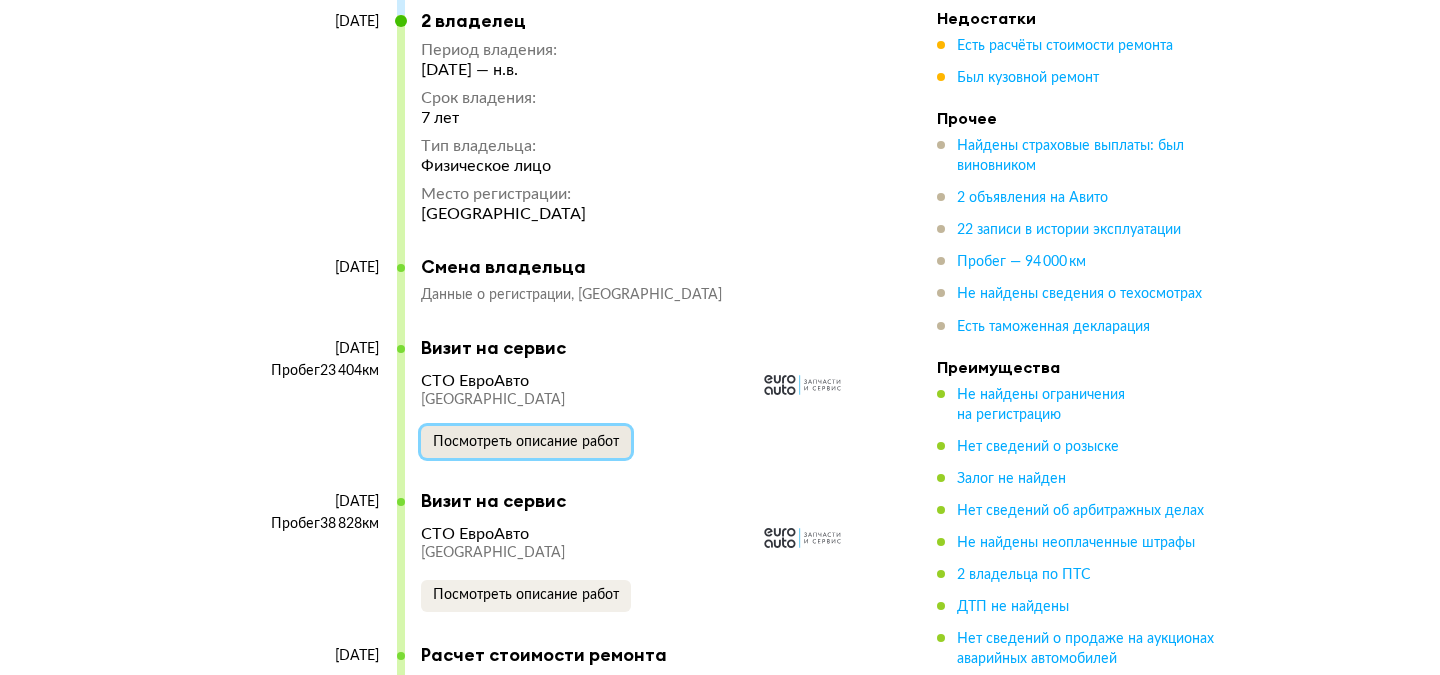 click on "Посмотреть описание работ" at bounding box center [526, 442] 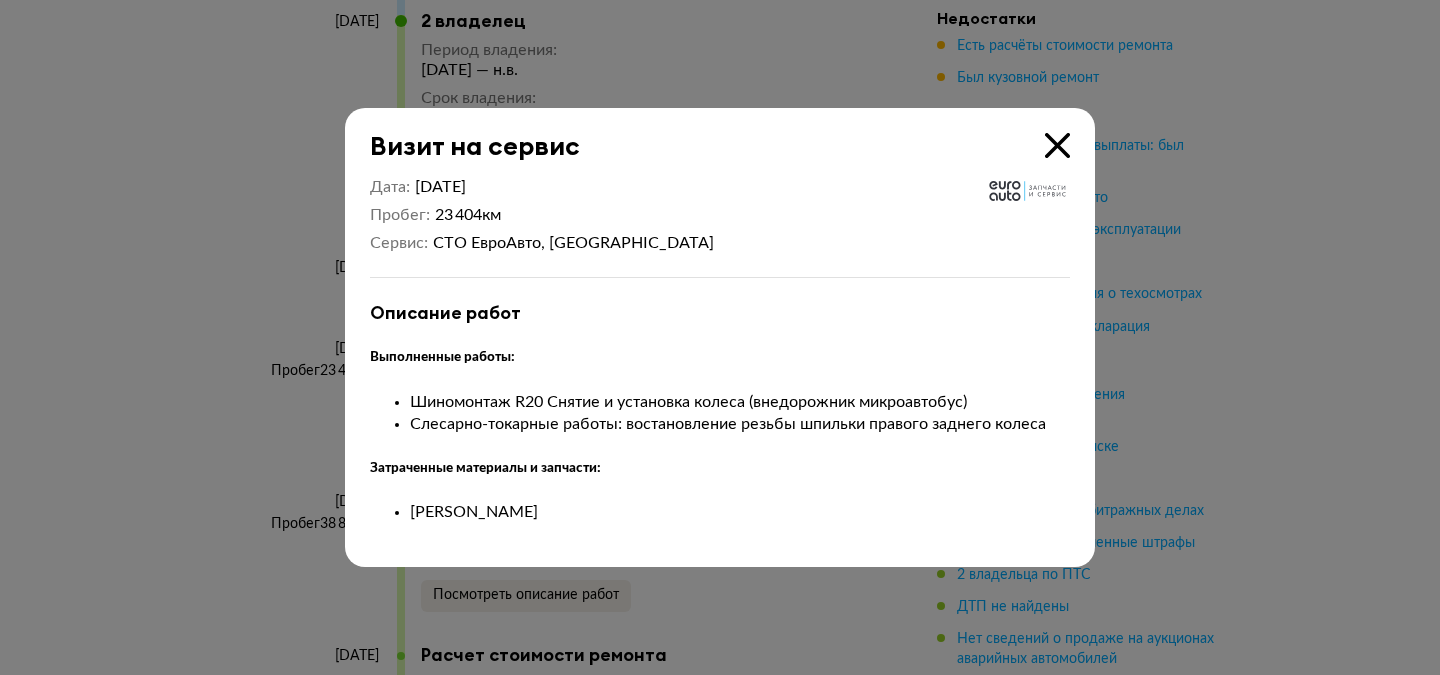 click at bounding box center [1057, 145] 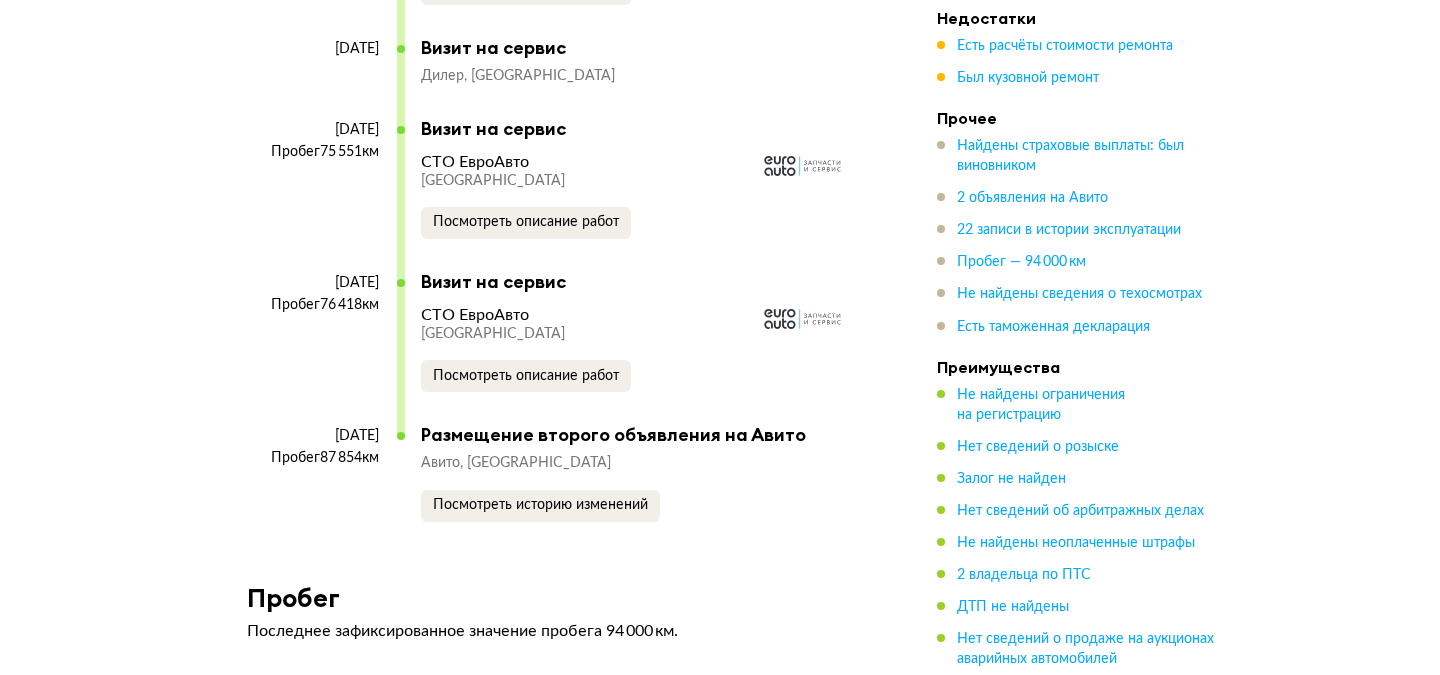 scroll, scrollTop: 8855, scrollLeft: 0, axis: vertical 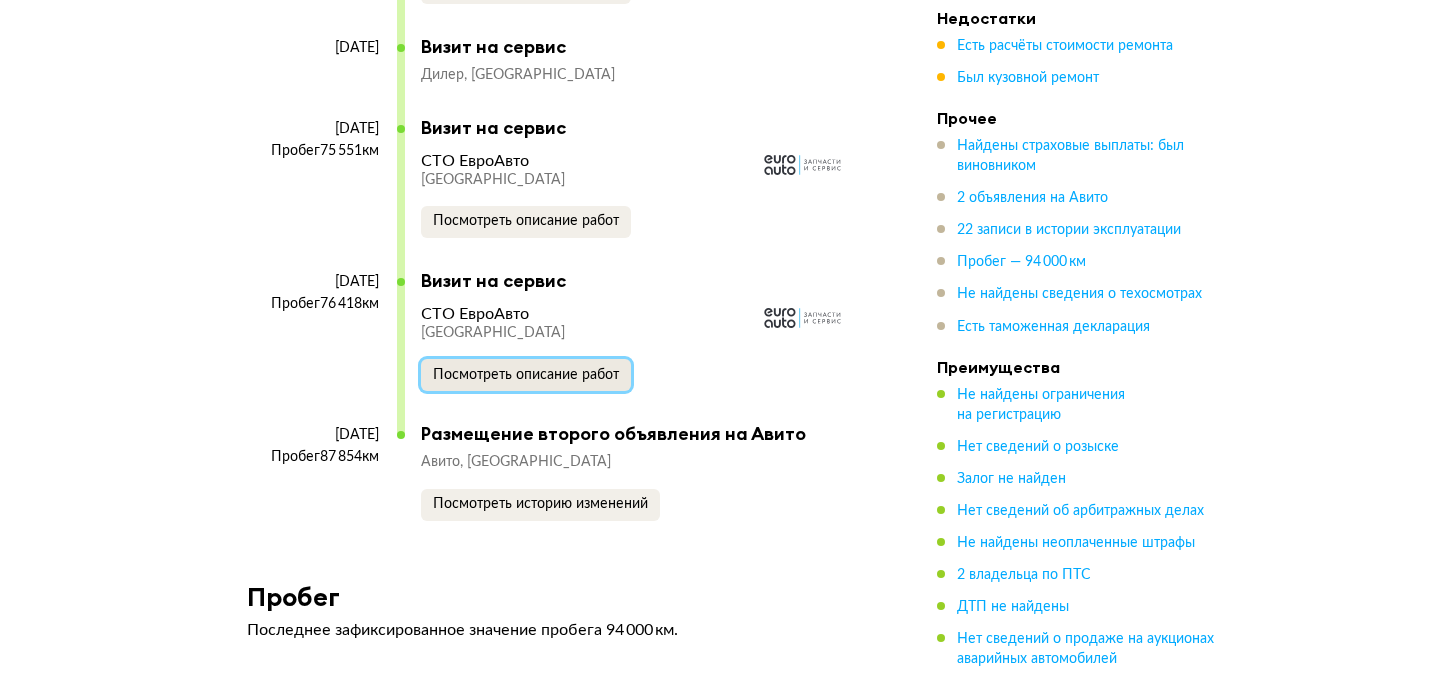 click on "Посмотреть описание работ" at bounding box center (526, 375) 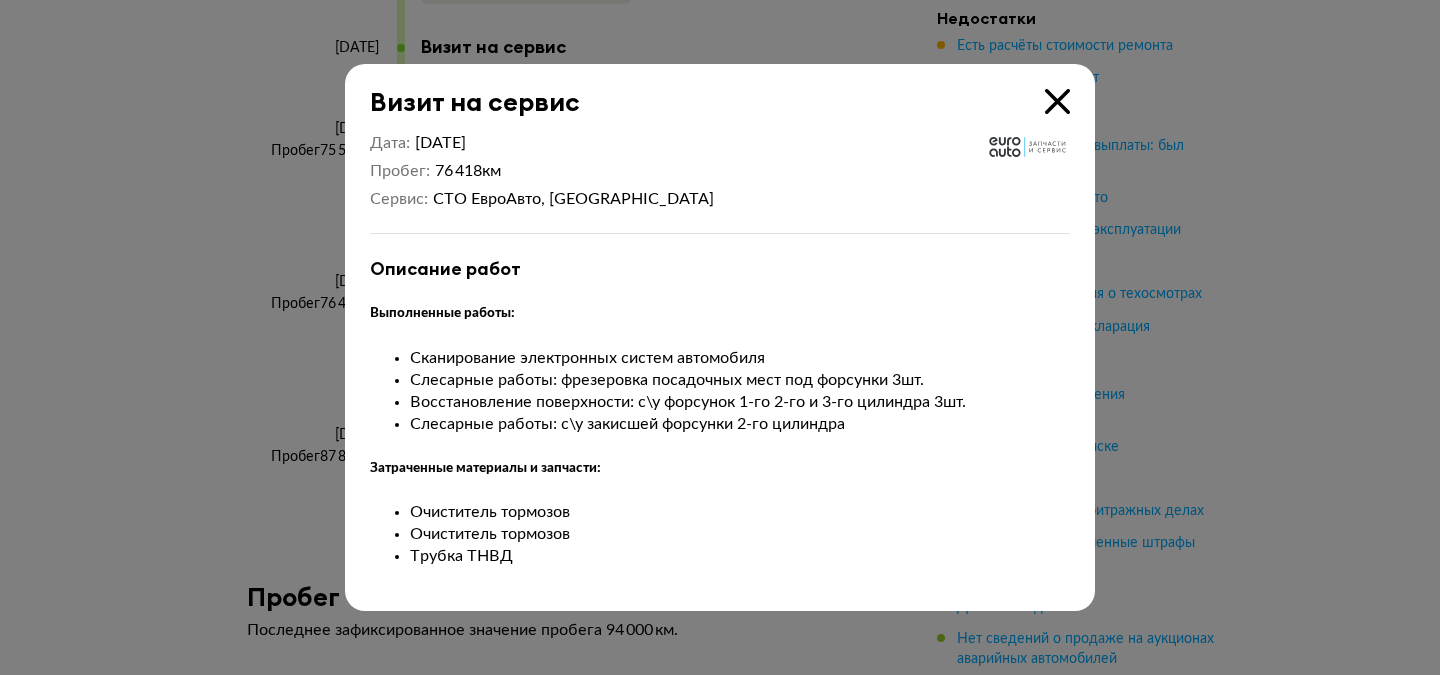 click at bounding box center (720, 337) 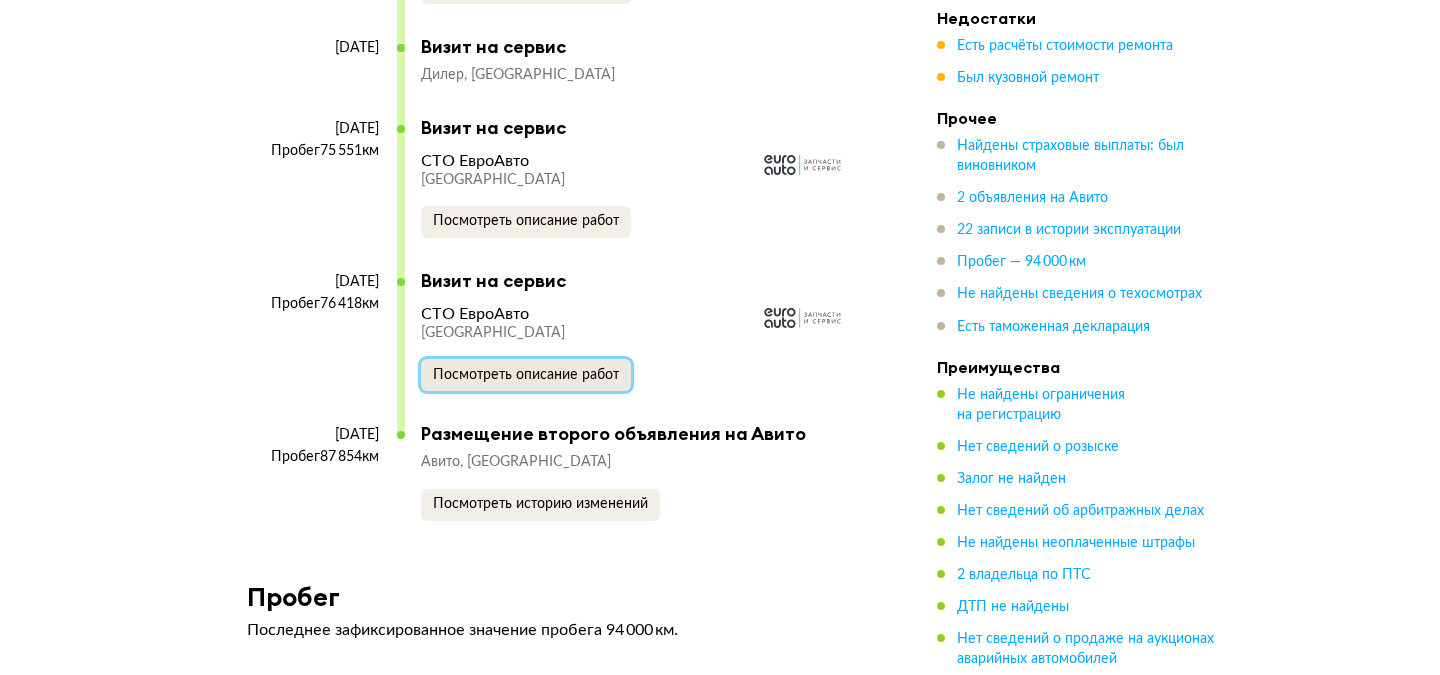 click on "Посмотреть описание работ" at bounding box center [526, 375] 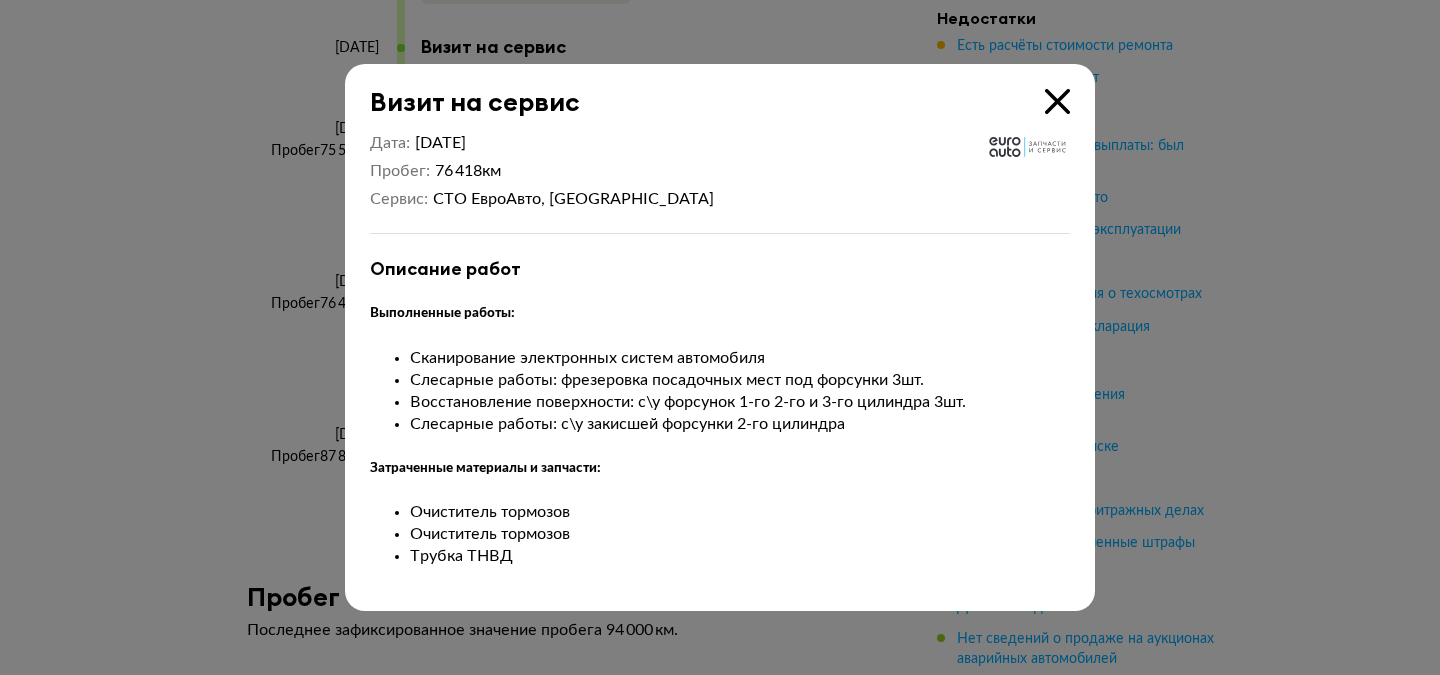 click at bounding box center (720, 337) 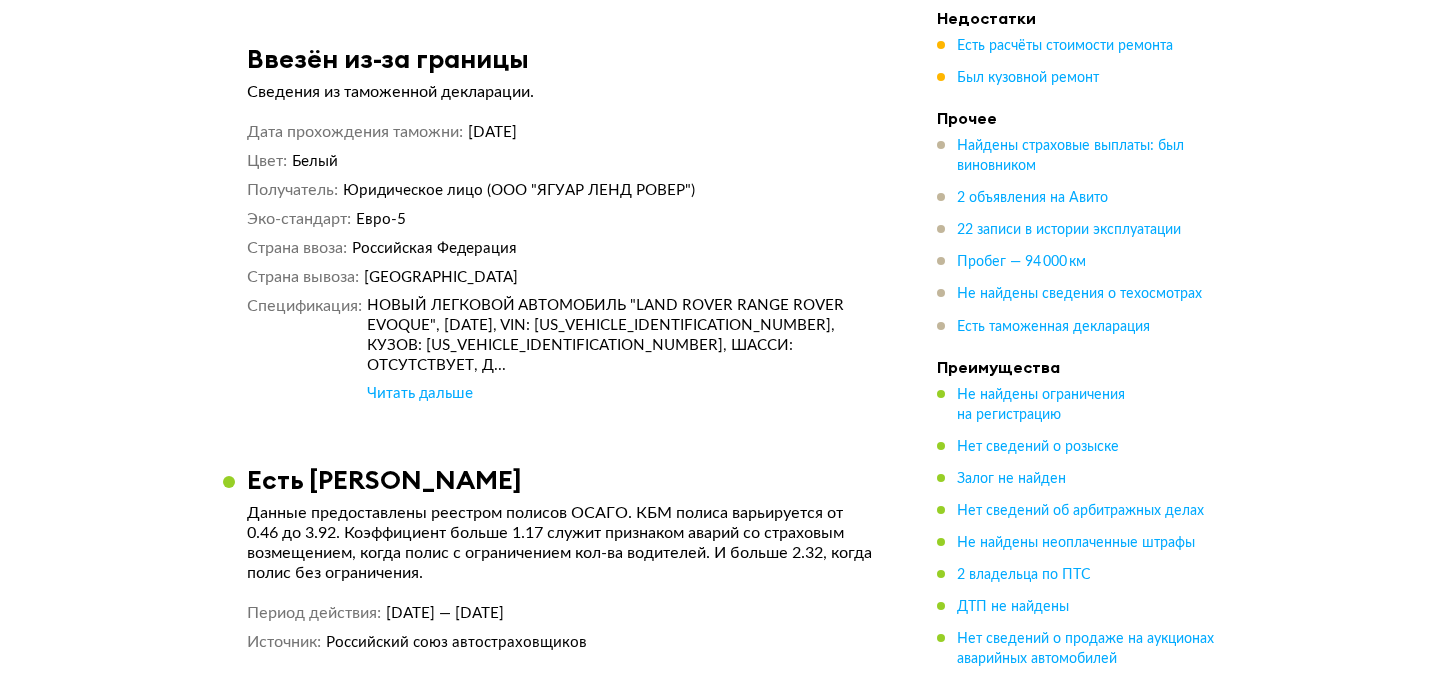scroll, scrollTop: 10223, scrollLeft: 0, axis: vertical 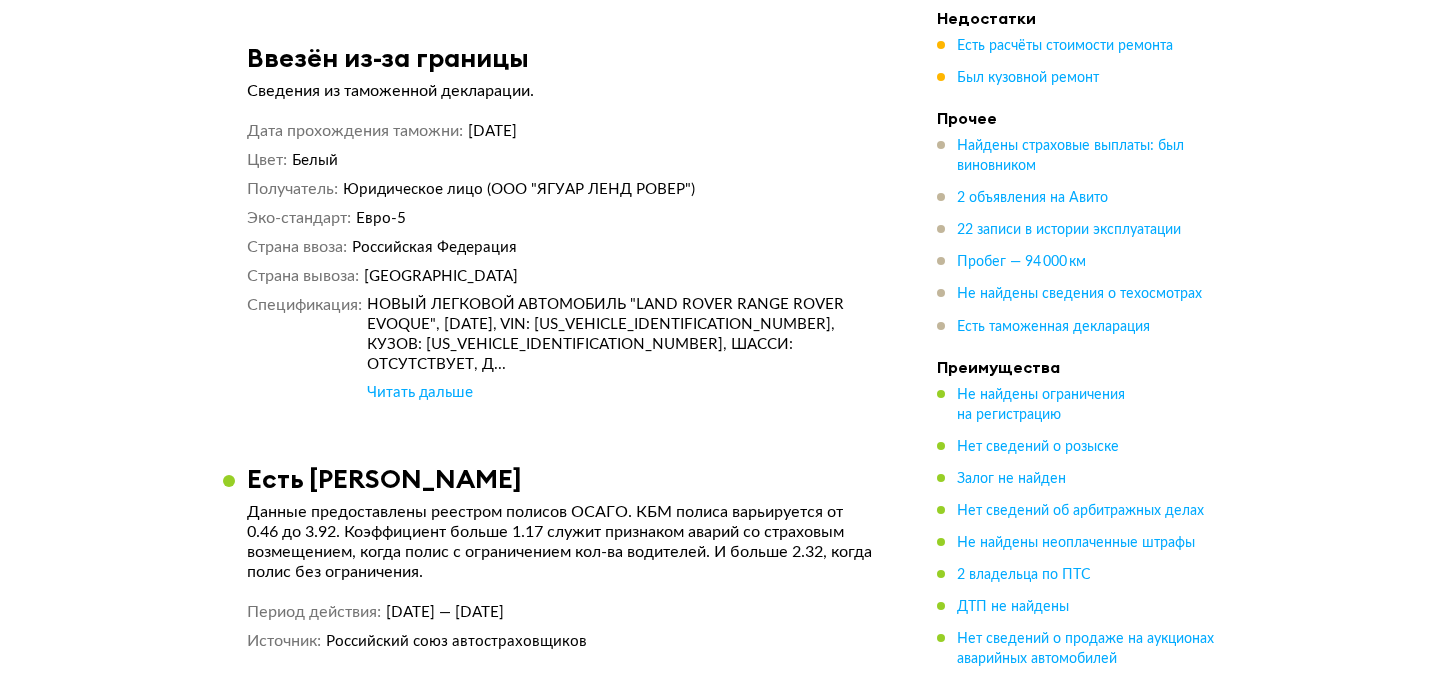 click on "Читать дальше" at bounding box center [420, 393] 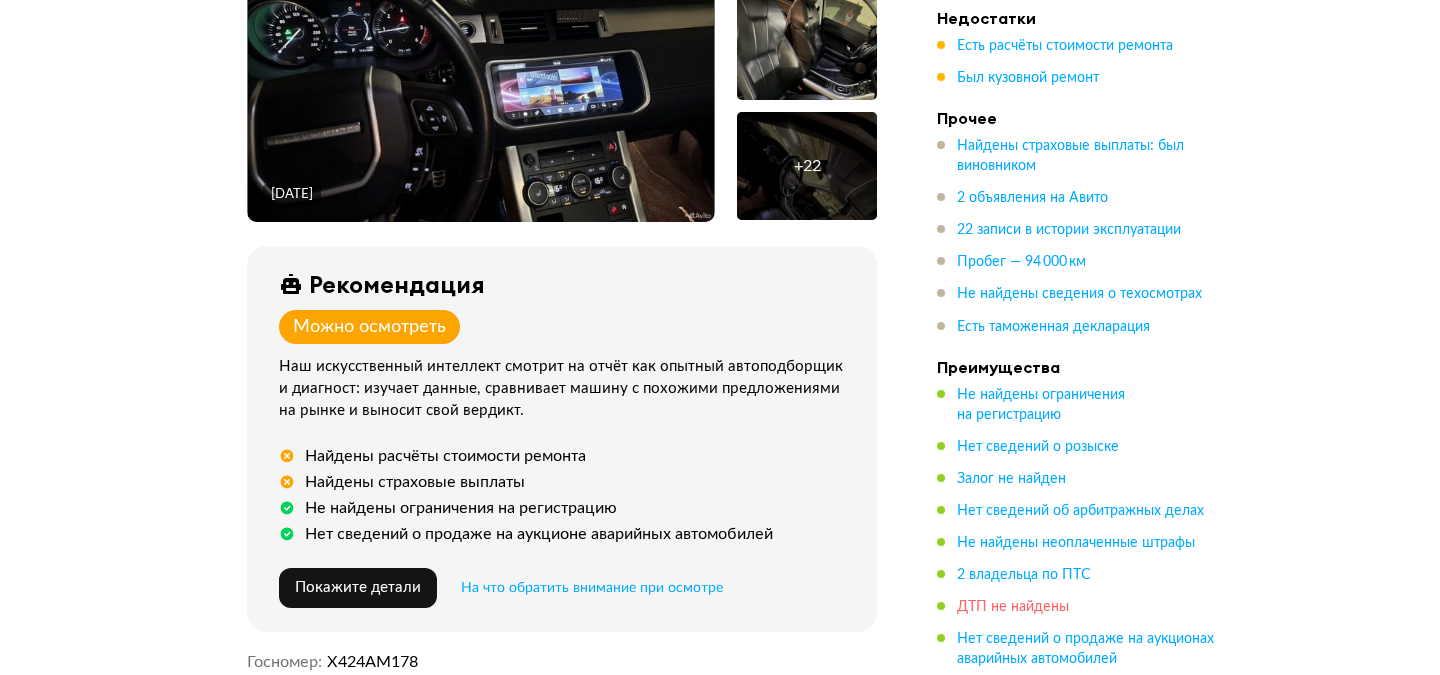 scroll, scrollTop: 0, scrollLeft: 0, axis: both 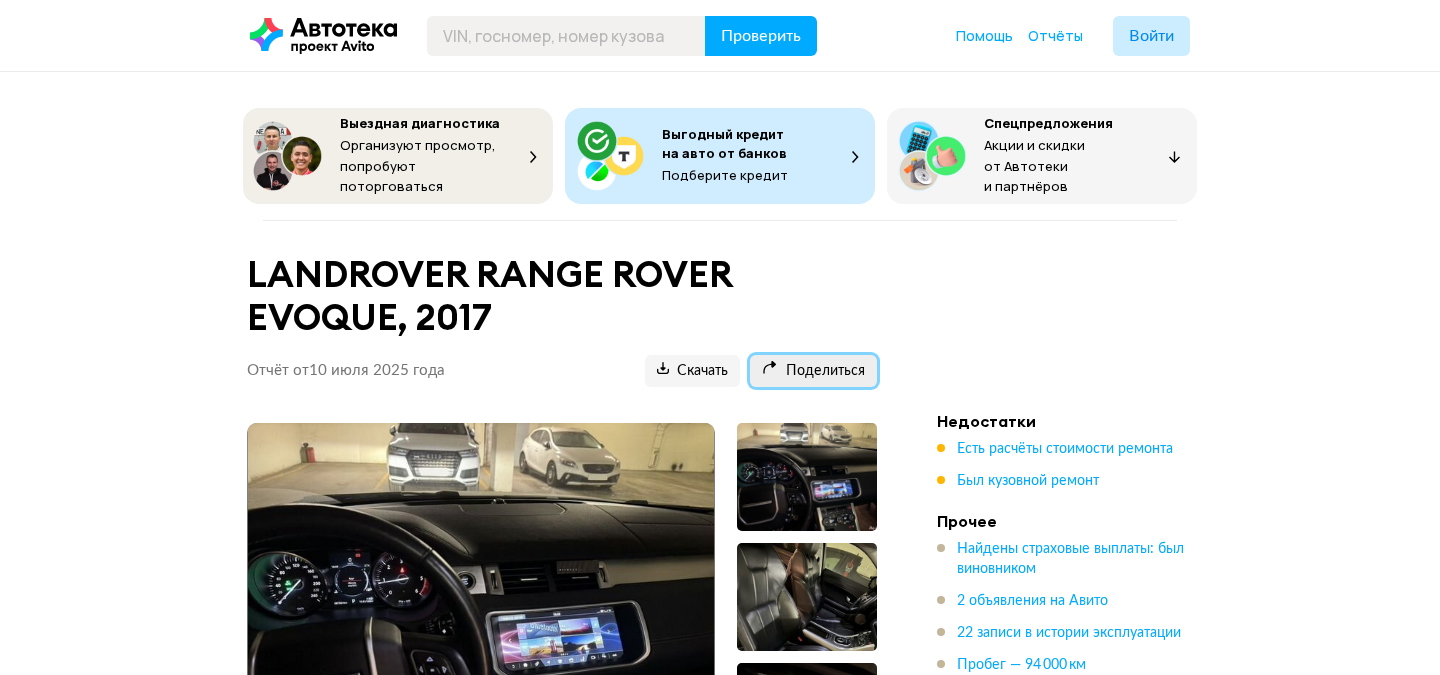 click on "Поделиться" at bounding box center (813, 371) 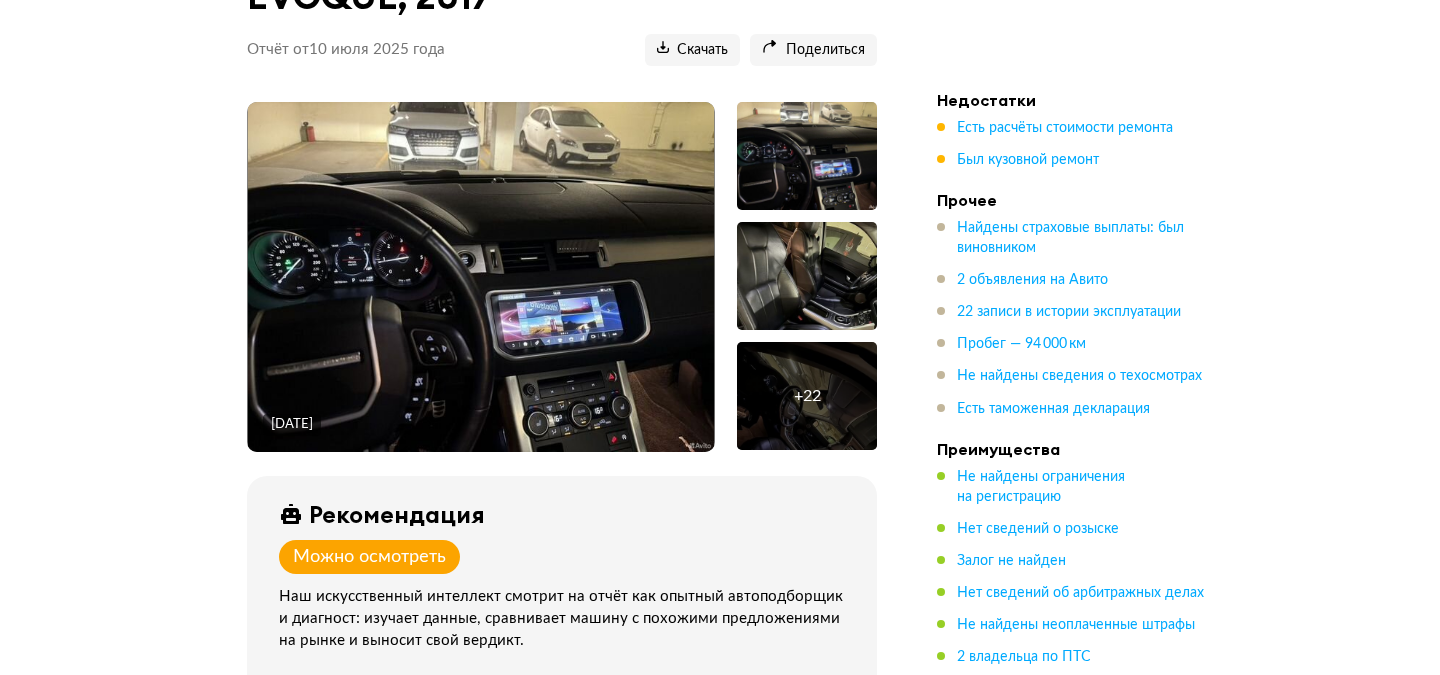 scroll, scrollTop: 342, scrollLeft: 0, axis: vertical 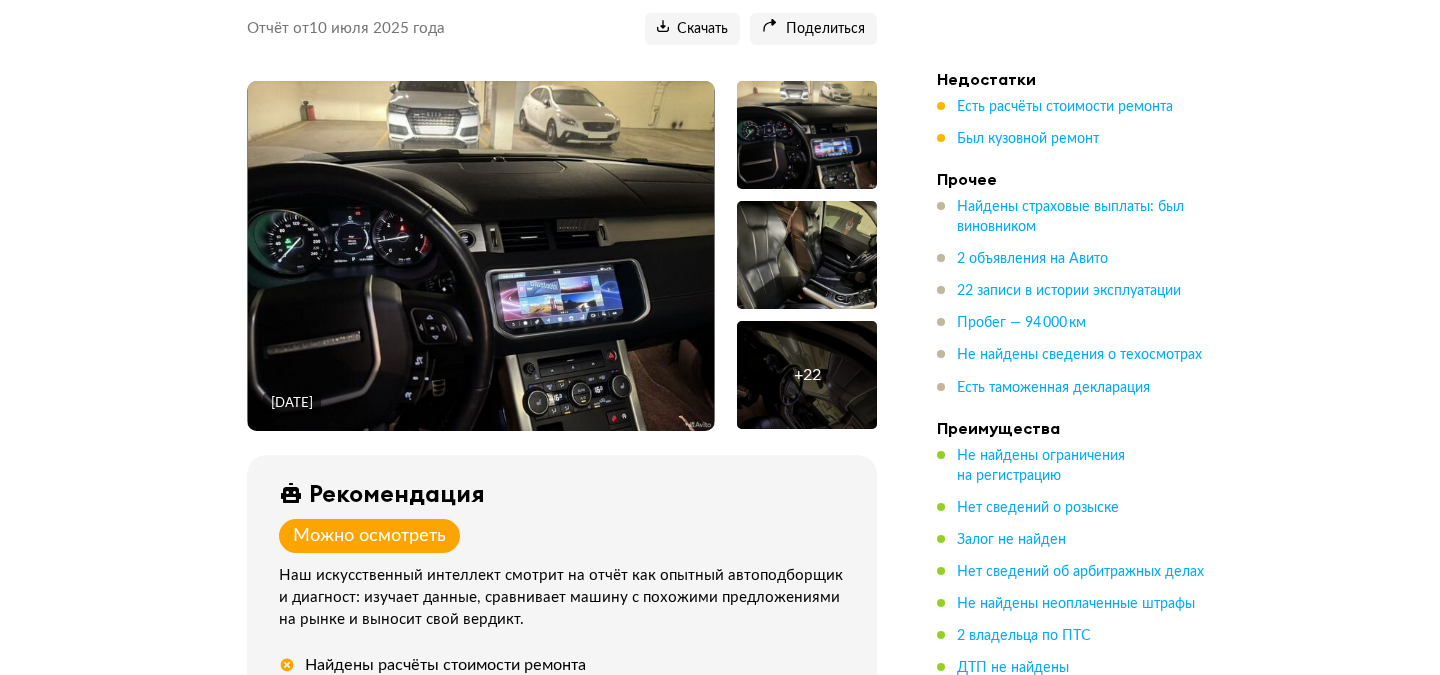 click on "+ 22" at bounding box center [807, 375] 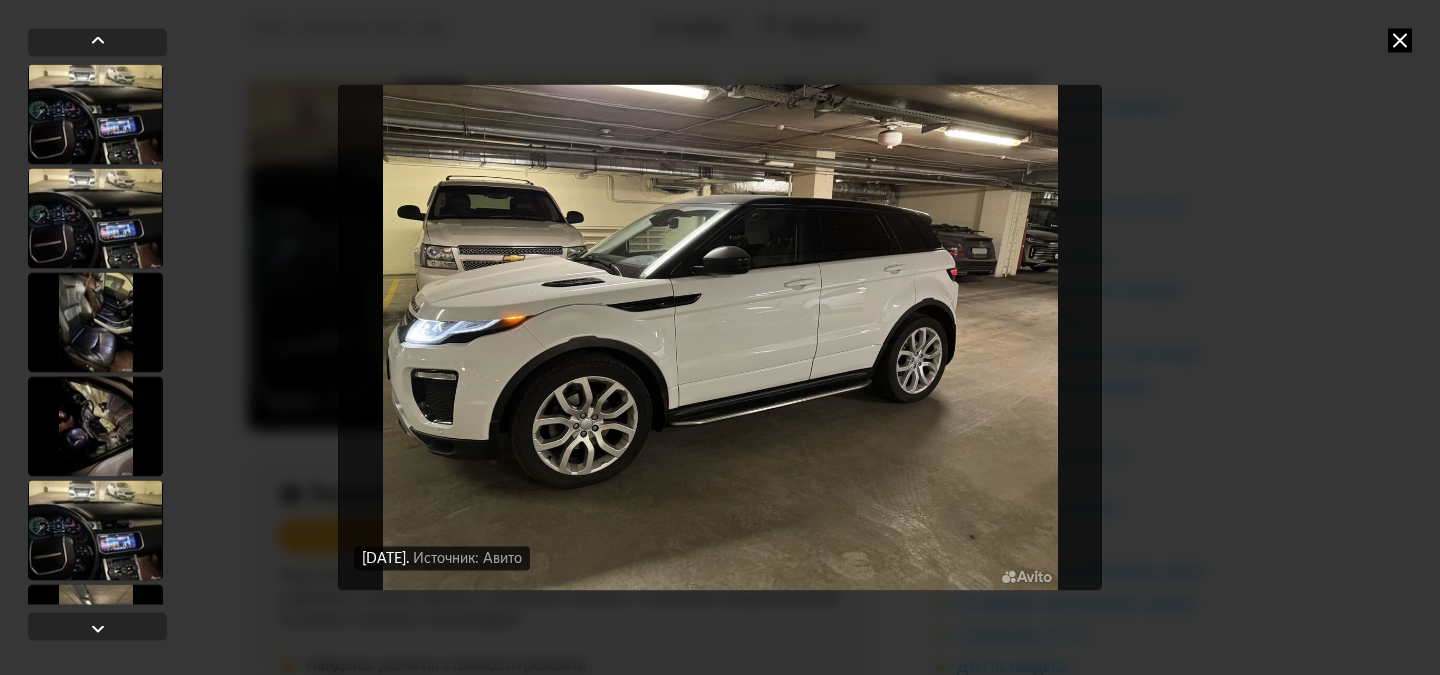 click on "[DATE] Источник: Авито [DATE] Источник: Авито [DATE] Источник: Авито [DATE] Источник: Авито [DATE] Источник: Авито [DATE] Источник: Авито [DATE] Источник: Авито [DATE] Источник: Авито" at bounding box center (720, 337) 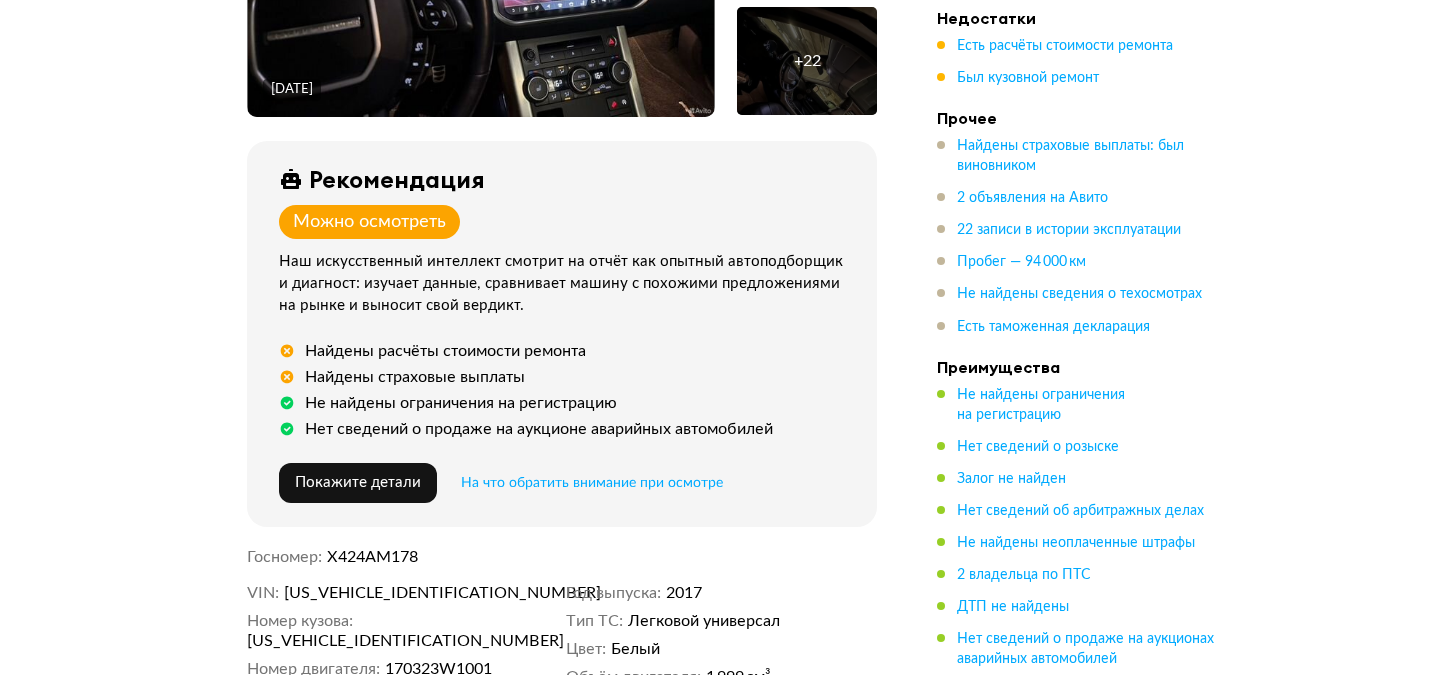 scroll, scrollTop: 660, scrollLeft: 0, axis: vertical 